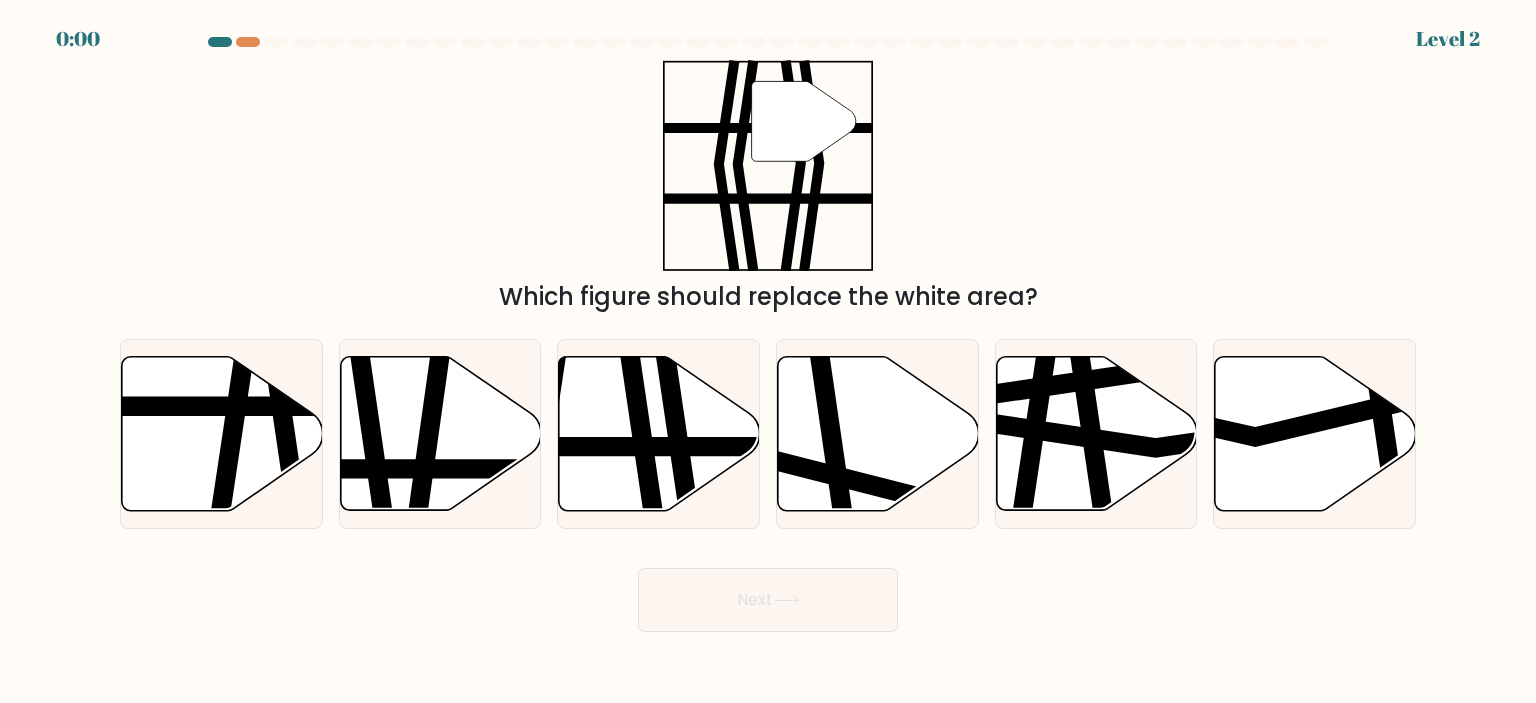 scroll, scrollTop: 0, scrollLeft: 0, axis: both 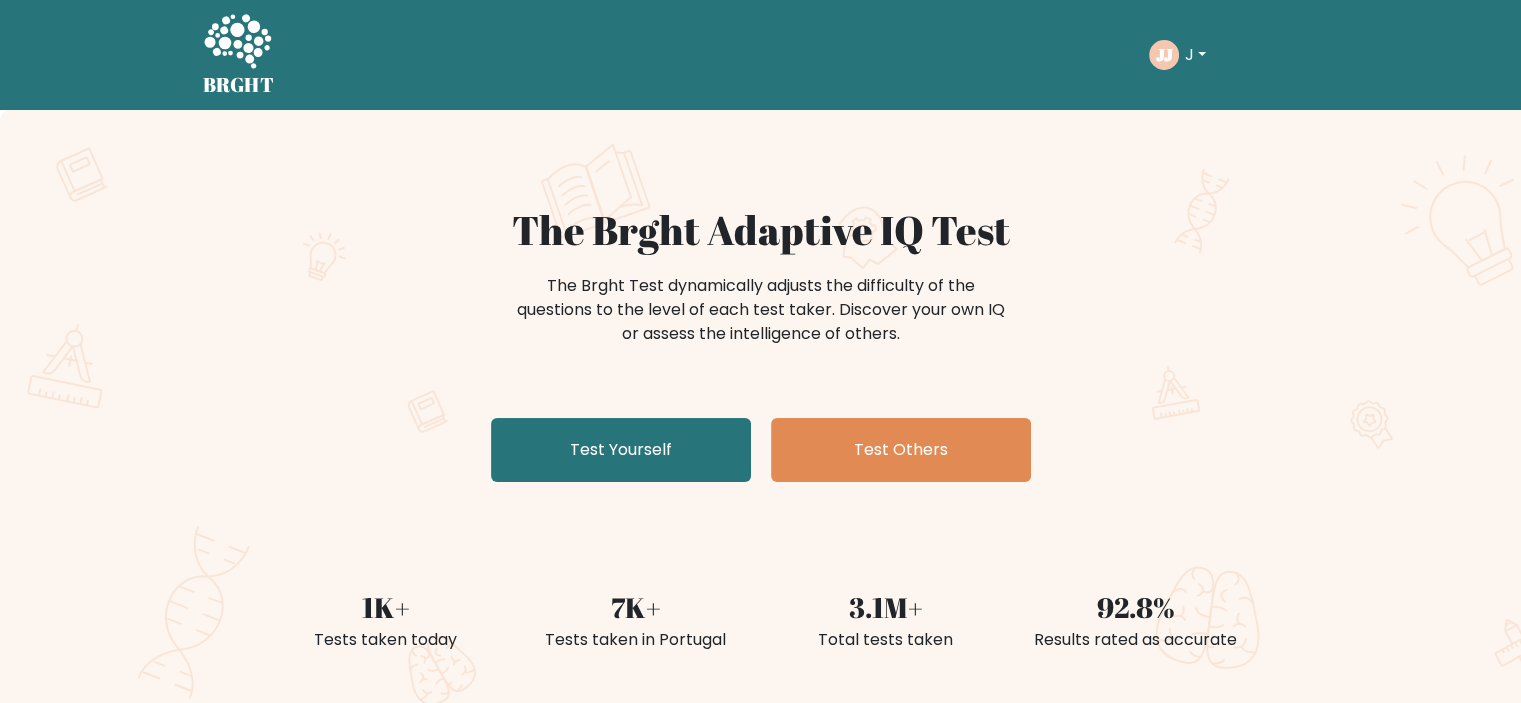click on "J" at bounding box center [1195, 55] 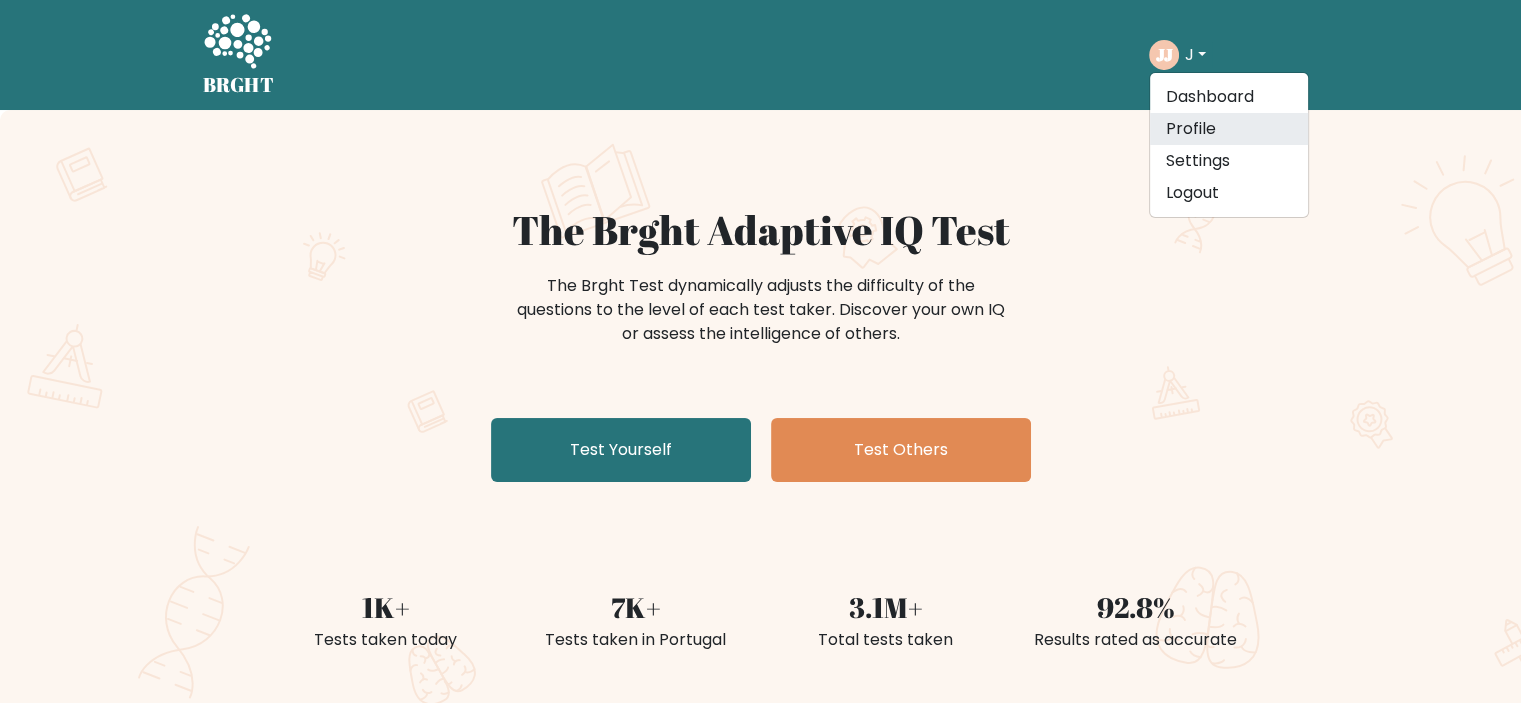 click on "Profile" at bounding box center [1229, 129] 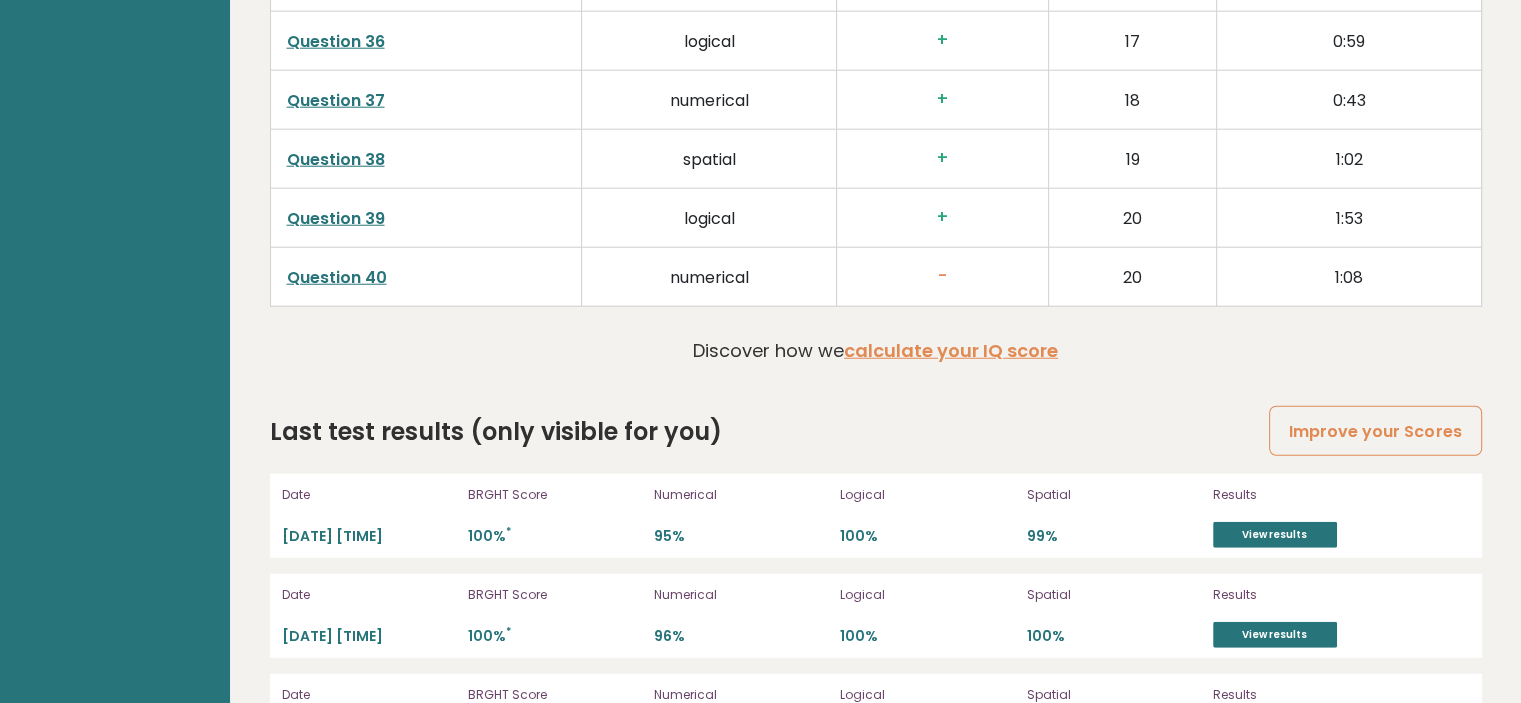 scroll, scrollTop: 5236, scrollLeft: 0, axis: vertical 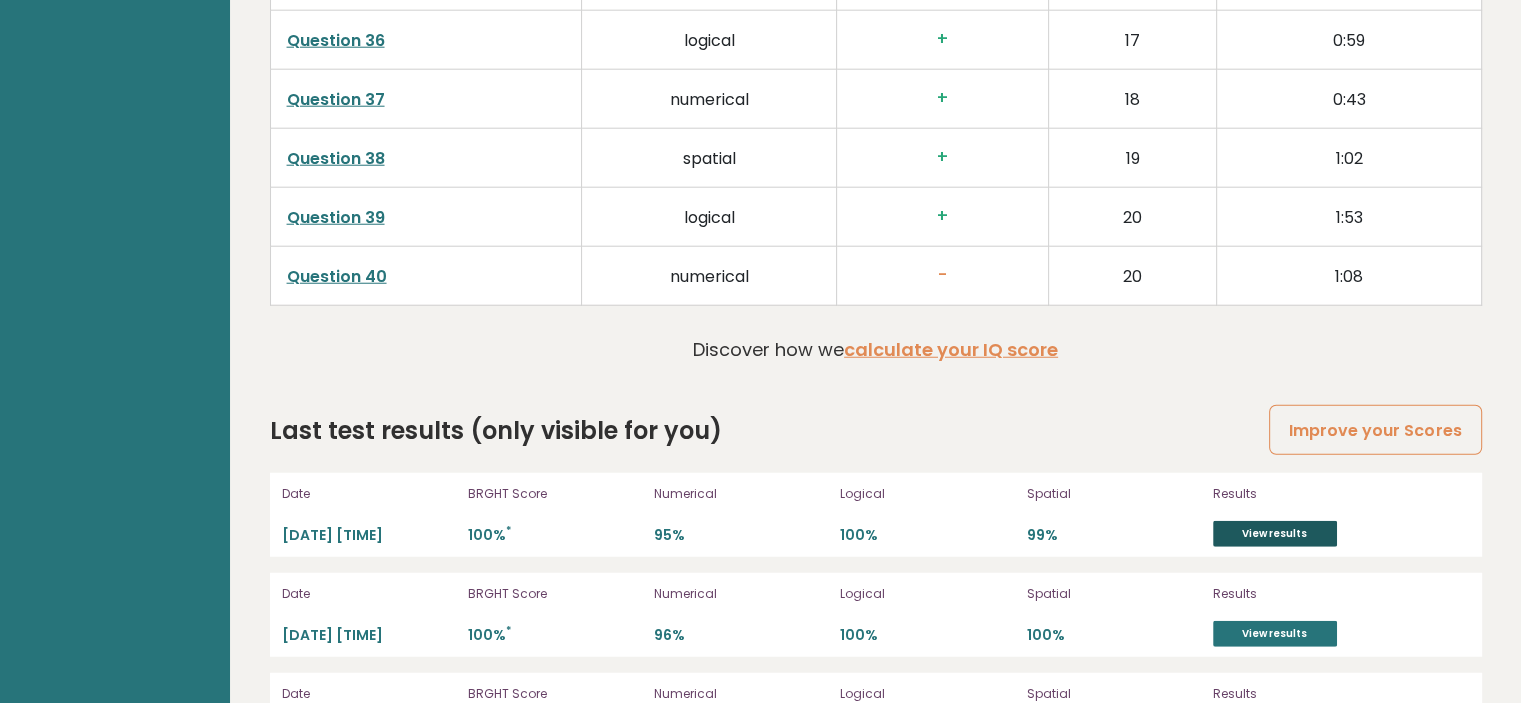 click on "View results" at bounding box center [1275, 534] 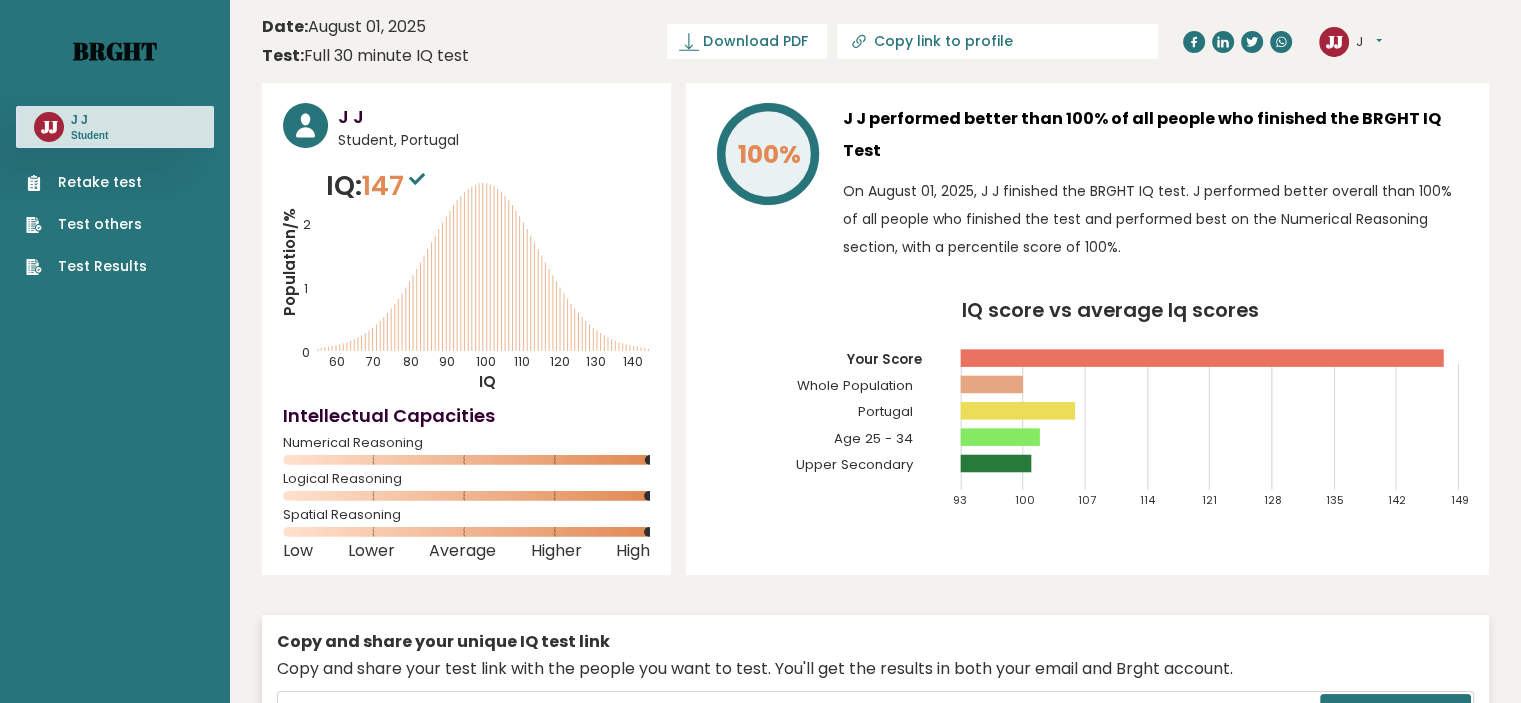 scroll, scrollTop: 0, scrollLeft: 0, axis: both 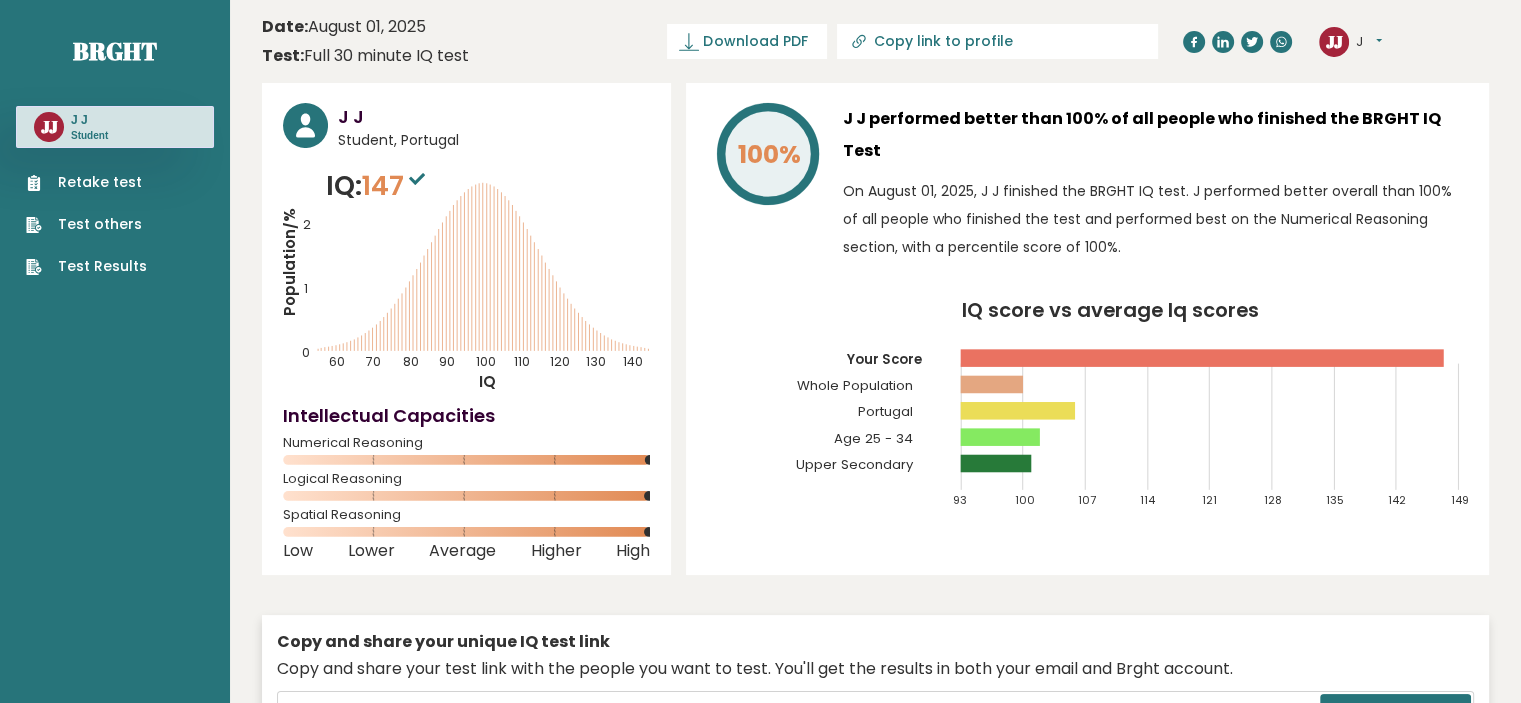 click on "Retake test" at bounding box center [86, 182] 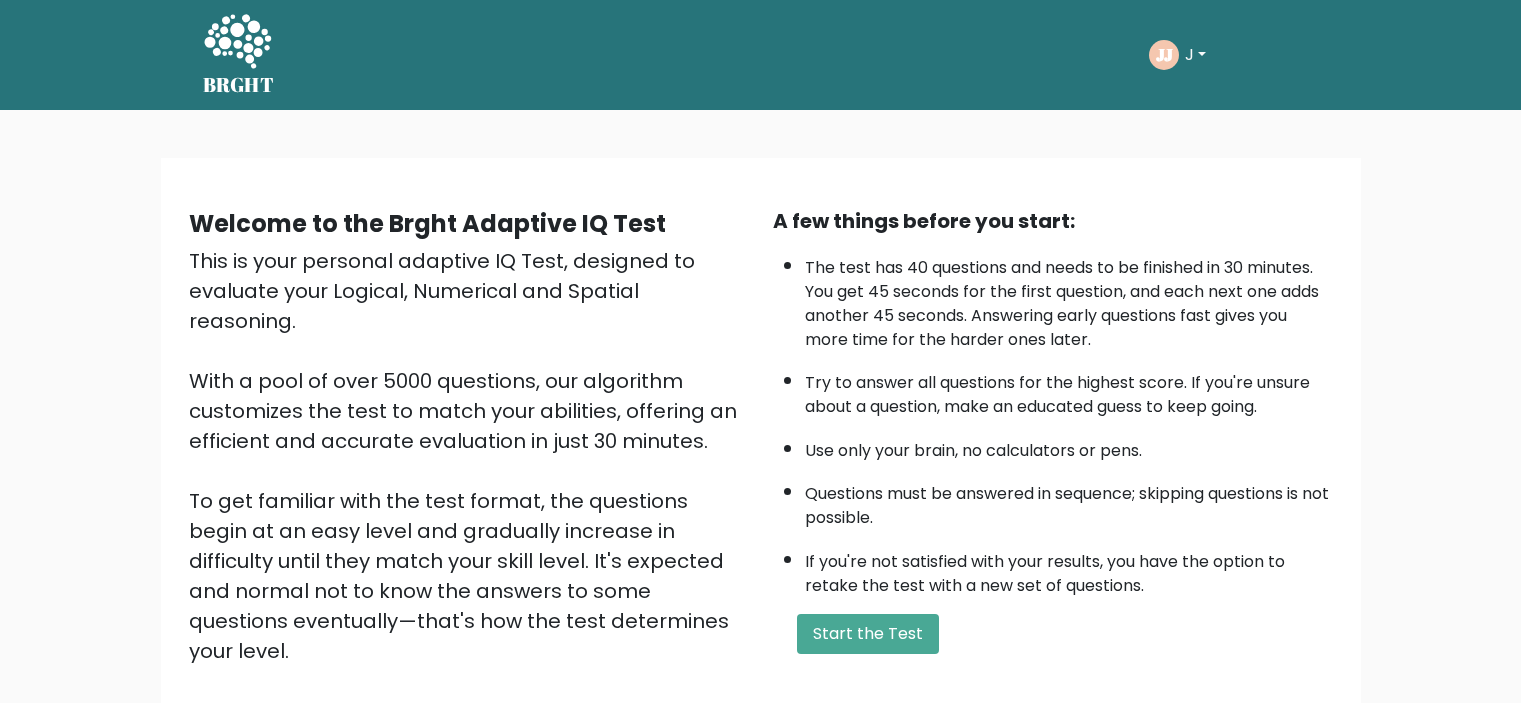 scroll, scrollTop: 0, scrollLeft: 0, axis: both 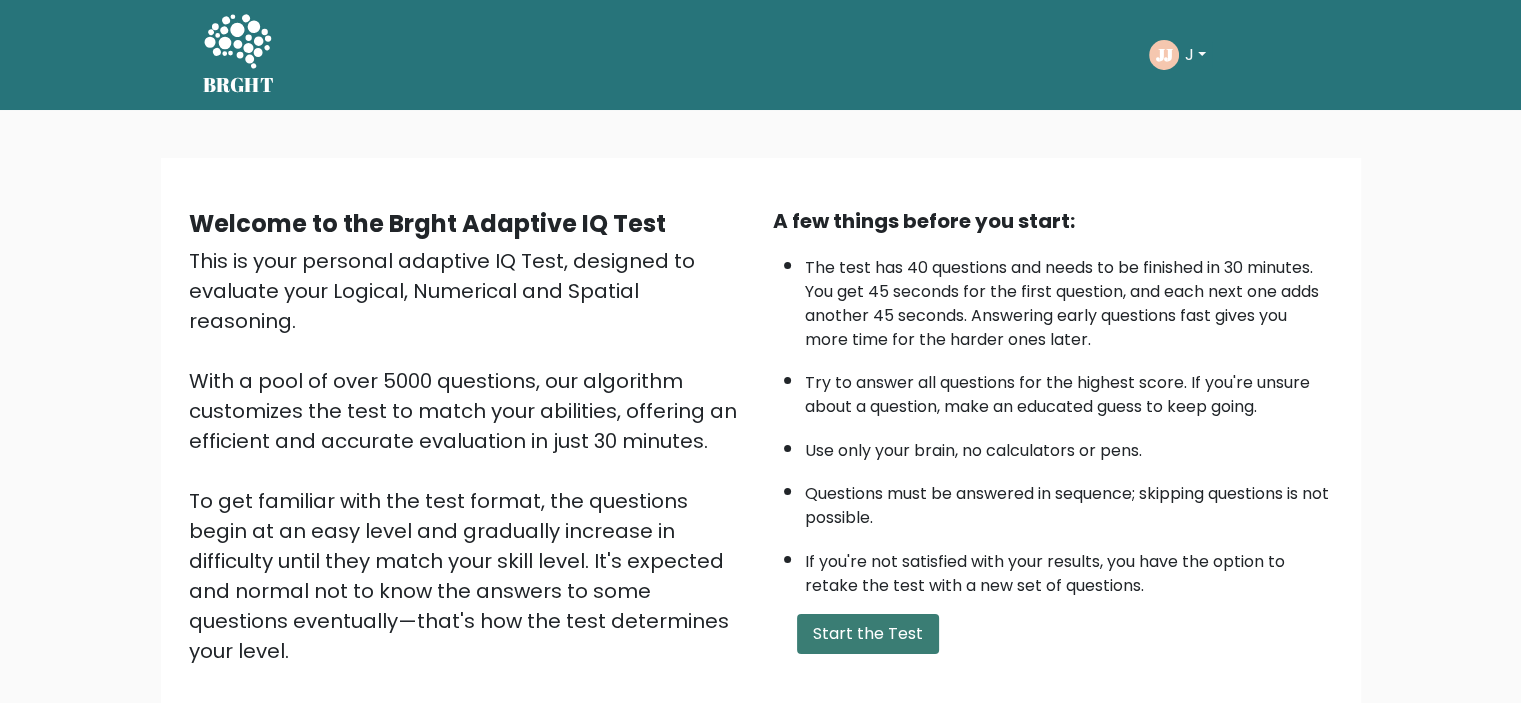 click on "Start the Test" at bounding box center [868, 634] 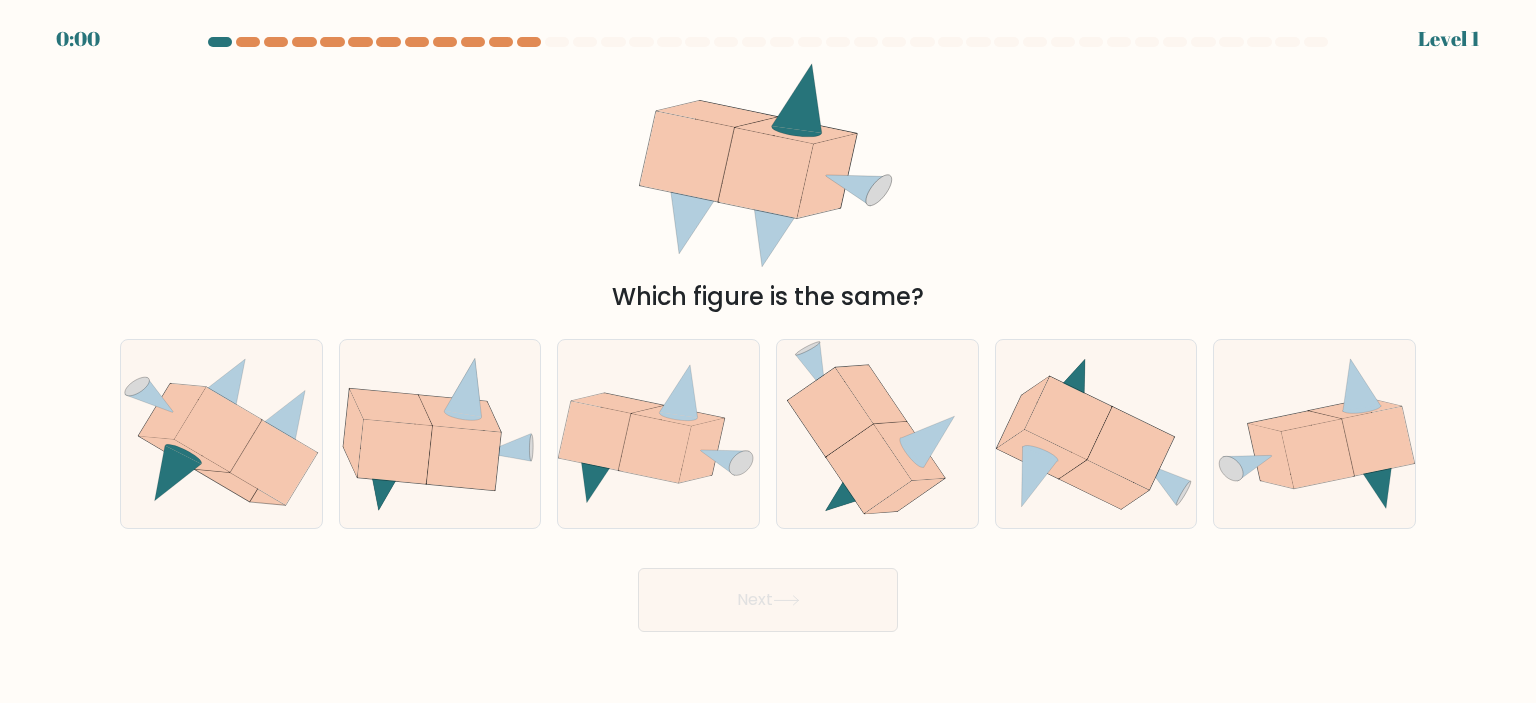 scroll, scrollTop: 0, scrollLeft: 0, axis: both 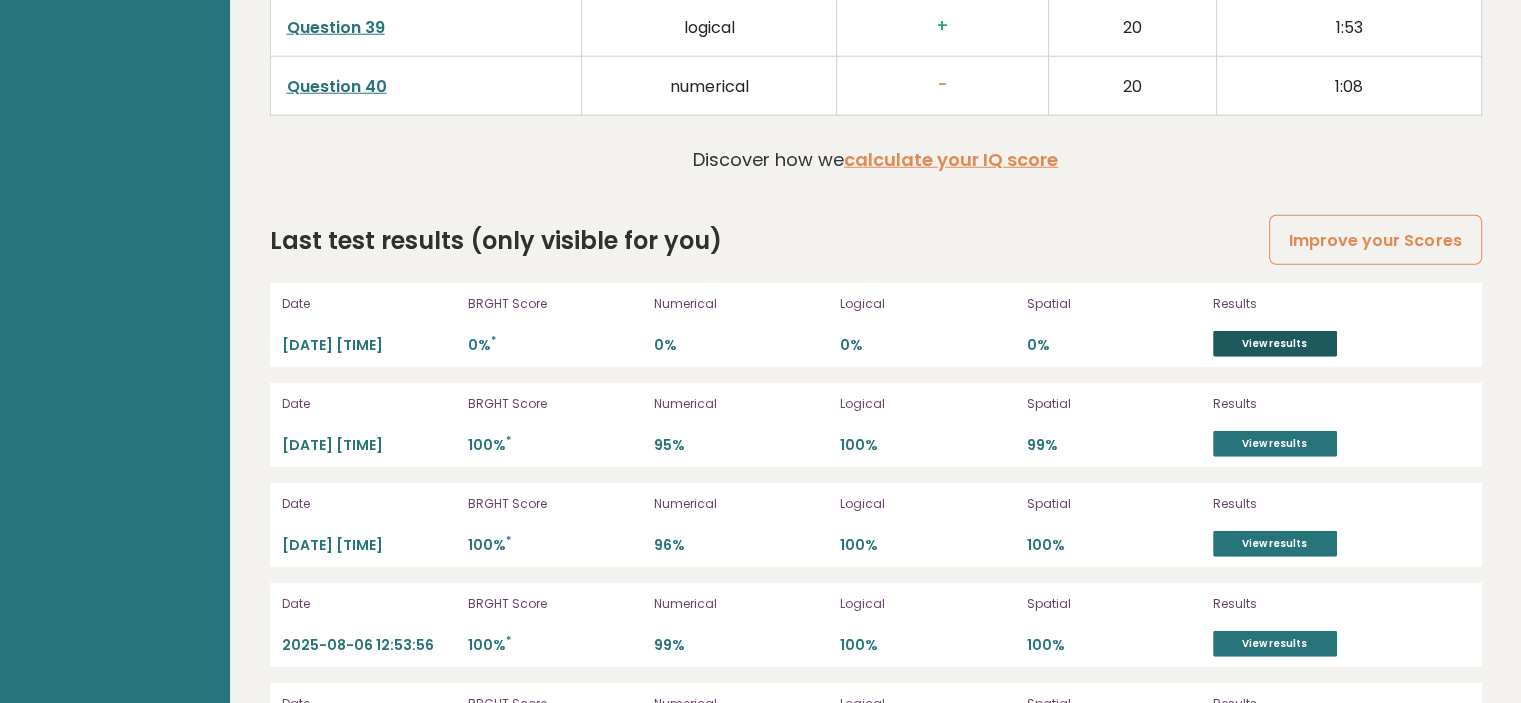 click on "View results" at bounding box center [1275, 344] 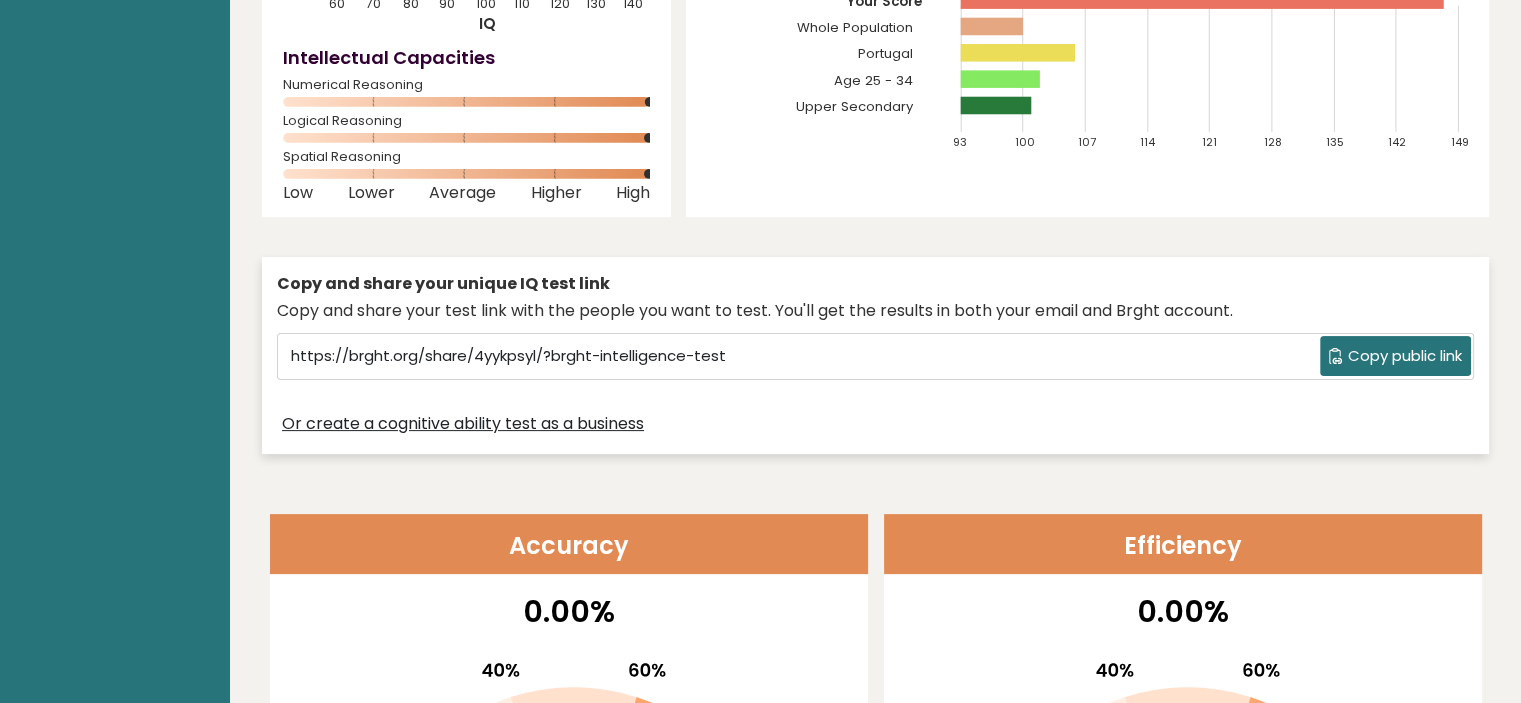 scroll, scrollTop: 0, scrollLeft: 0, axis: both 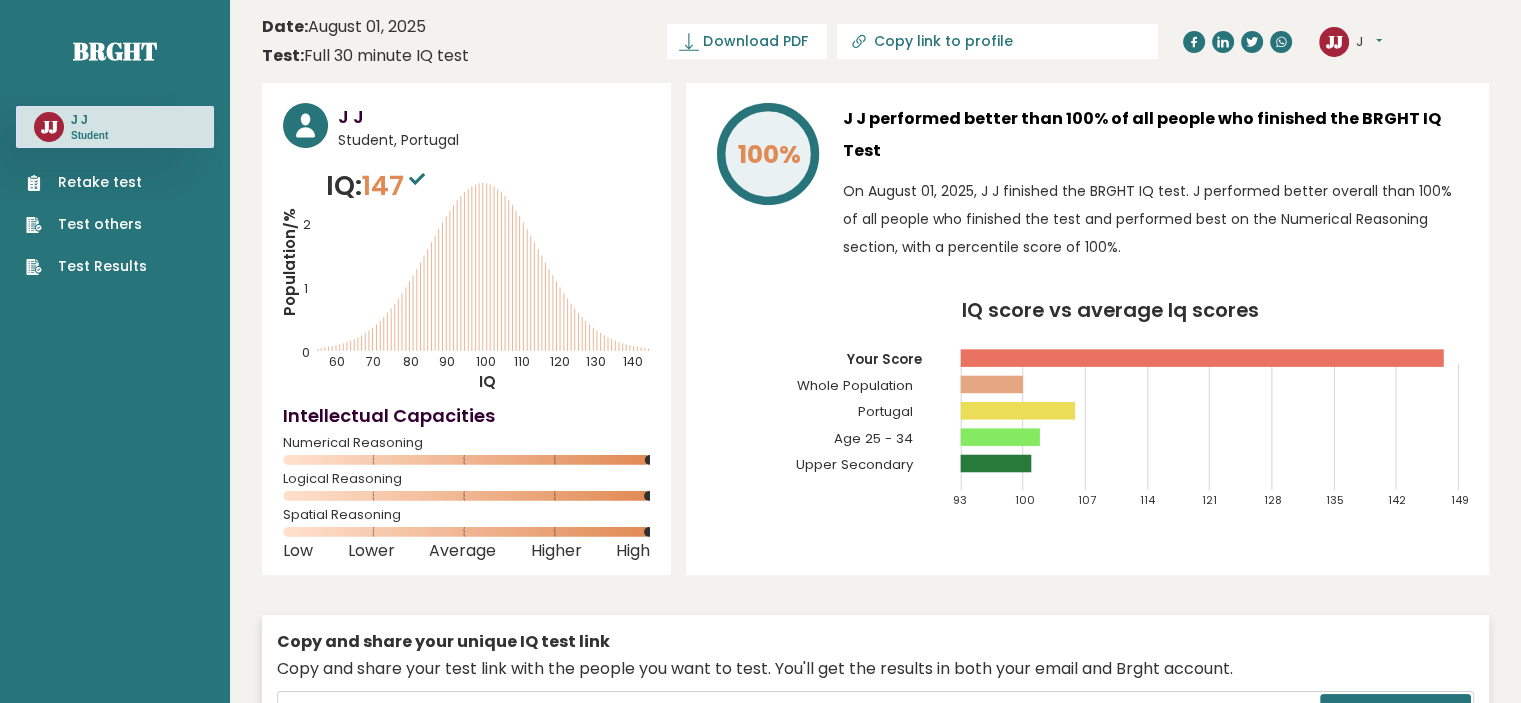 click on "Retake test" at bounding box center [86, 182] 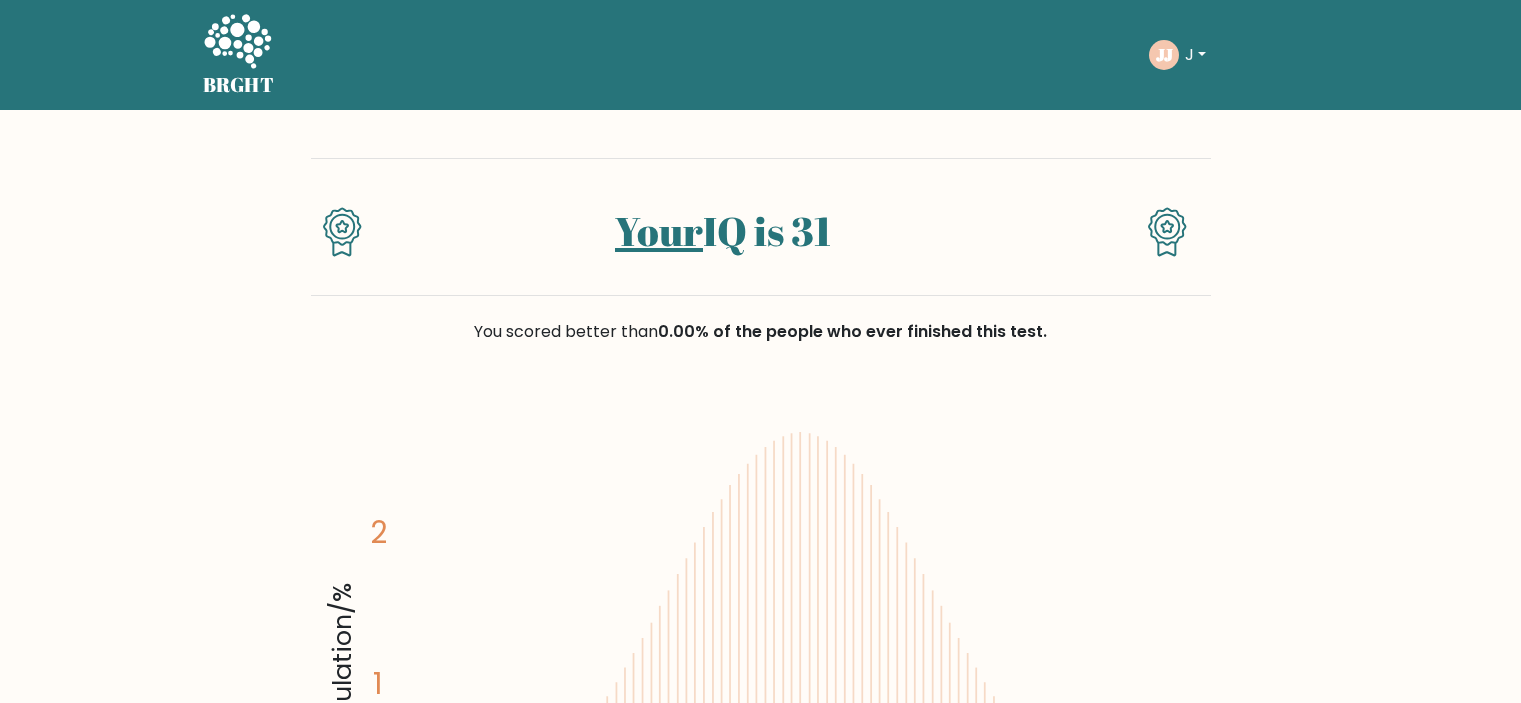 scroll, scrollTop: 0, scrollLeft: 0, axis: both 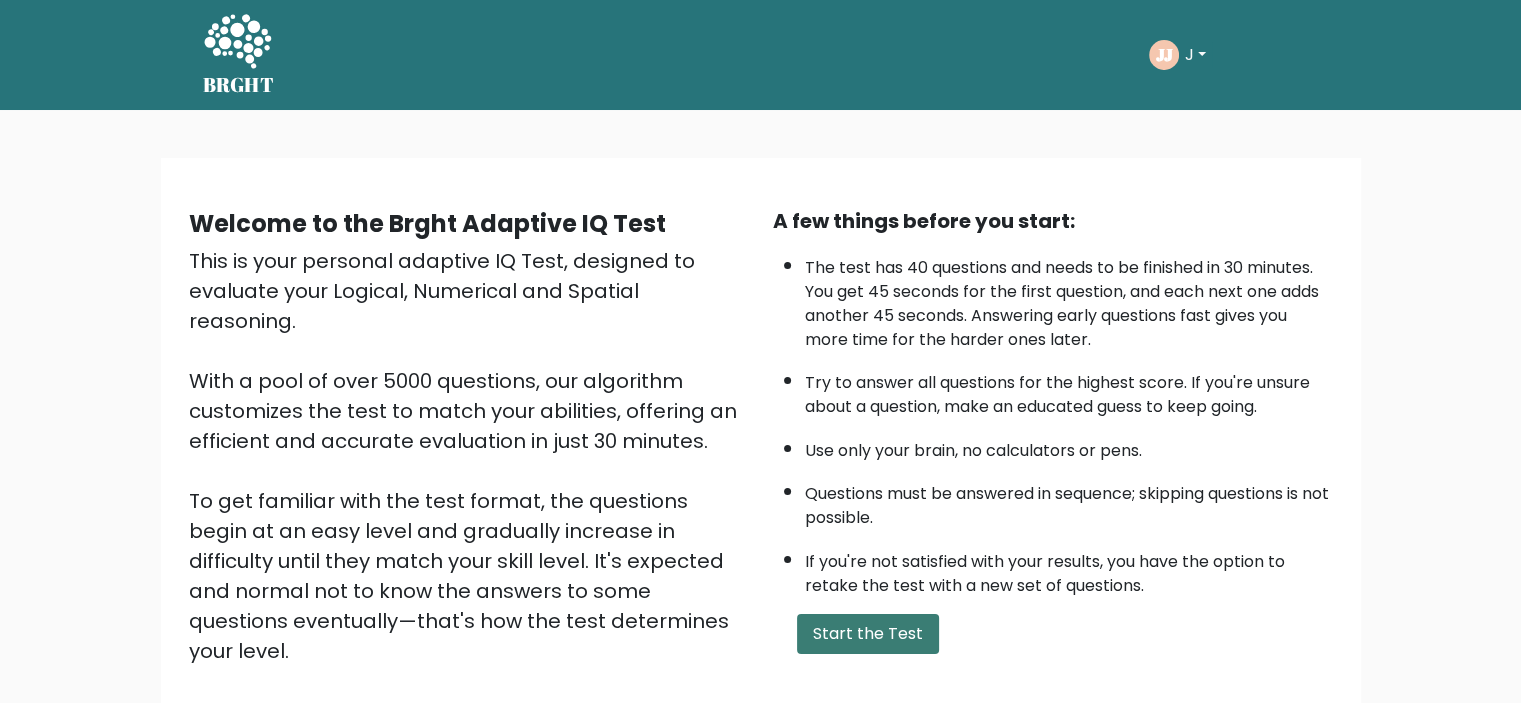 click on "Start the Test" at bounding box center [868, 634] 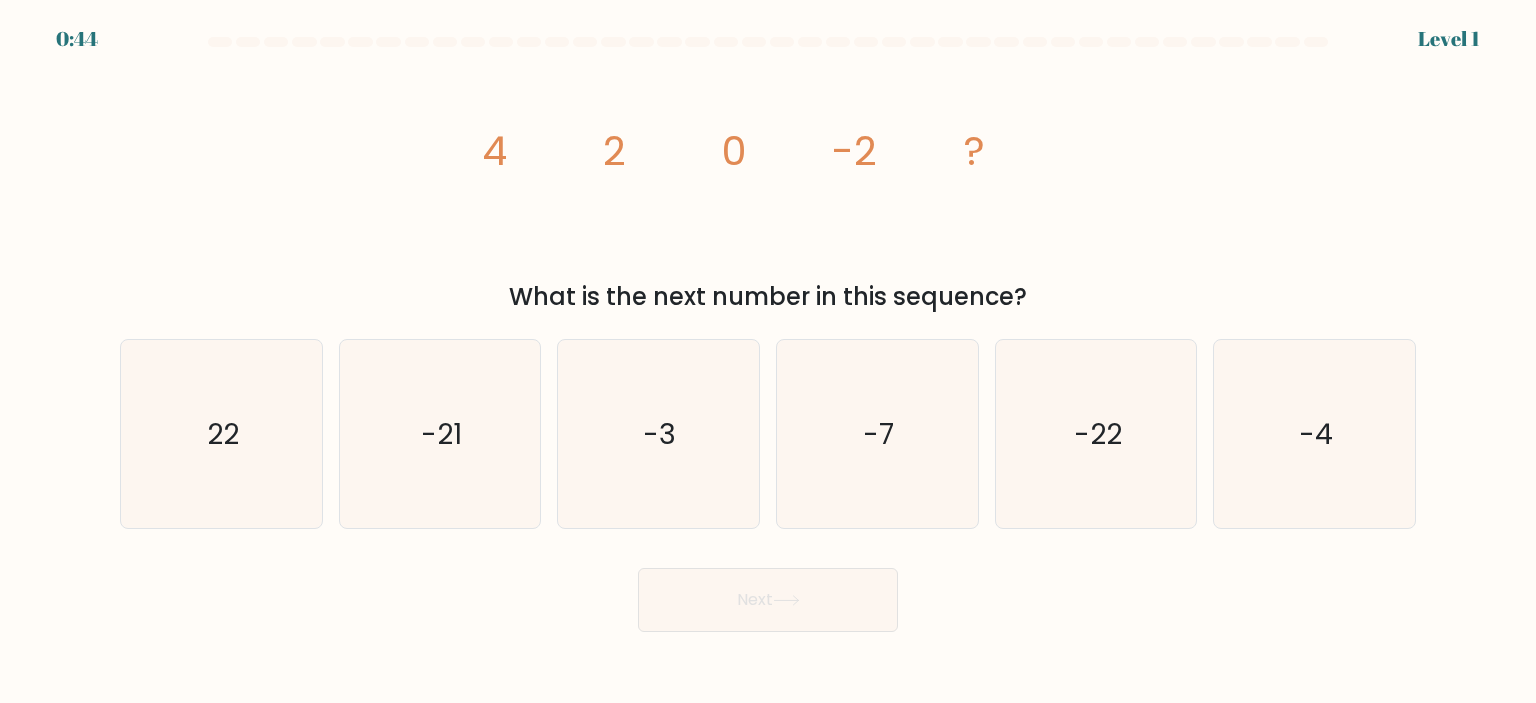scroll, scrollTop: 0, scrollLeft: 0, axis: both 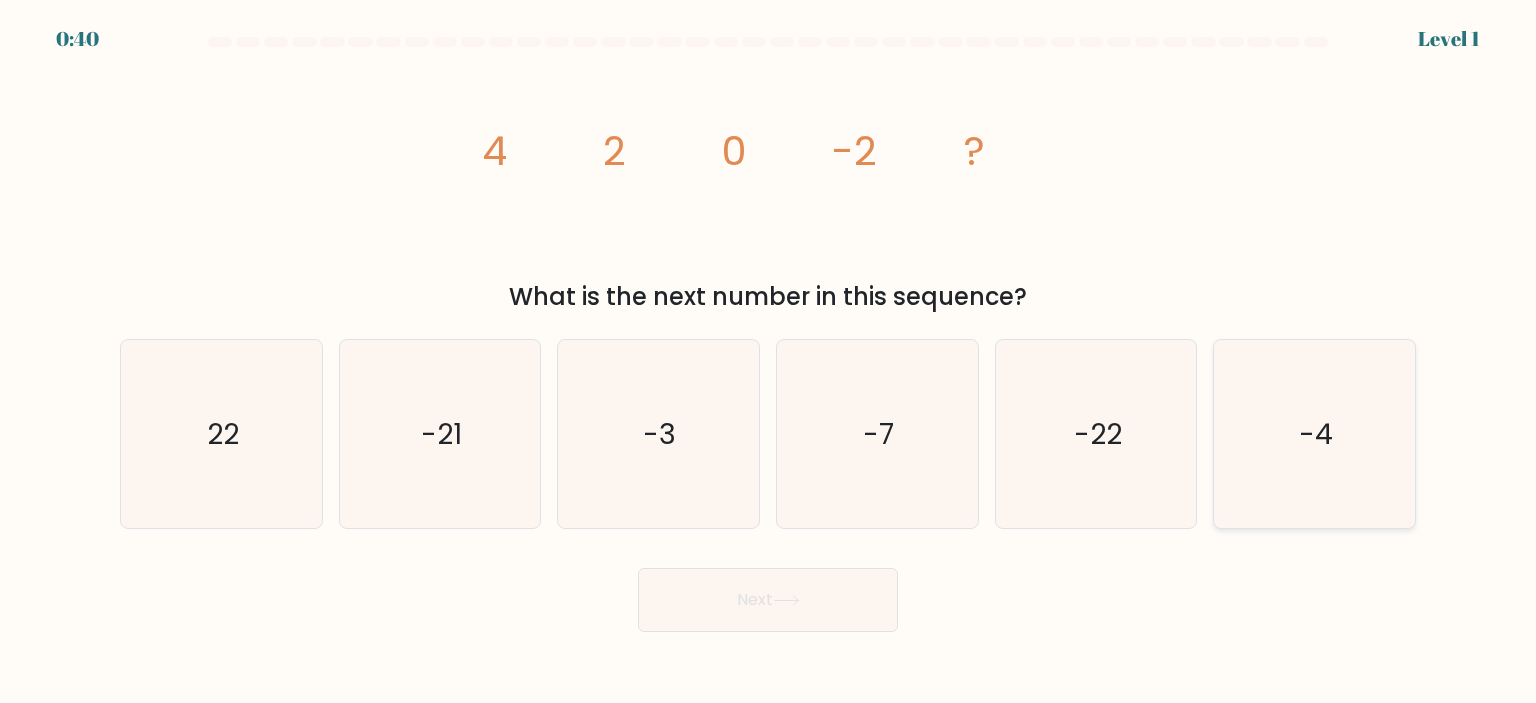 click on "-4" at bounding box center (1314, 434) 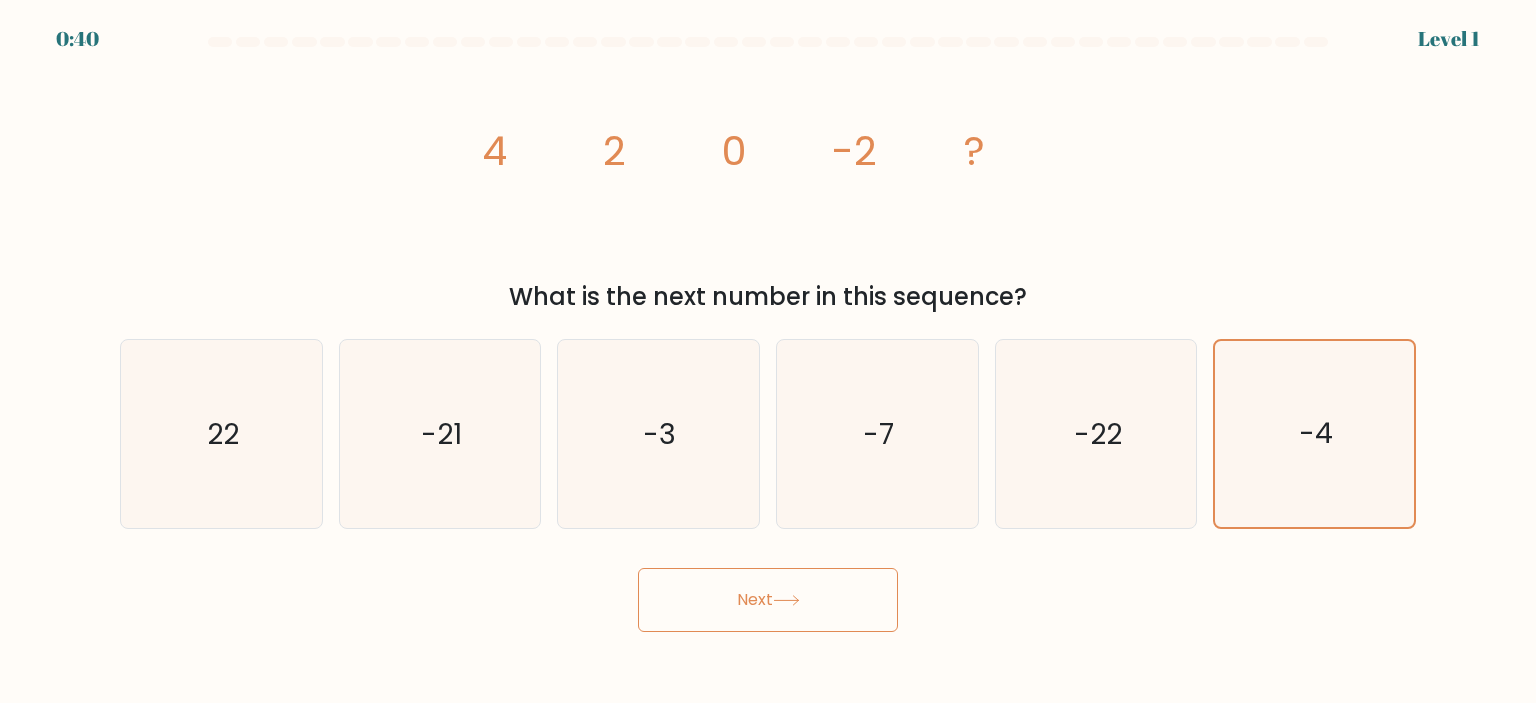 click on "Next" at bounding box center [768, 600] 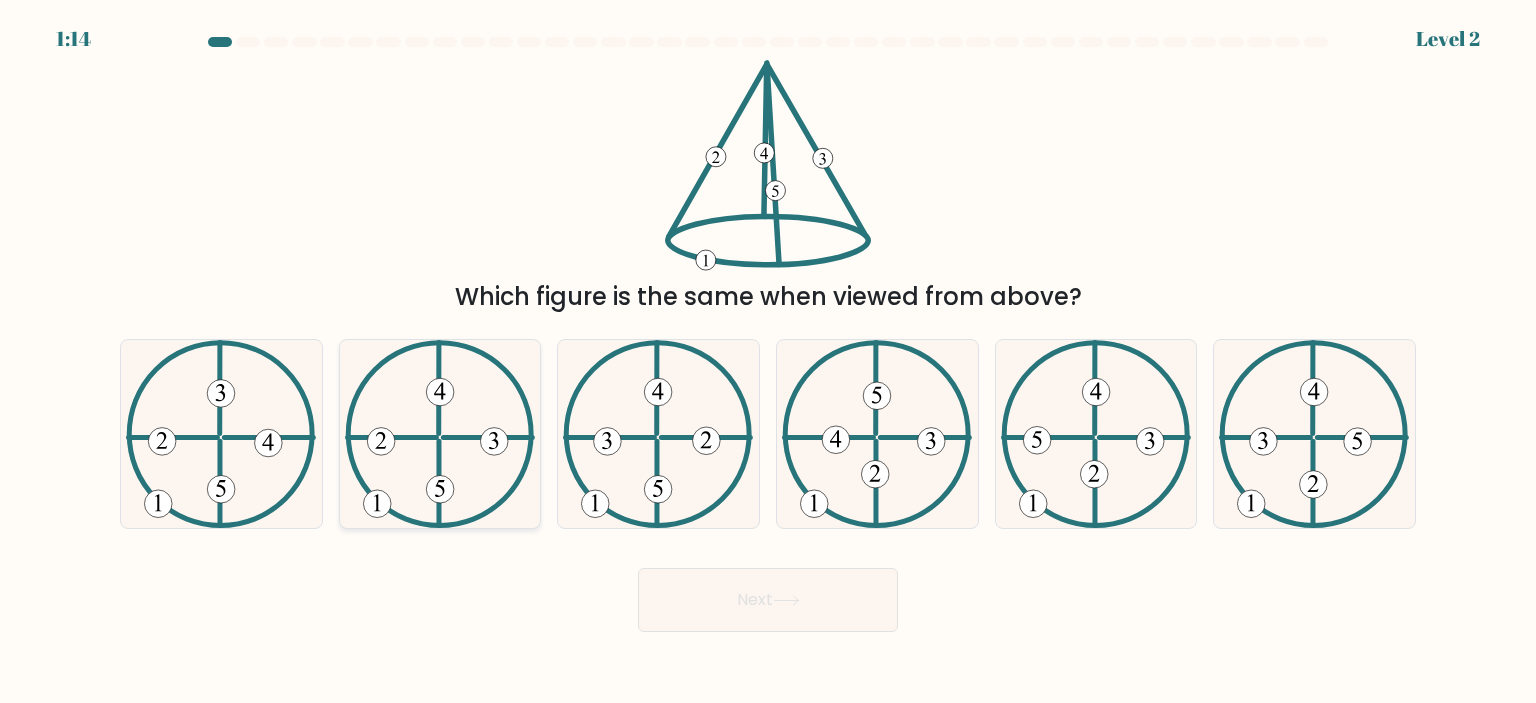click 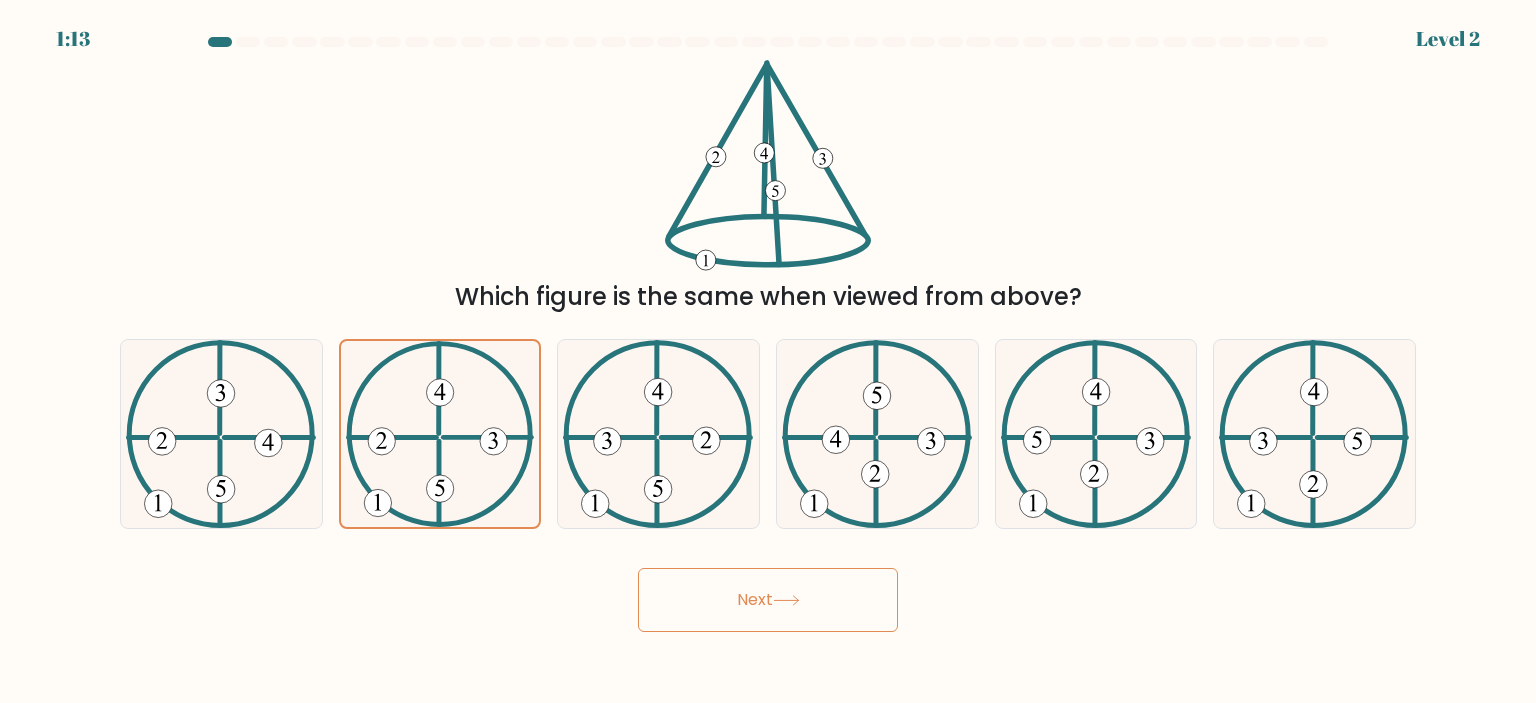 click on "Next" at bounding box center (768, 600) 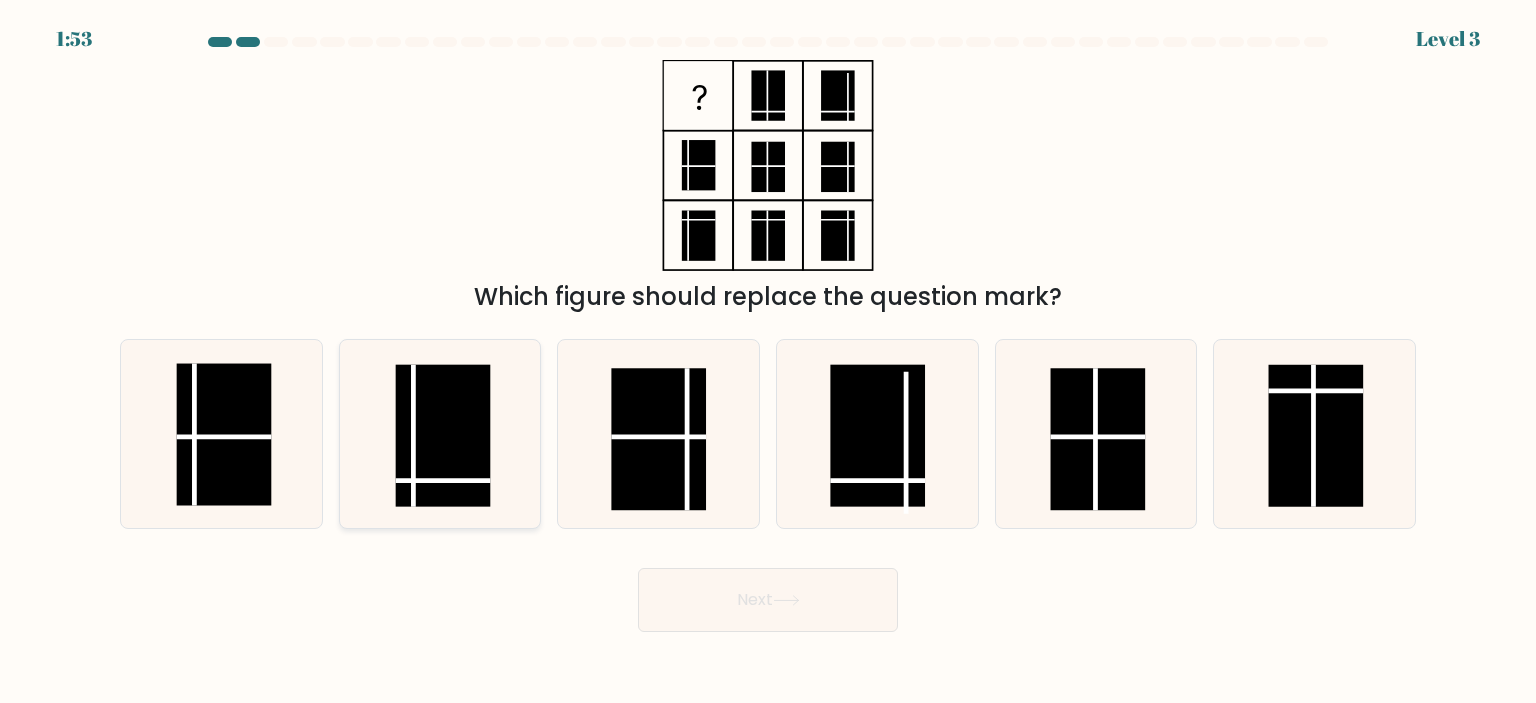 click 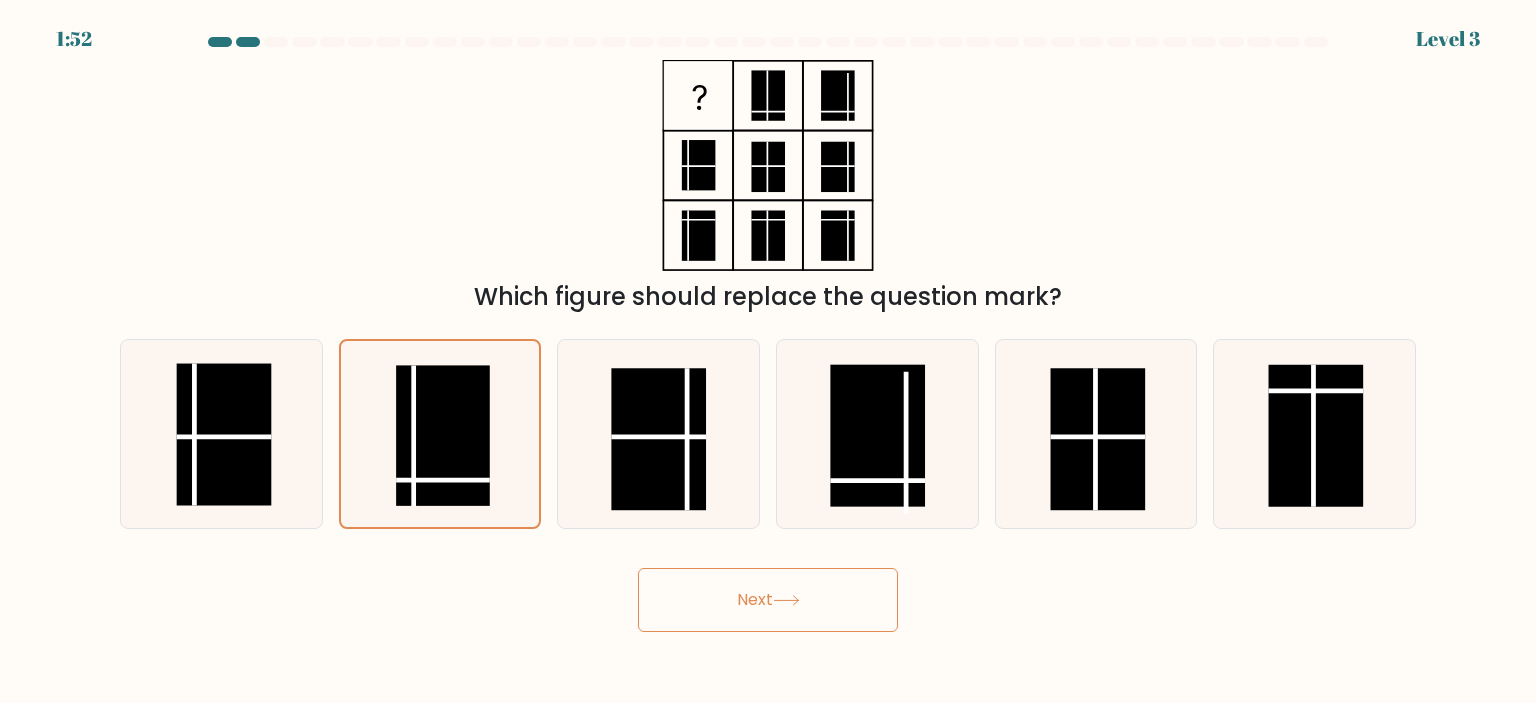 click on "Next" at bounding box center (768, 600) 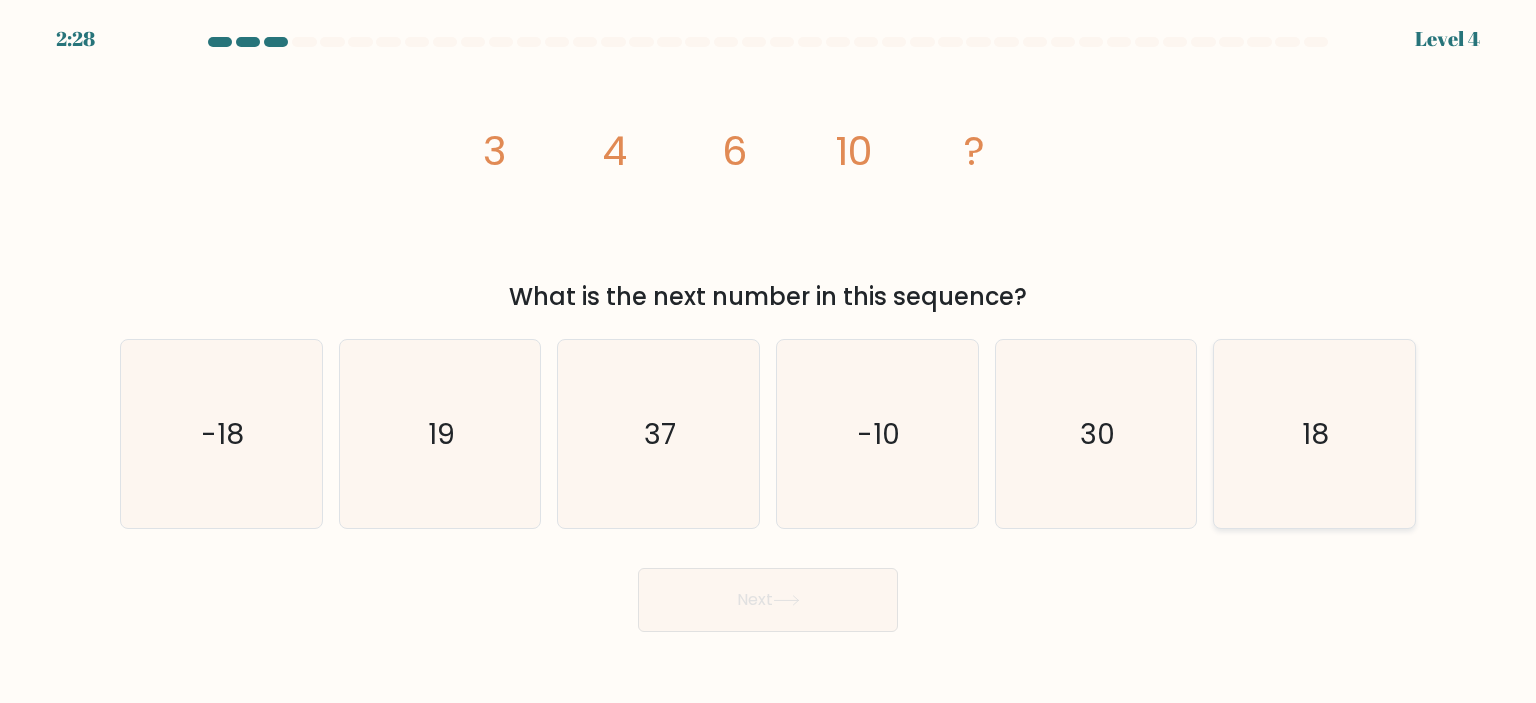 click on "18" 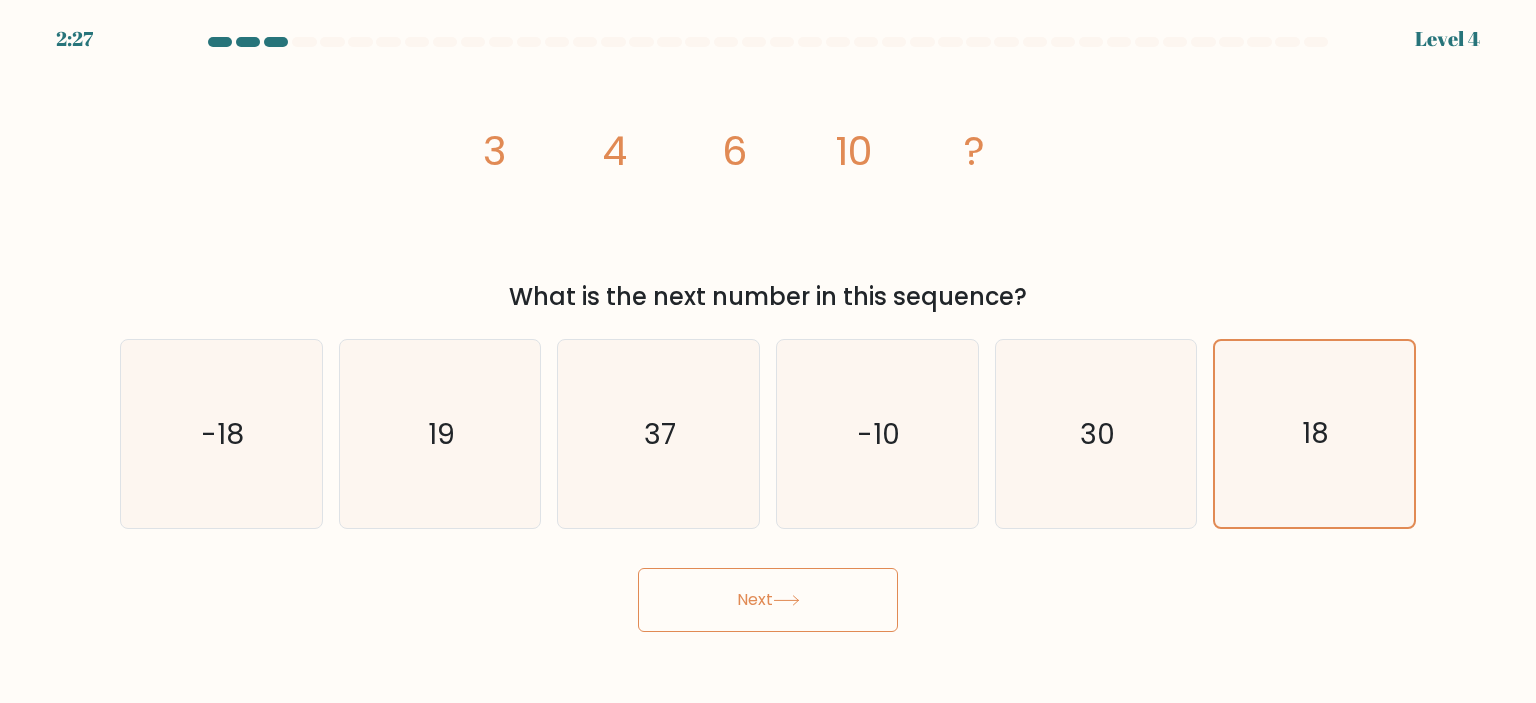 click on "Next" at bounding box center [768, 600] 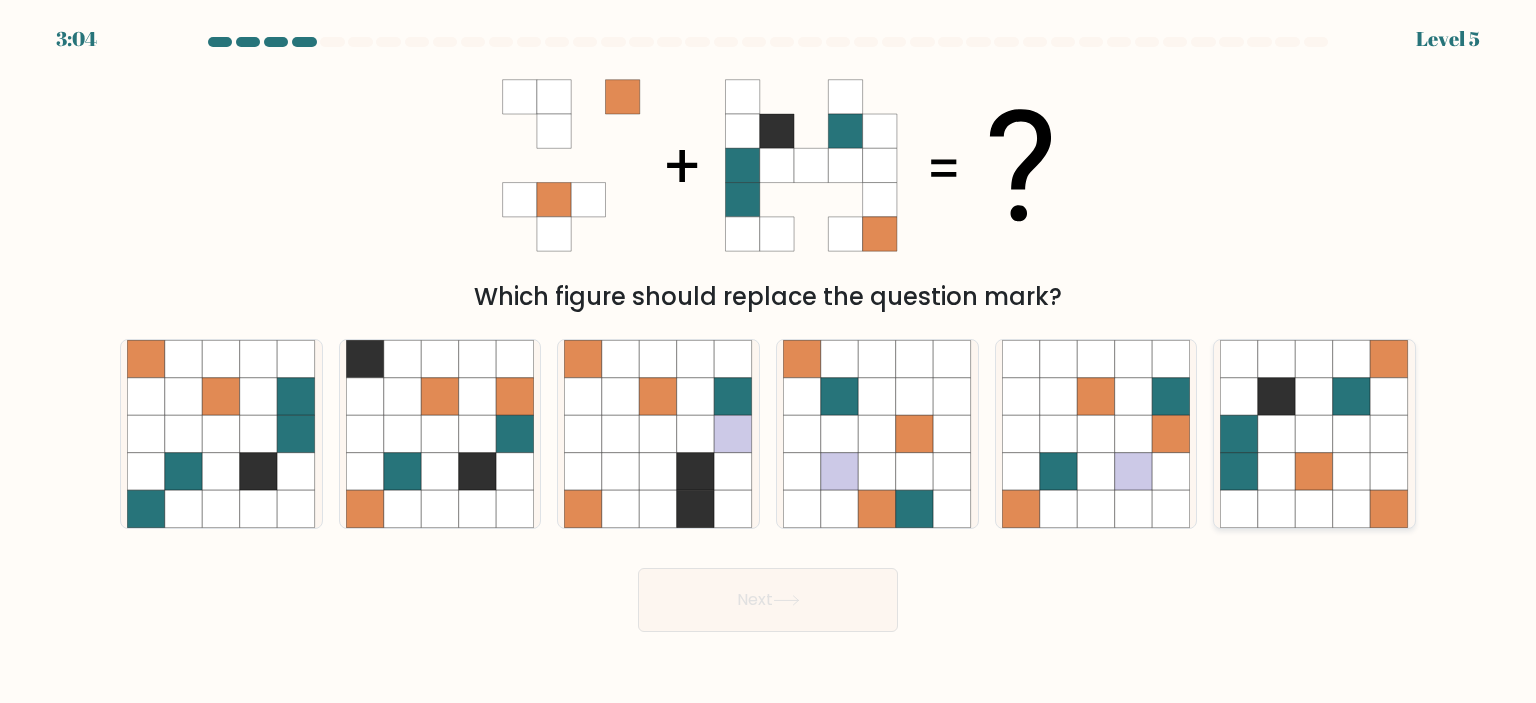 click 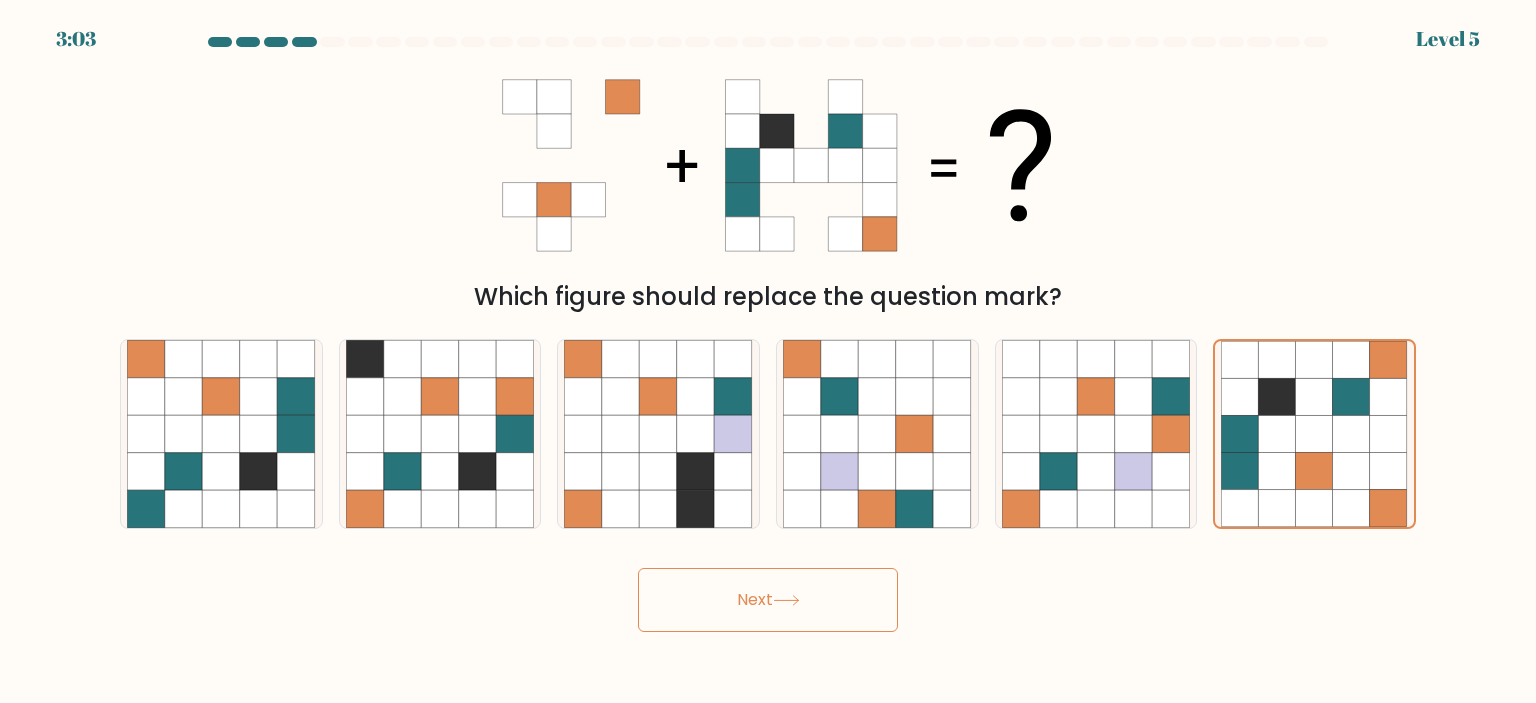 click on "Next" at bounding box center (768, 600) 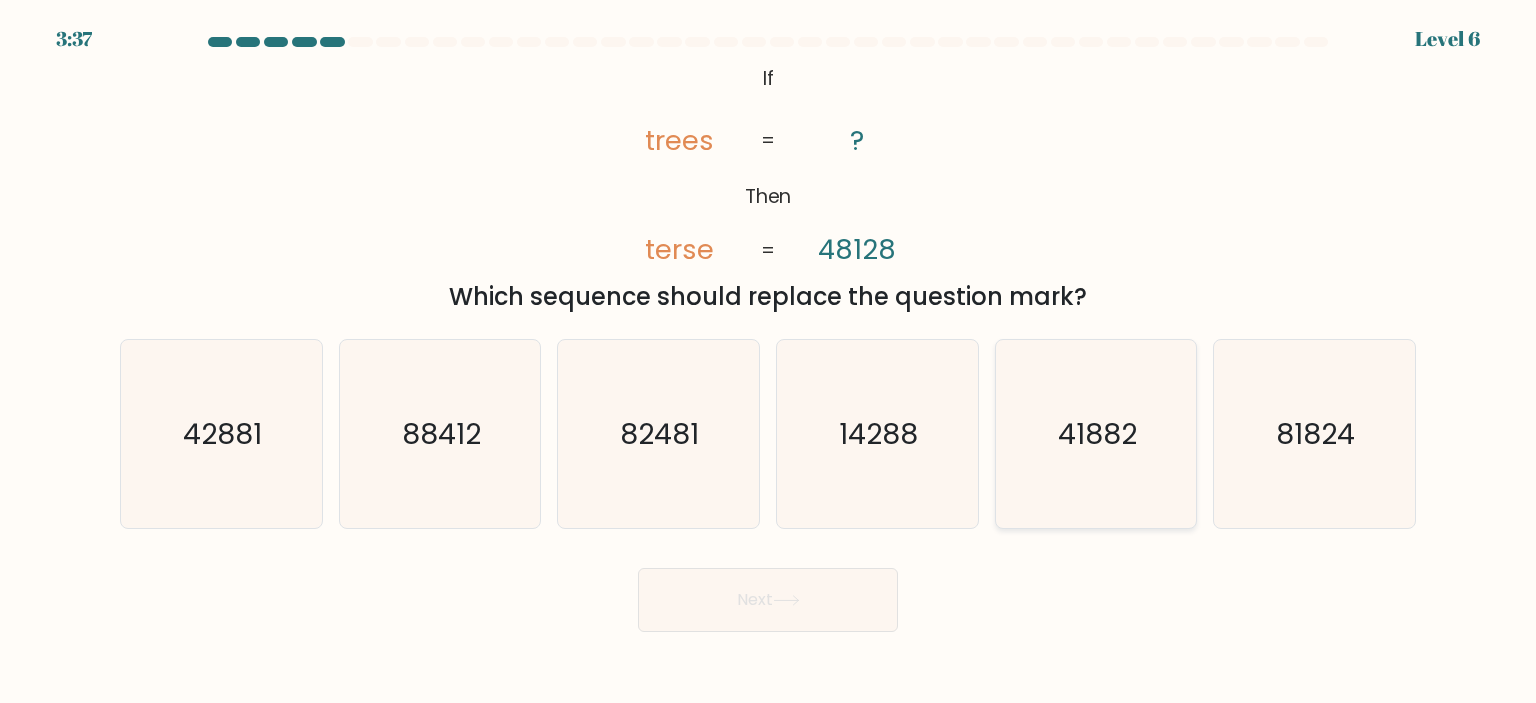 click on "41882" 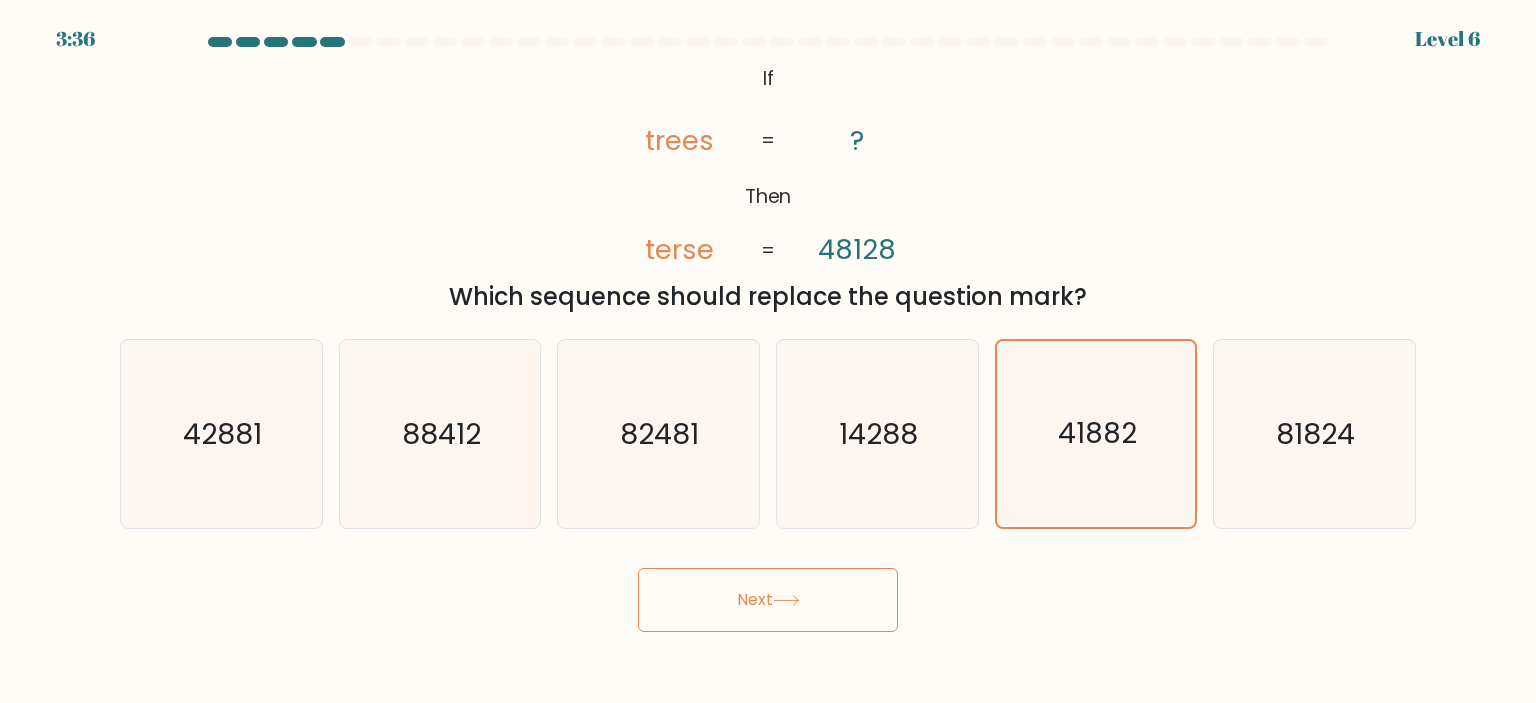 click on "Next" at bounding box center (768, 600) 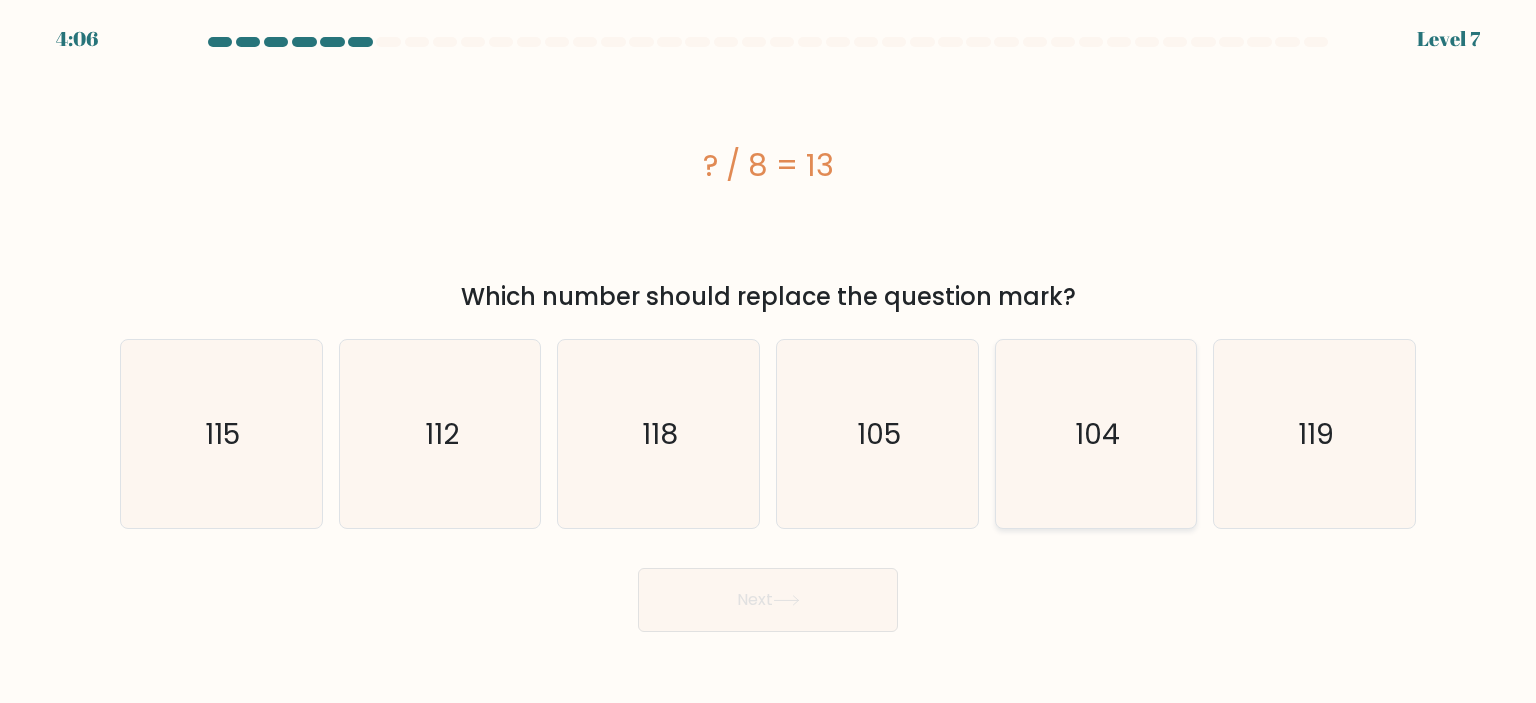 click on "104" 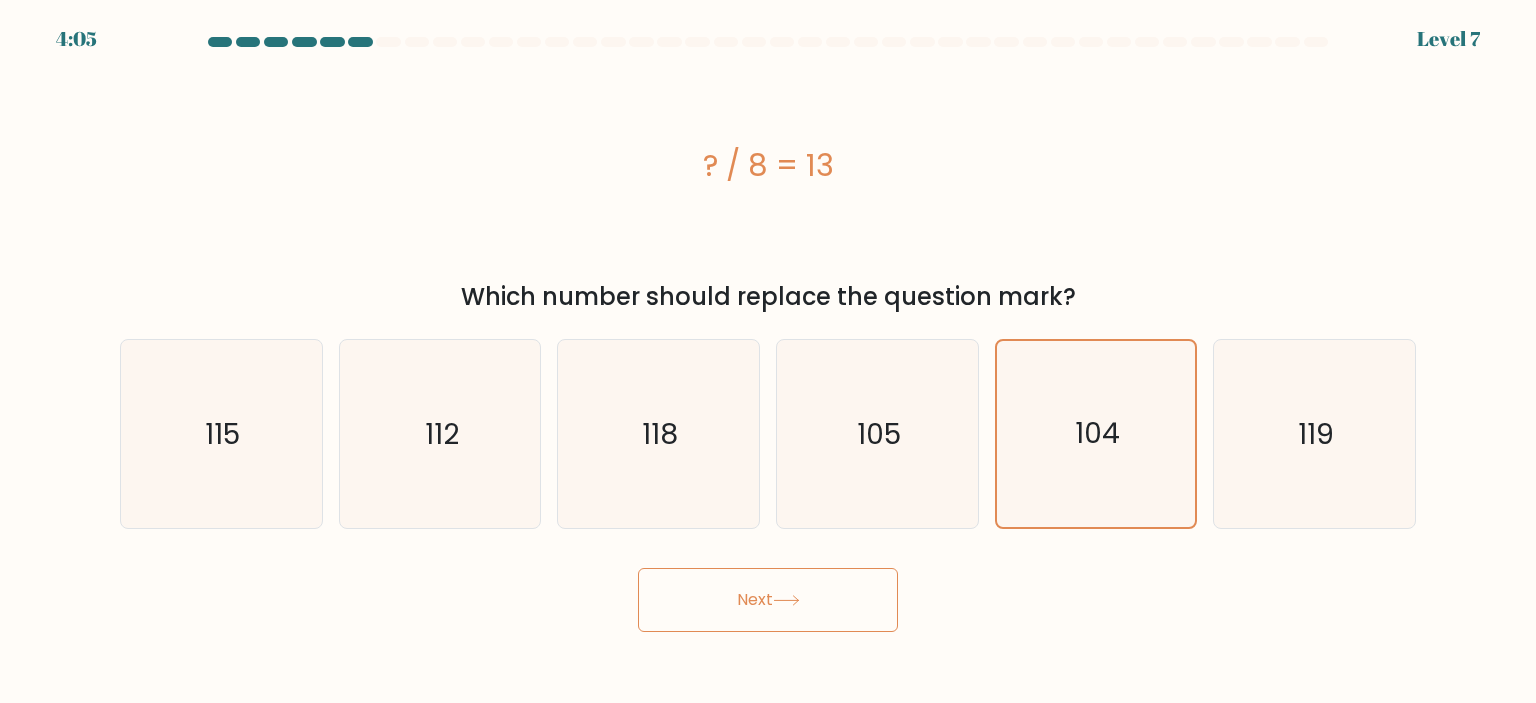 click on "Next" at bounding box center (768, 600) 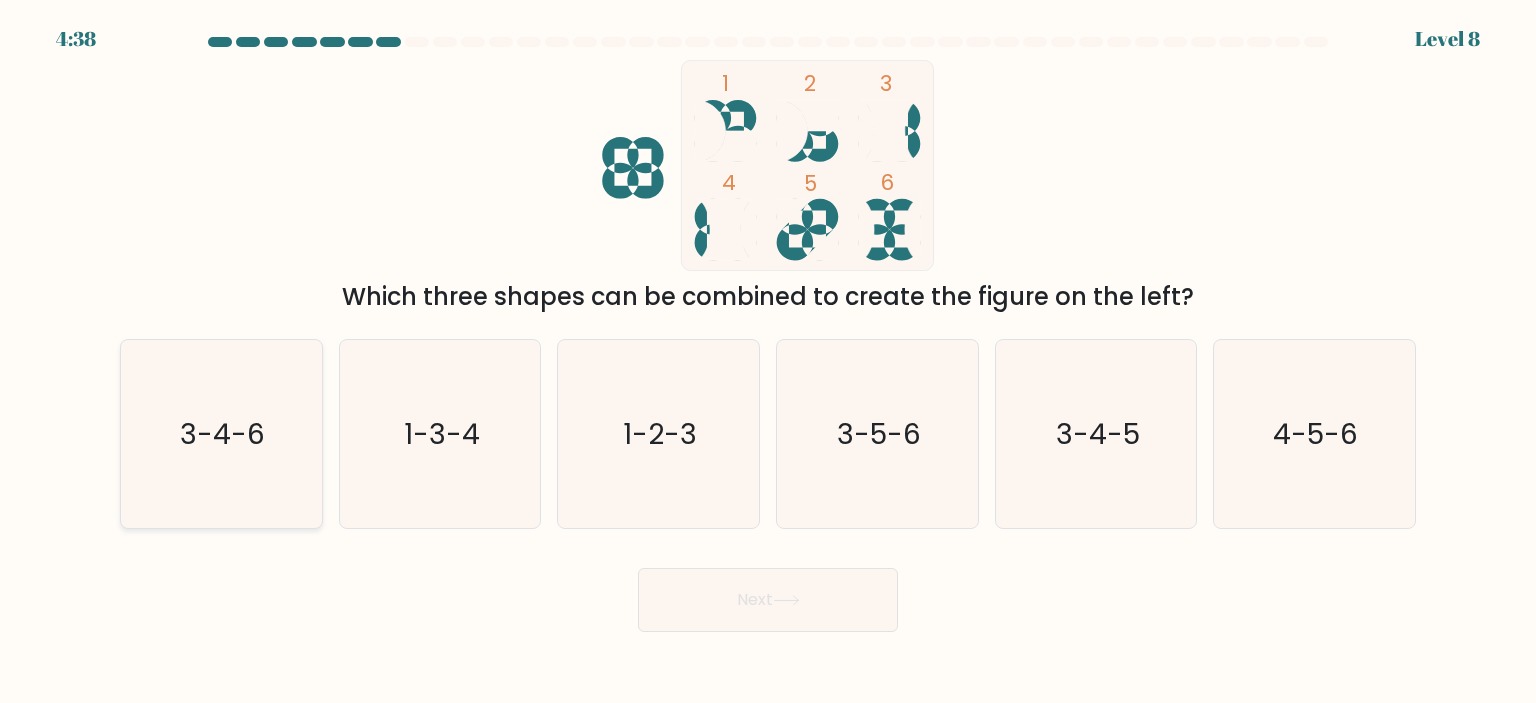 click on "3-4-6" 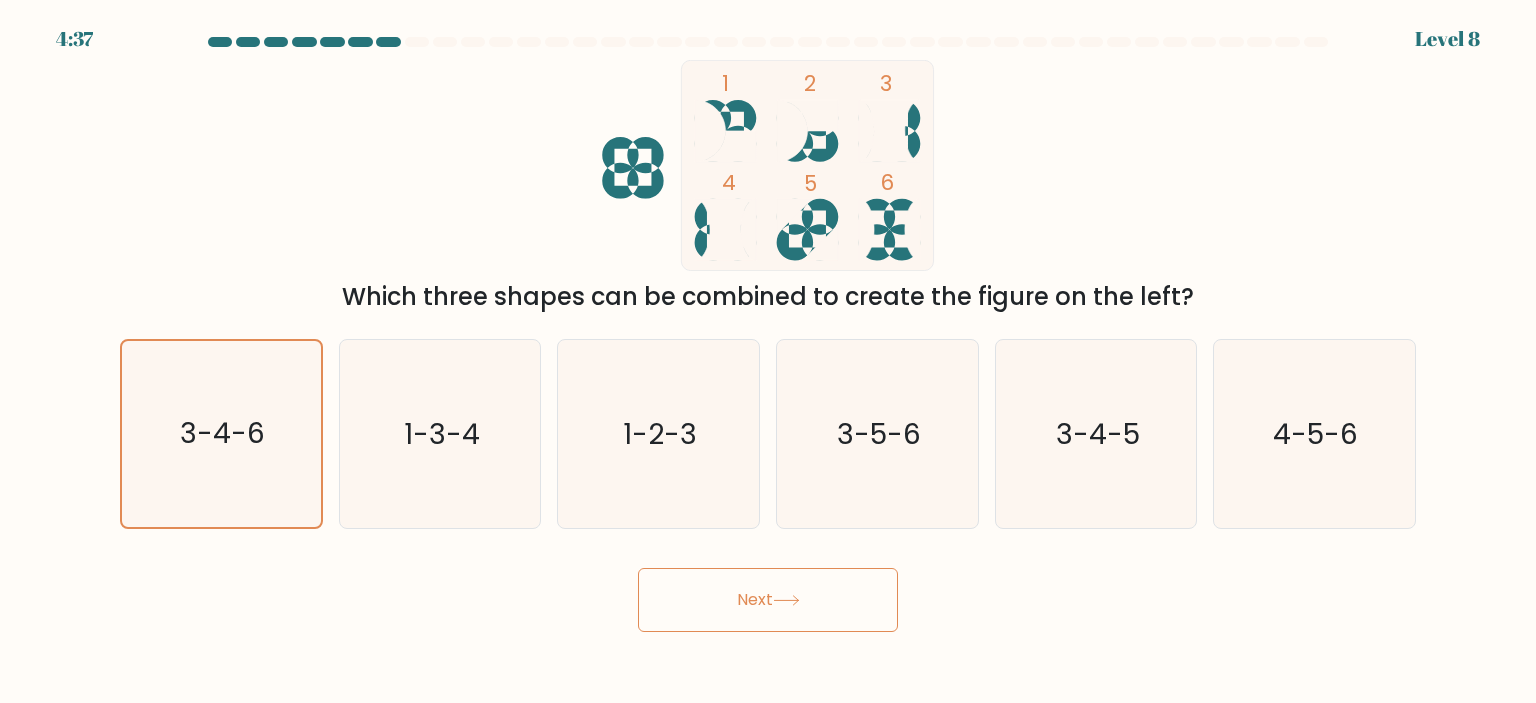 click on "Next" at bounding box center (768, 600) 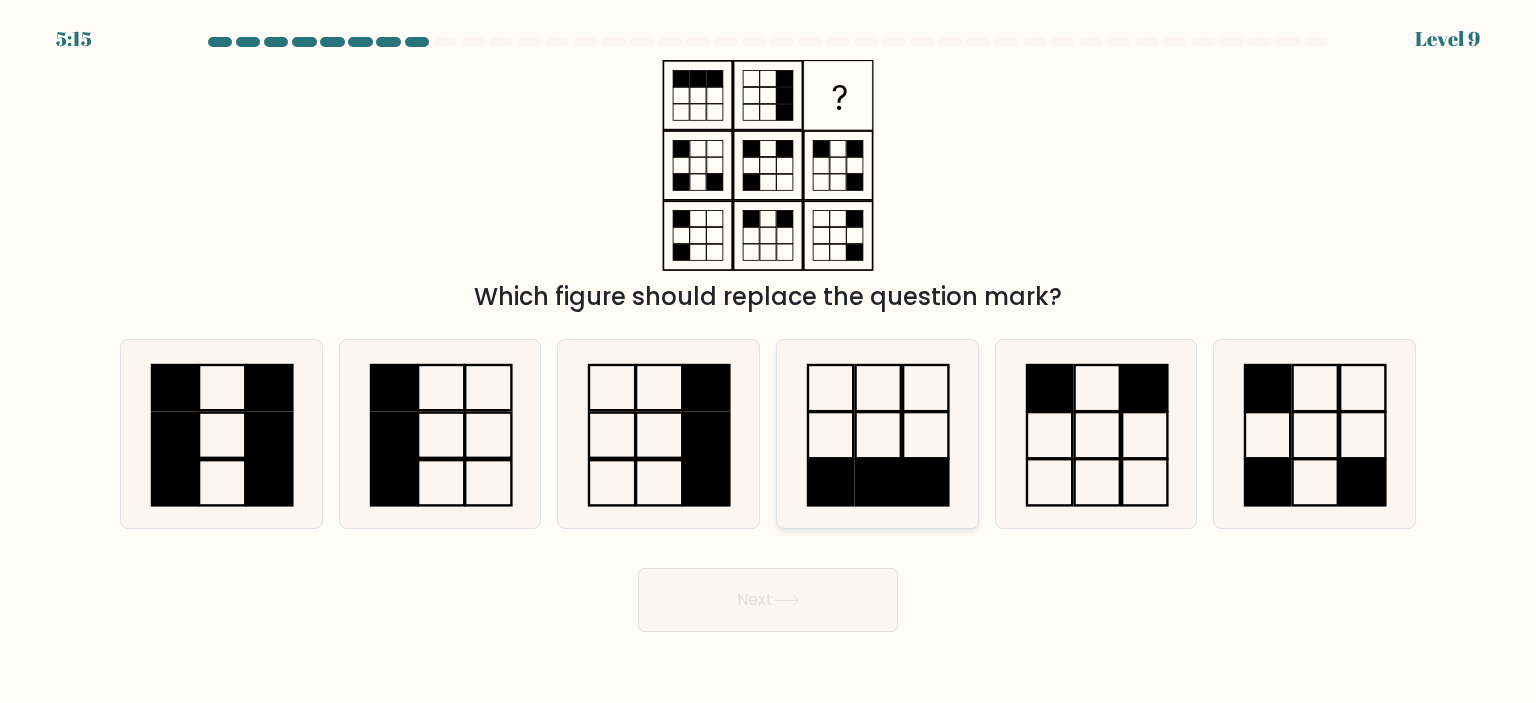 click 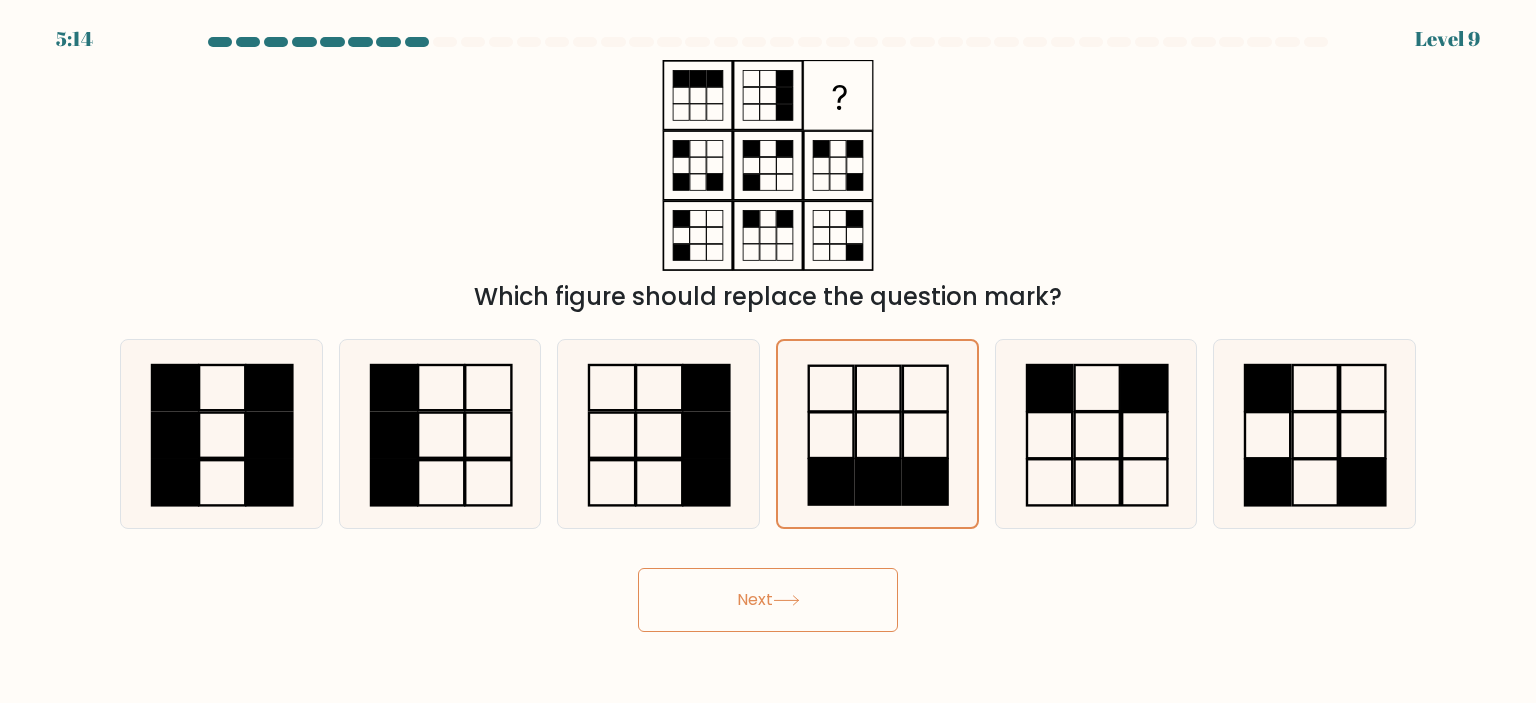 click on "Next" at bounding box center (768, 600) 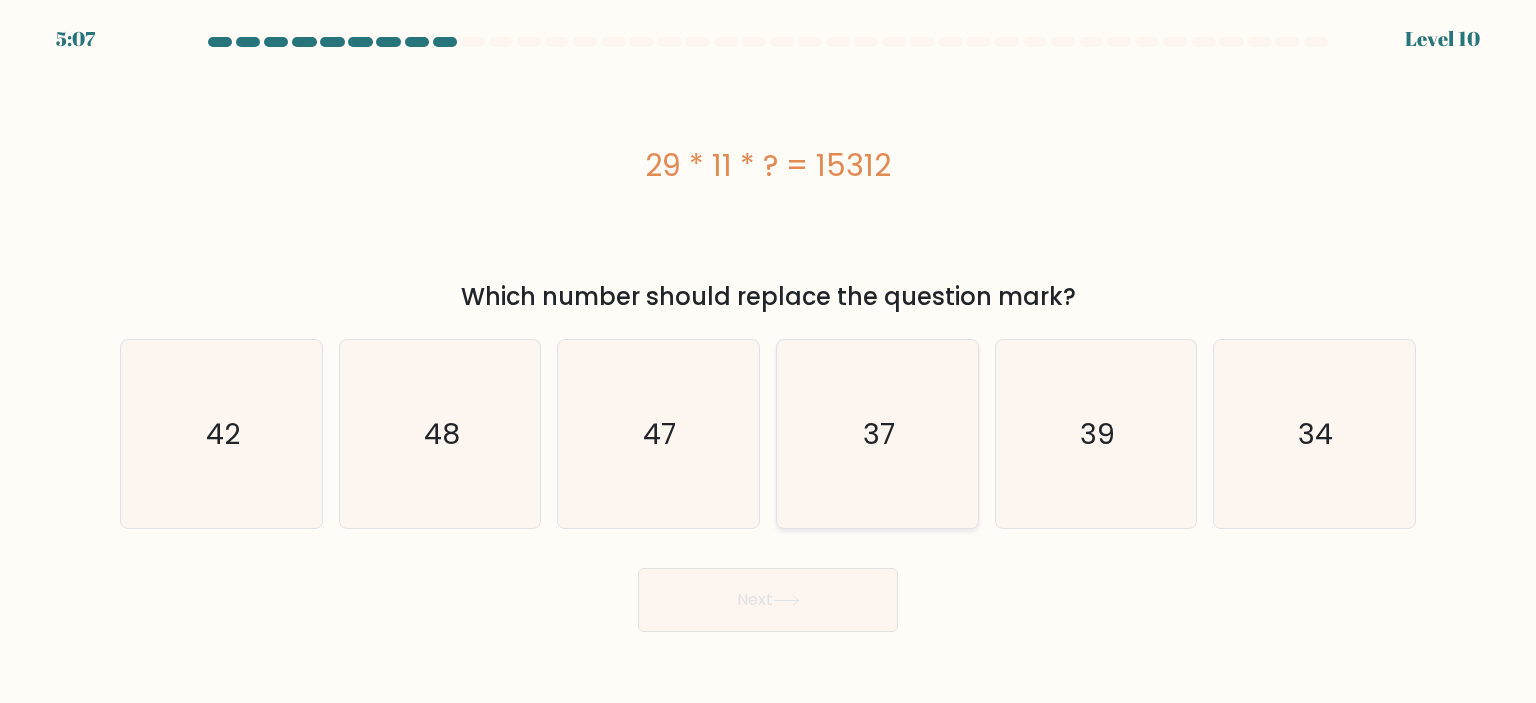 click on "37" 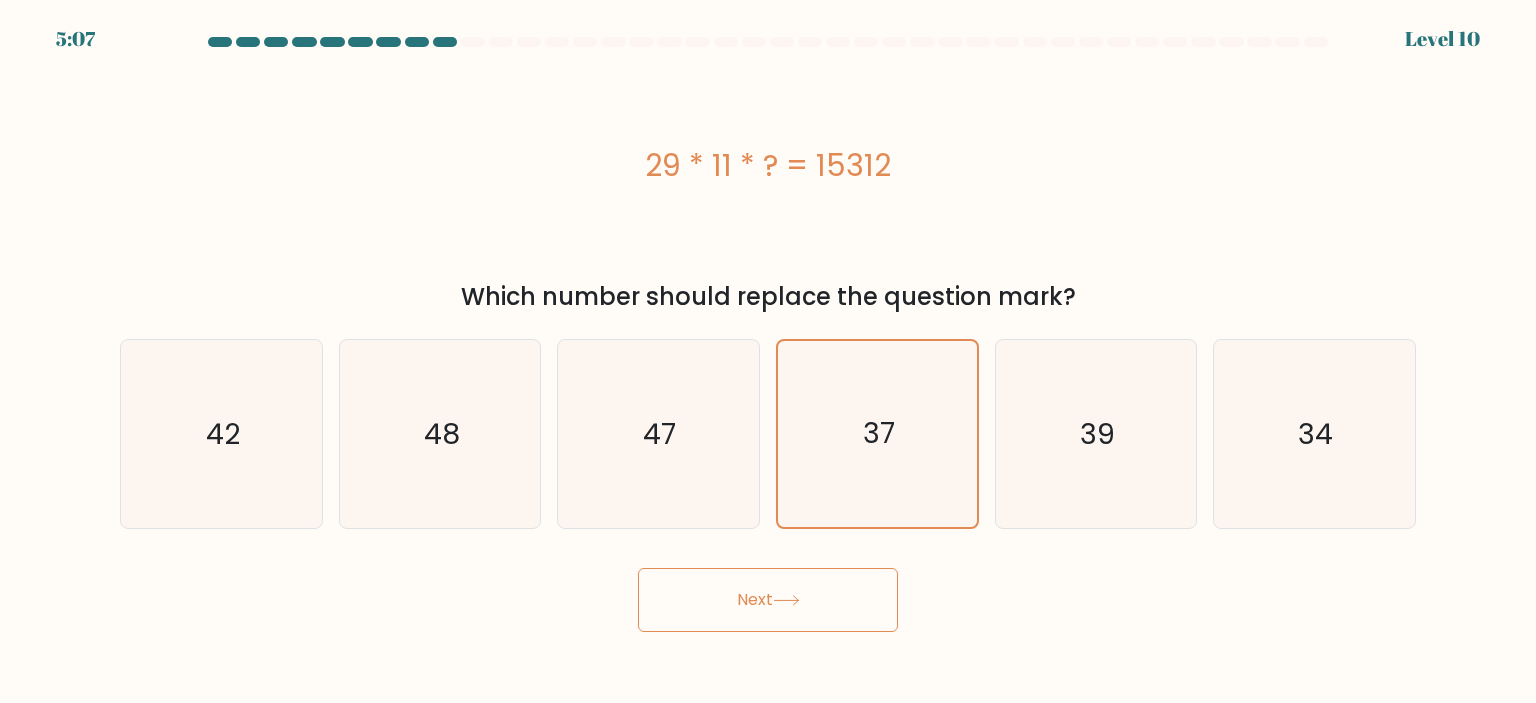 click on "Next" at bounding box center [768, 600] 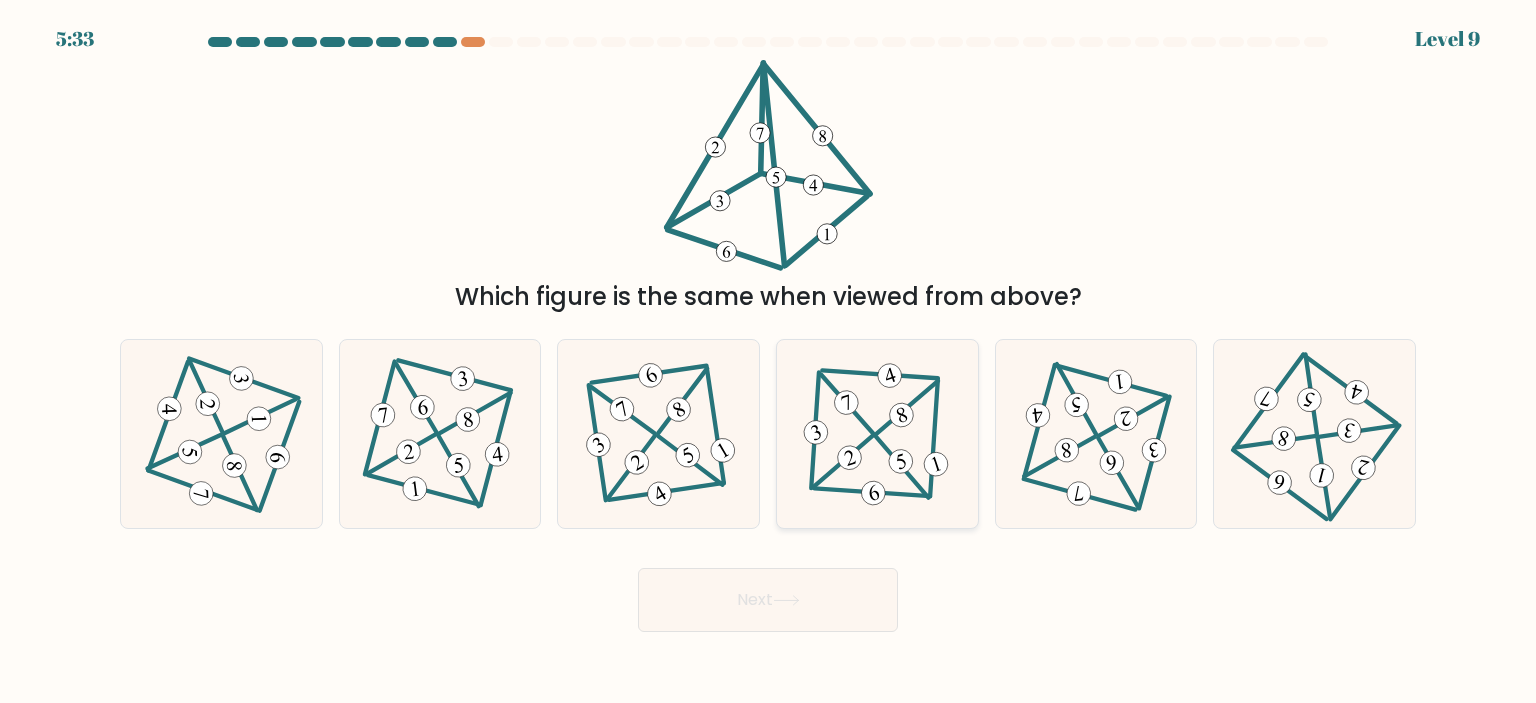 click 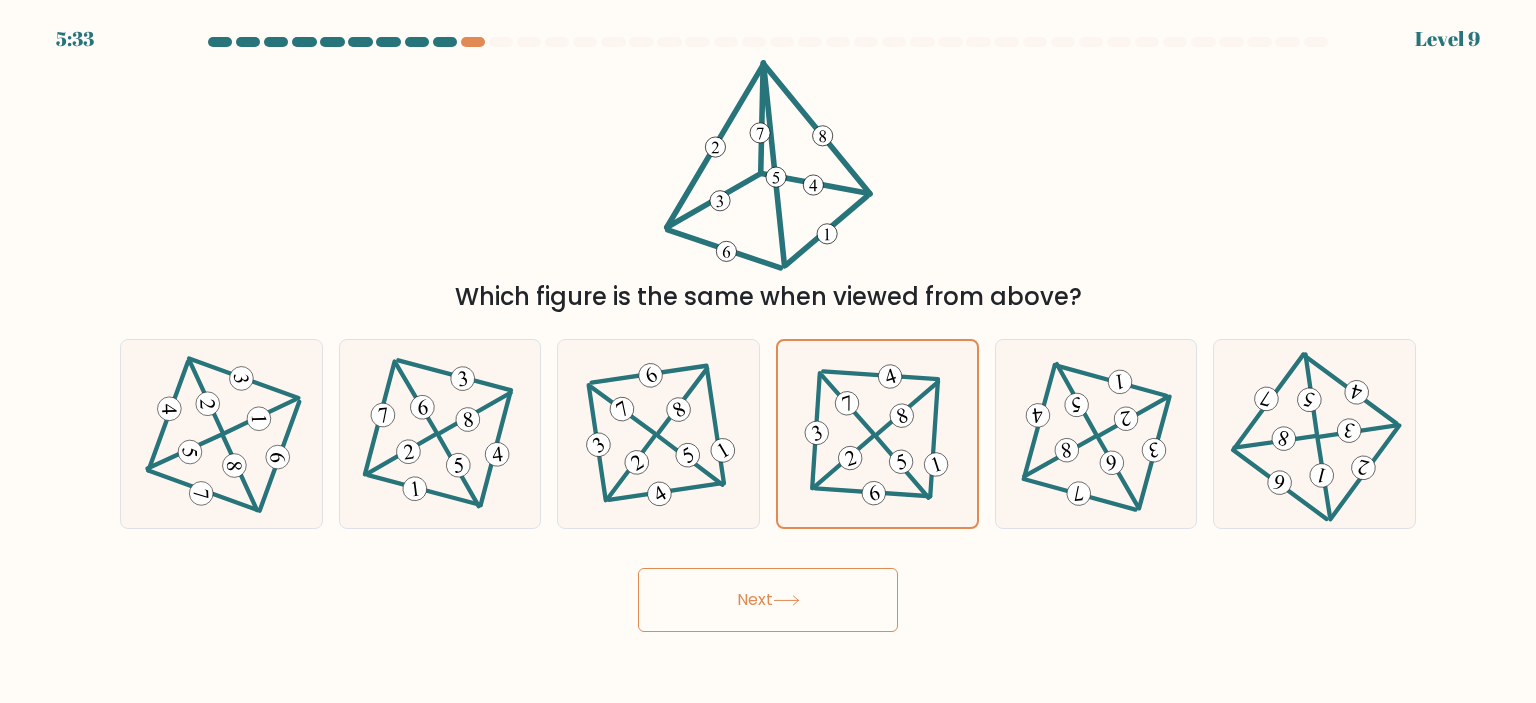 click on "Next" at bounding box center (768, 600) 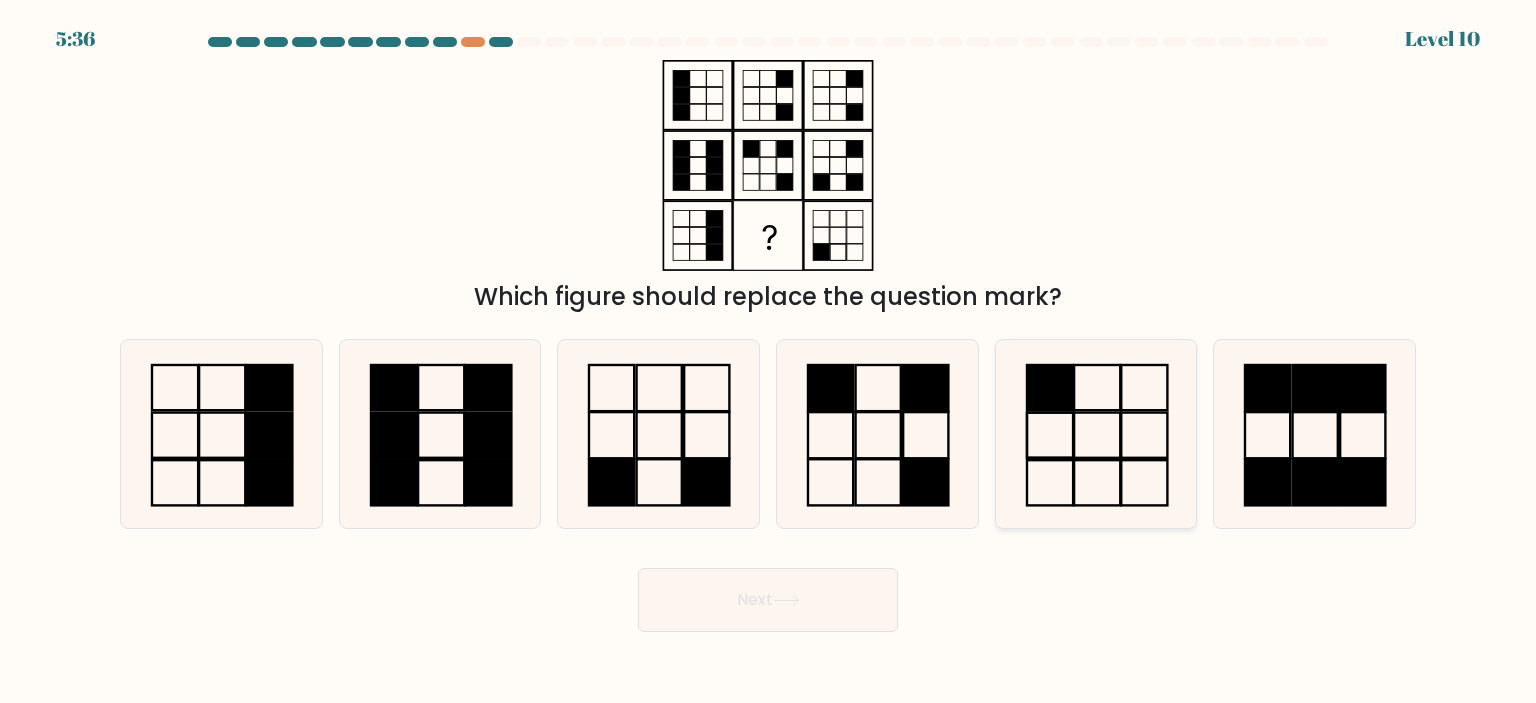 click 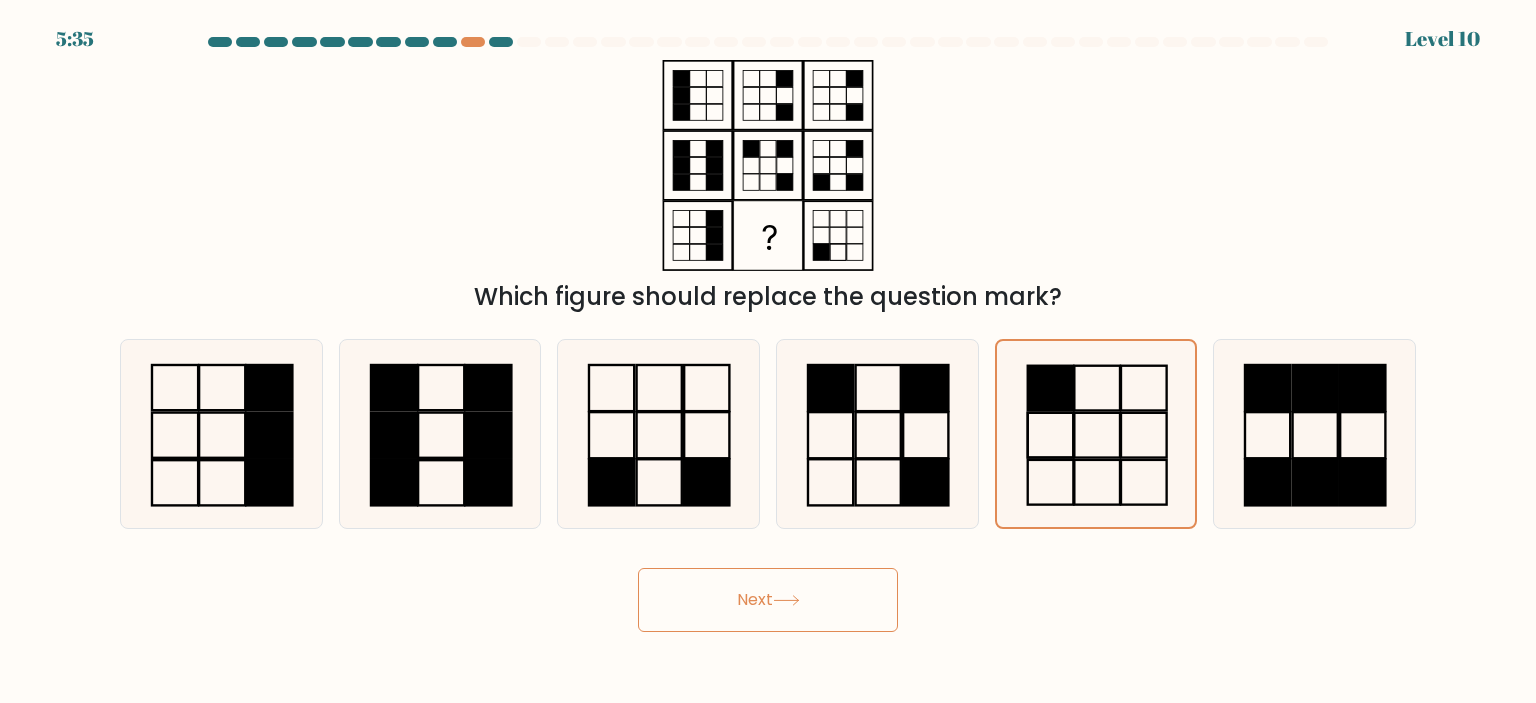 click on "Next" at bounding box center [768, 600] 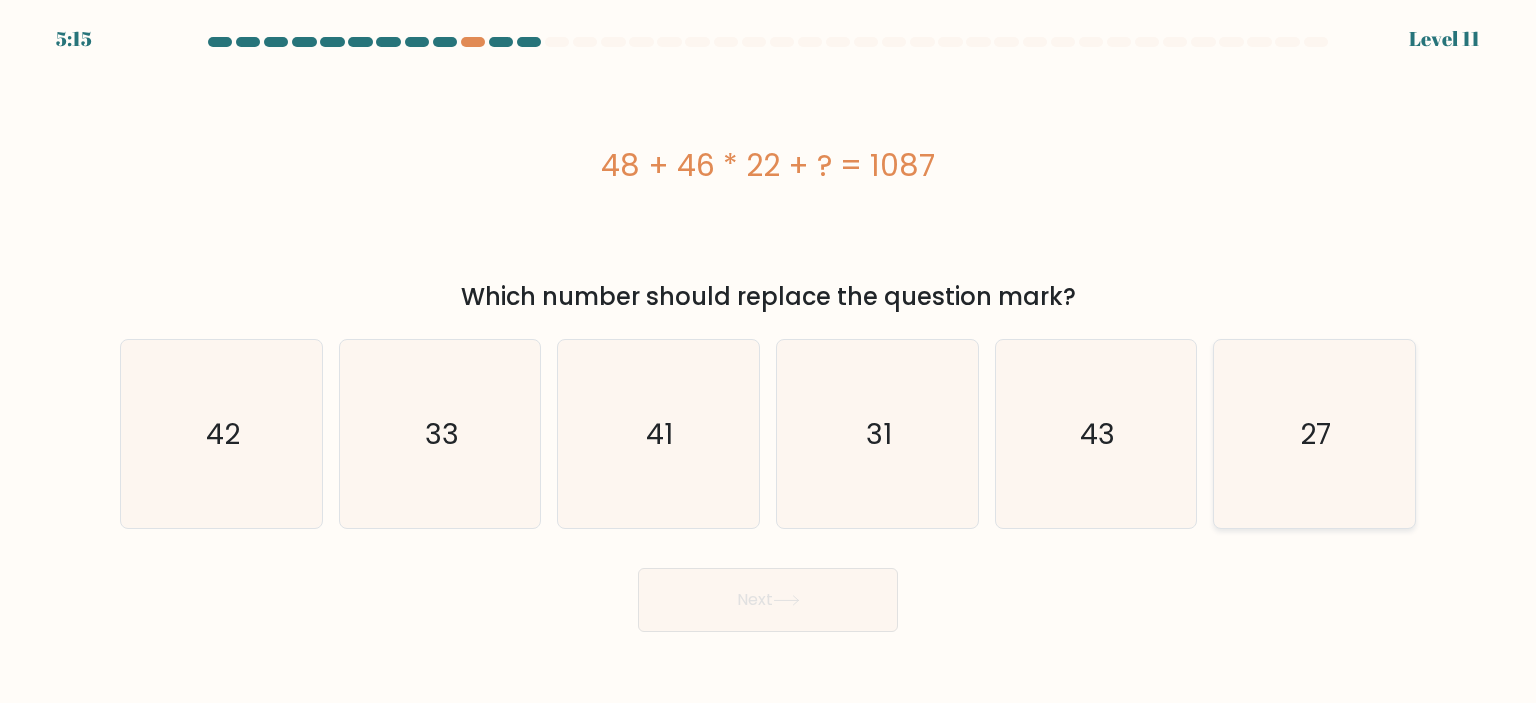 click on "27" 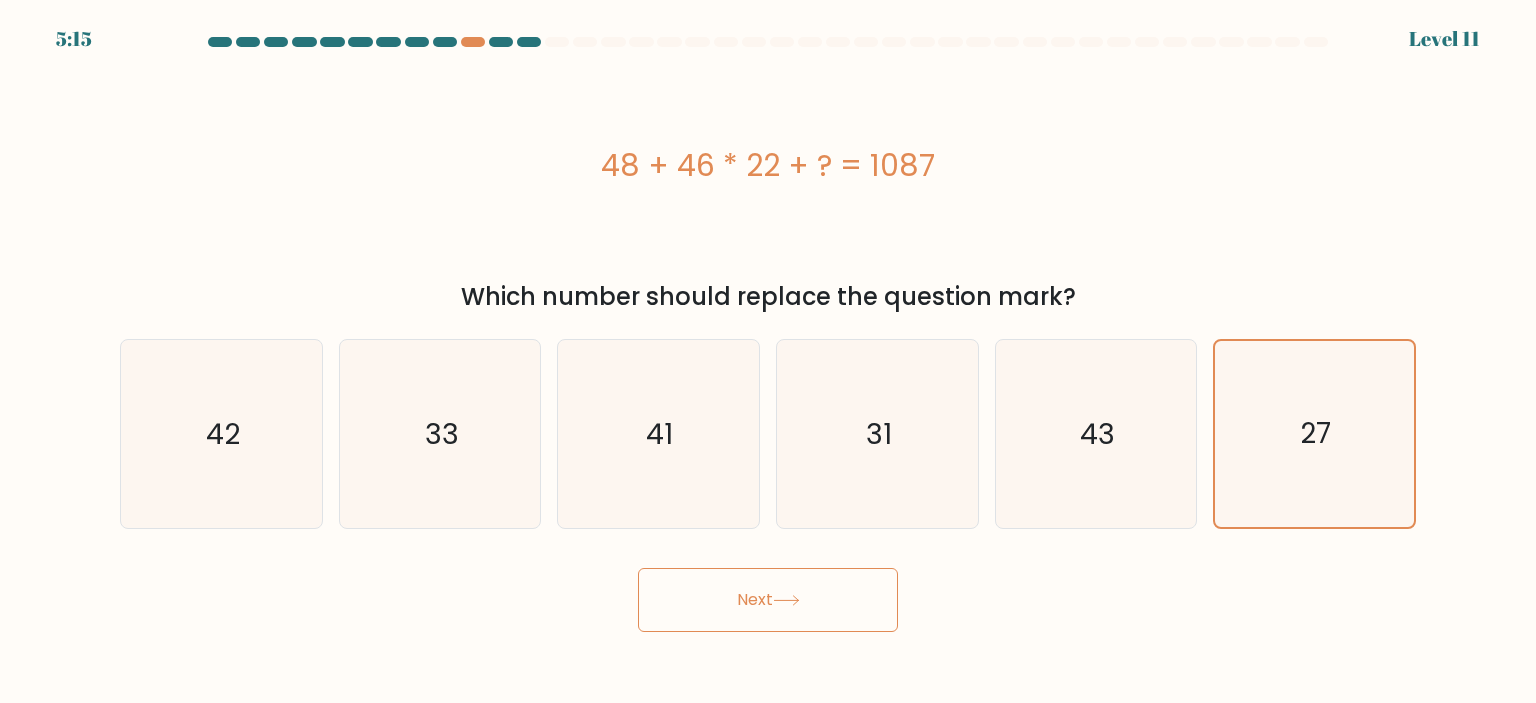 click on "Next" at bounding box center (768, 600) 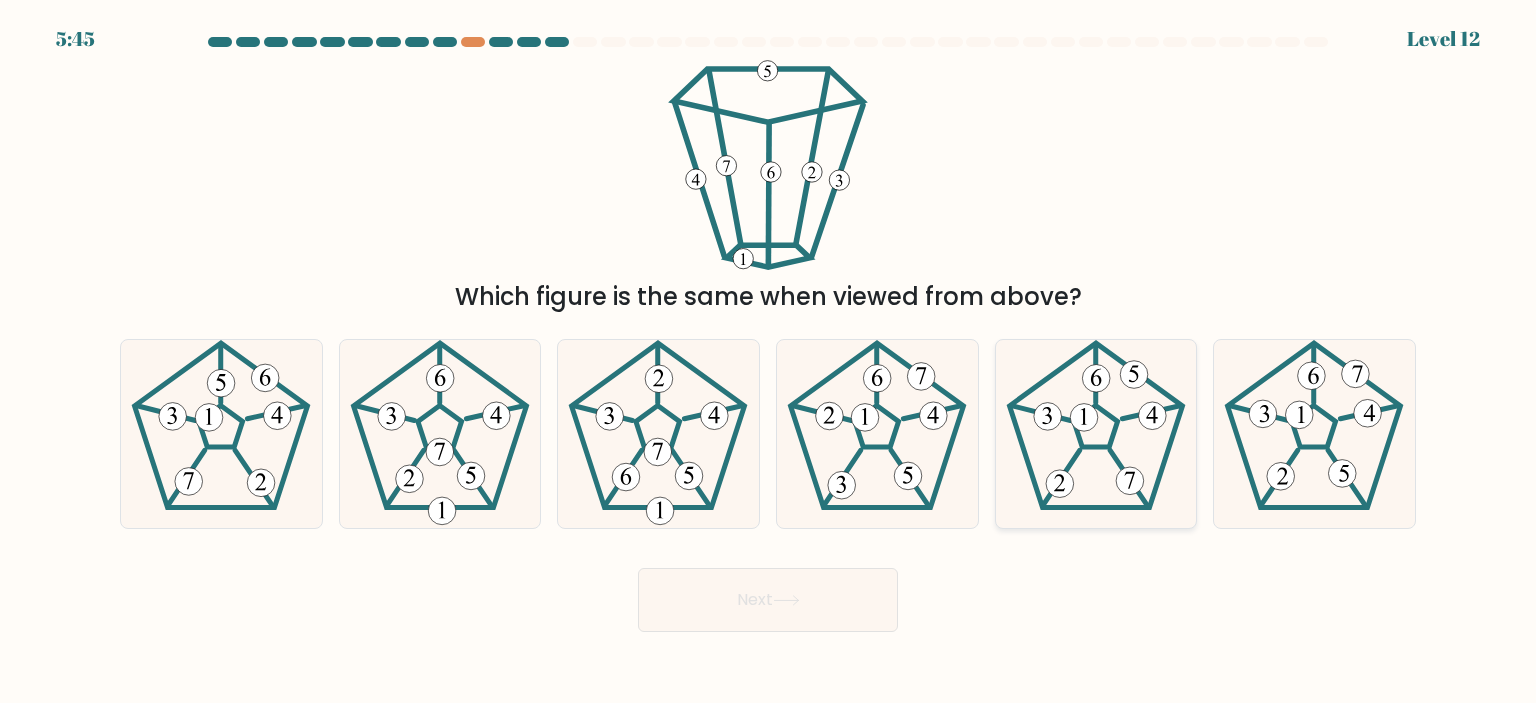 click 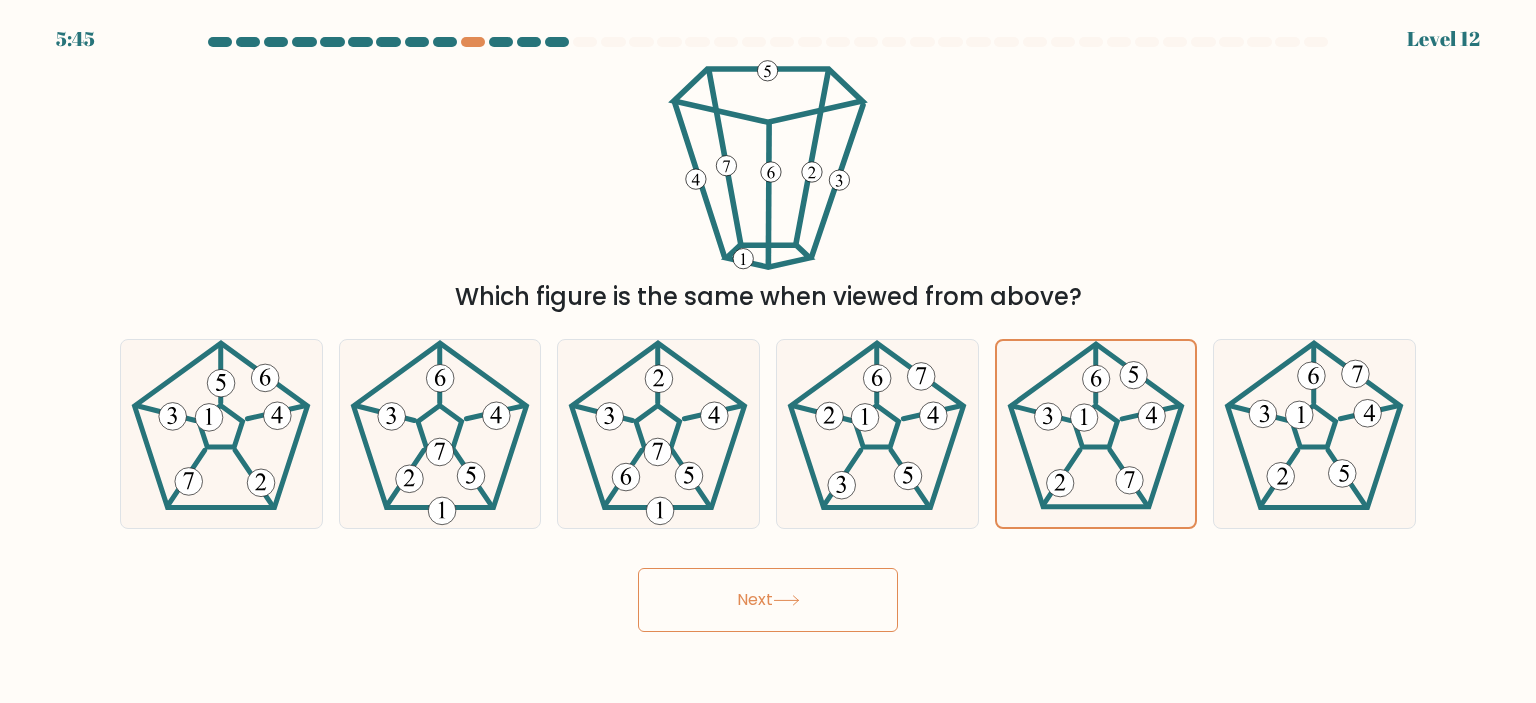 click on "Next" at bounding box center (768, 600) 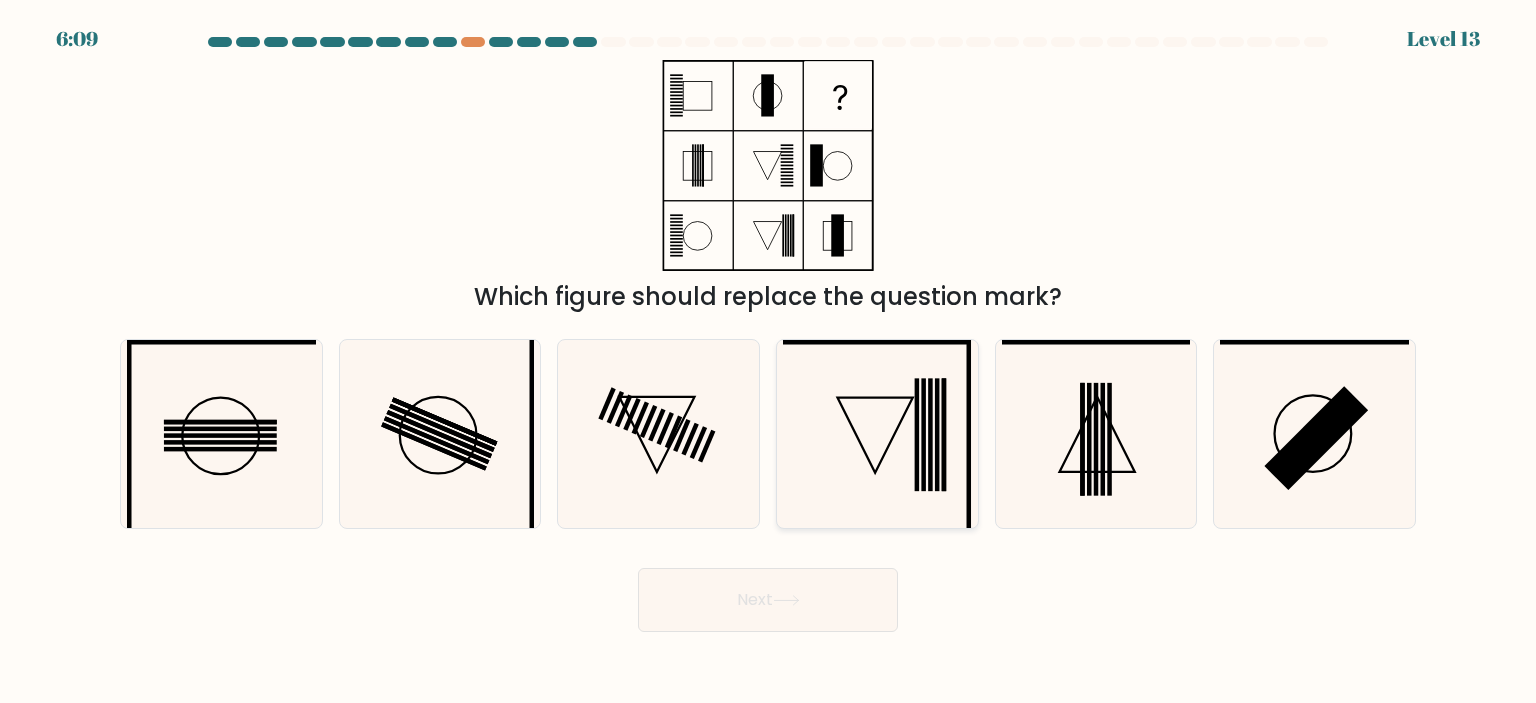 click 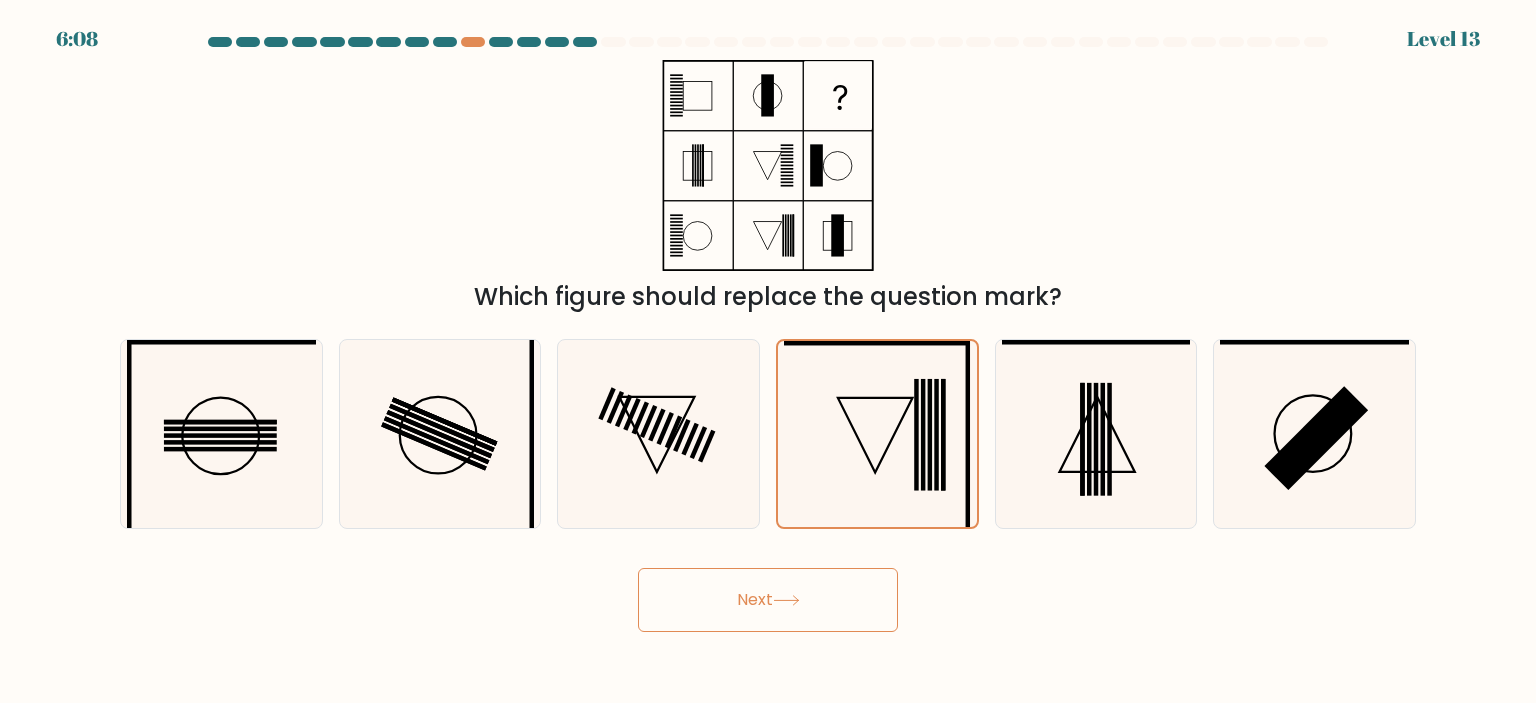click on "Next" at bounding box center [768, 600] 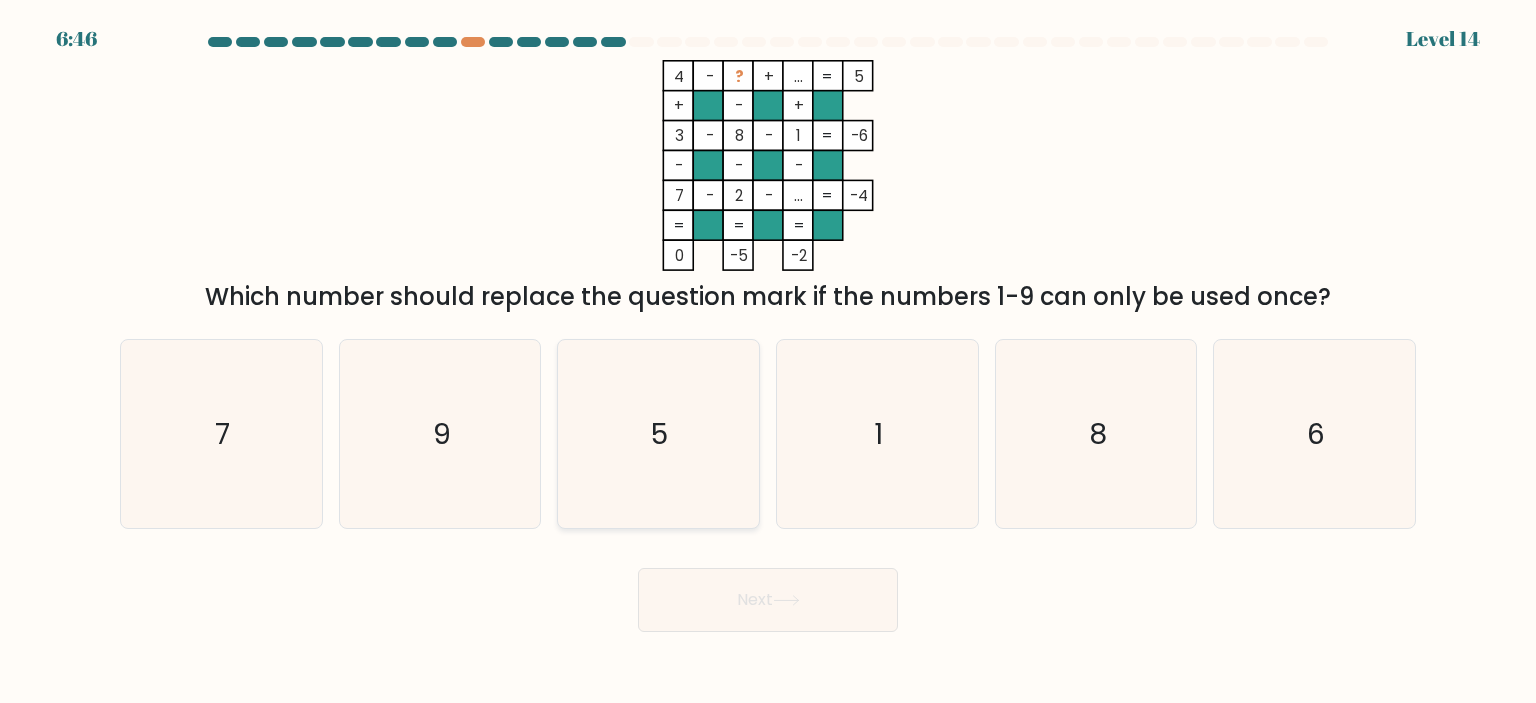 click on "5" 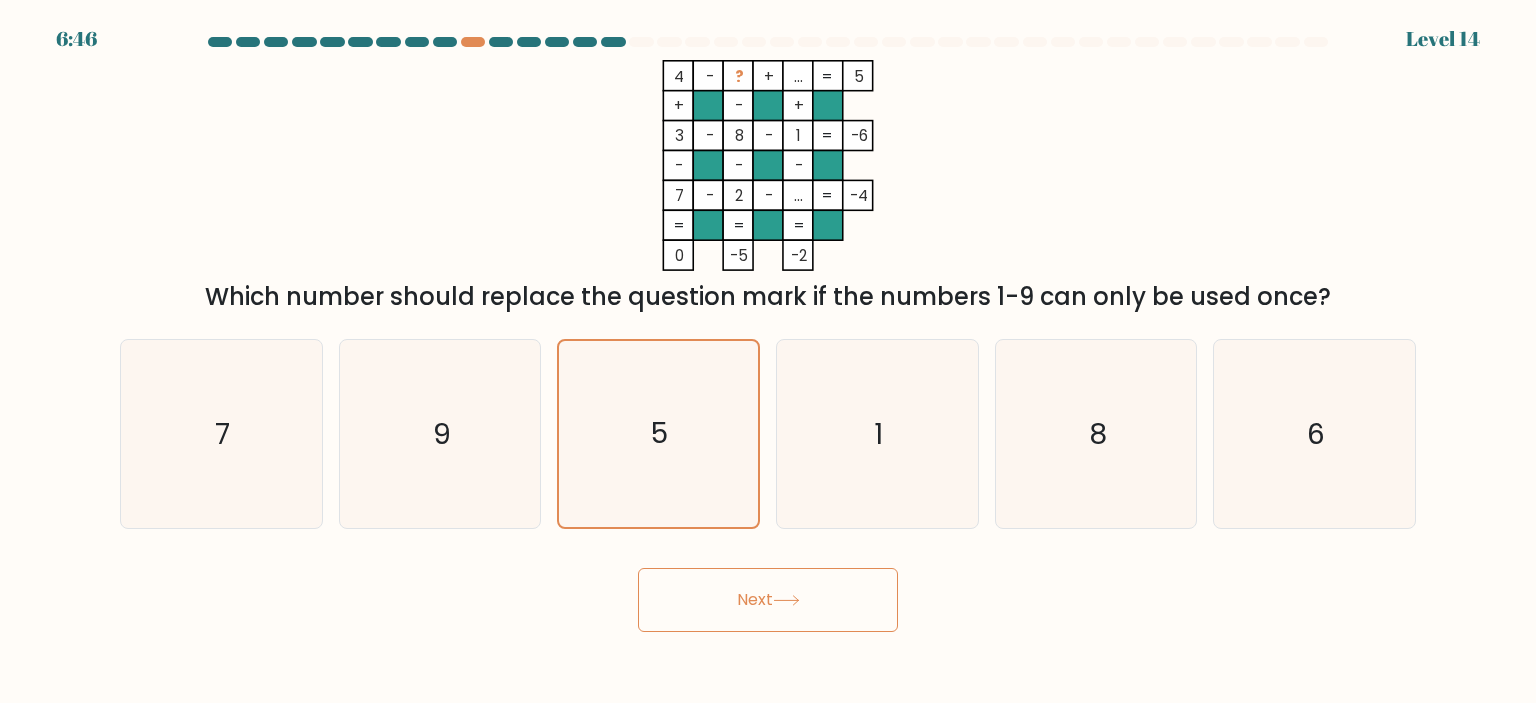 click on "Next" at bounding box center (768, 600) 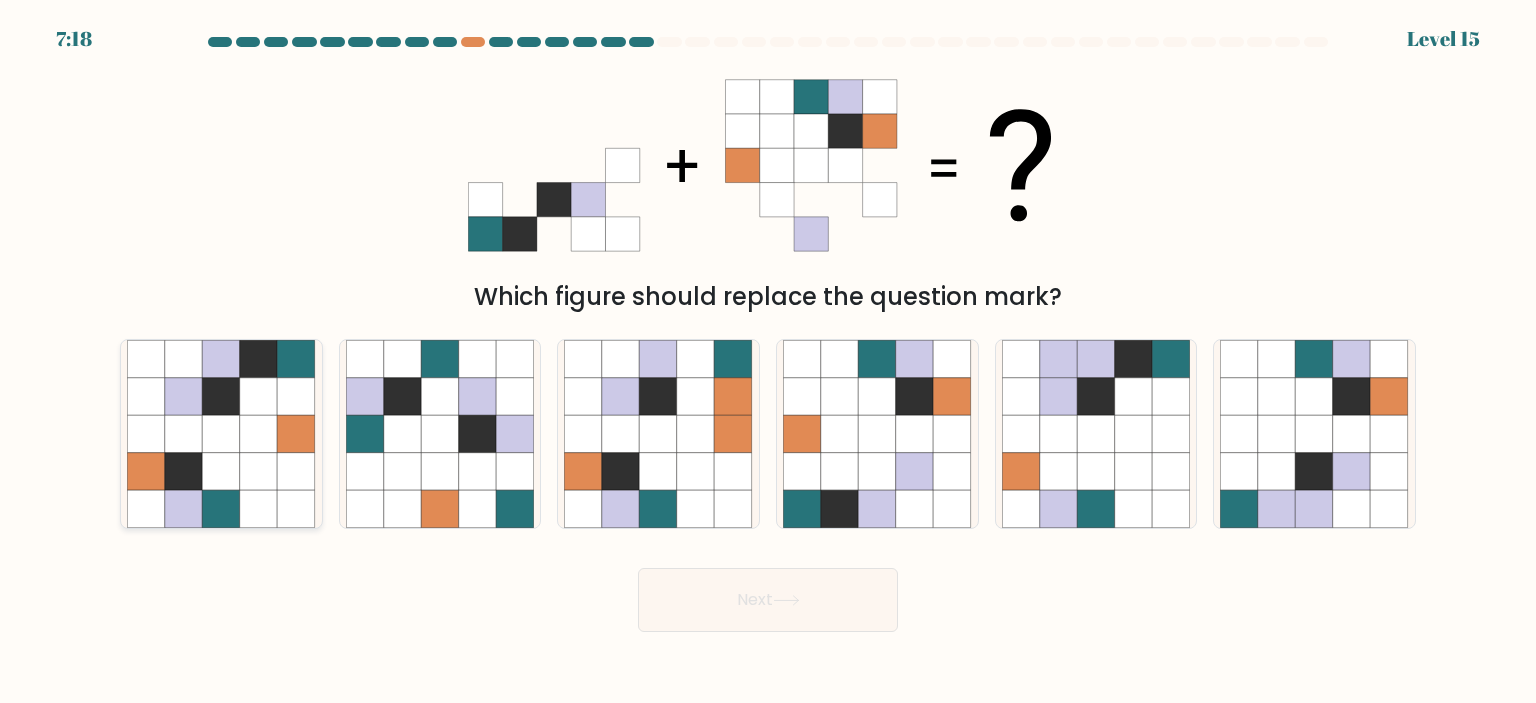 click 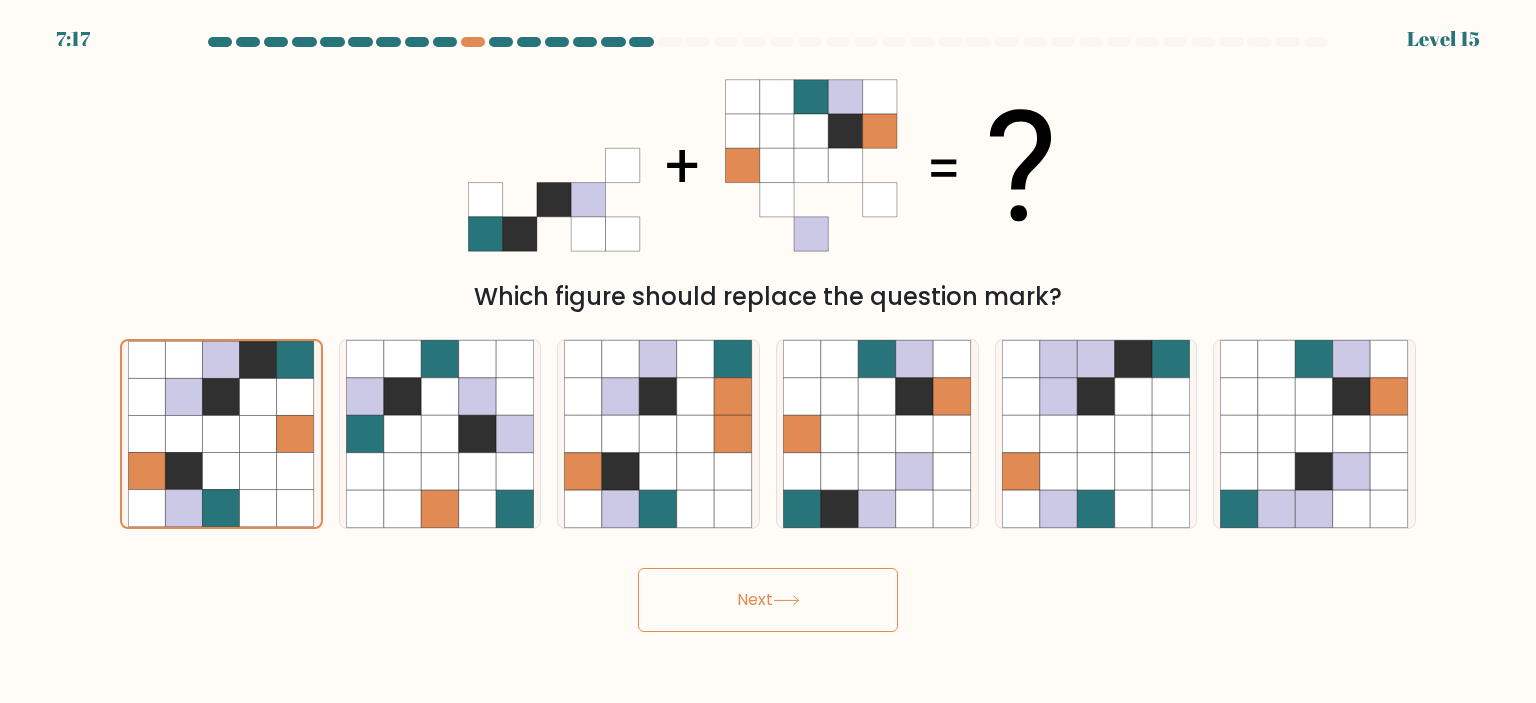 click on "Next" at bounding box center [768, 600] 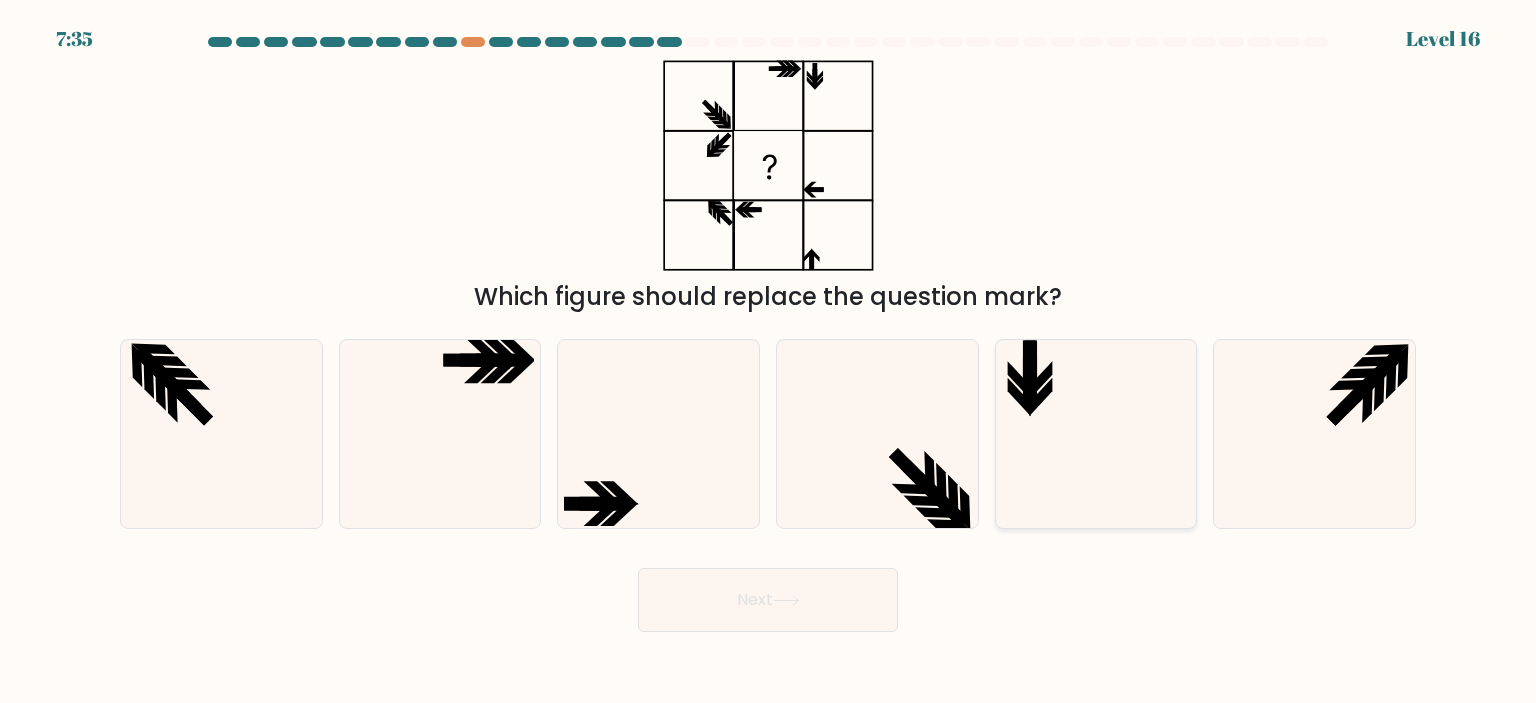 click 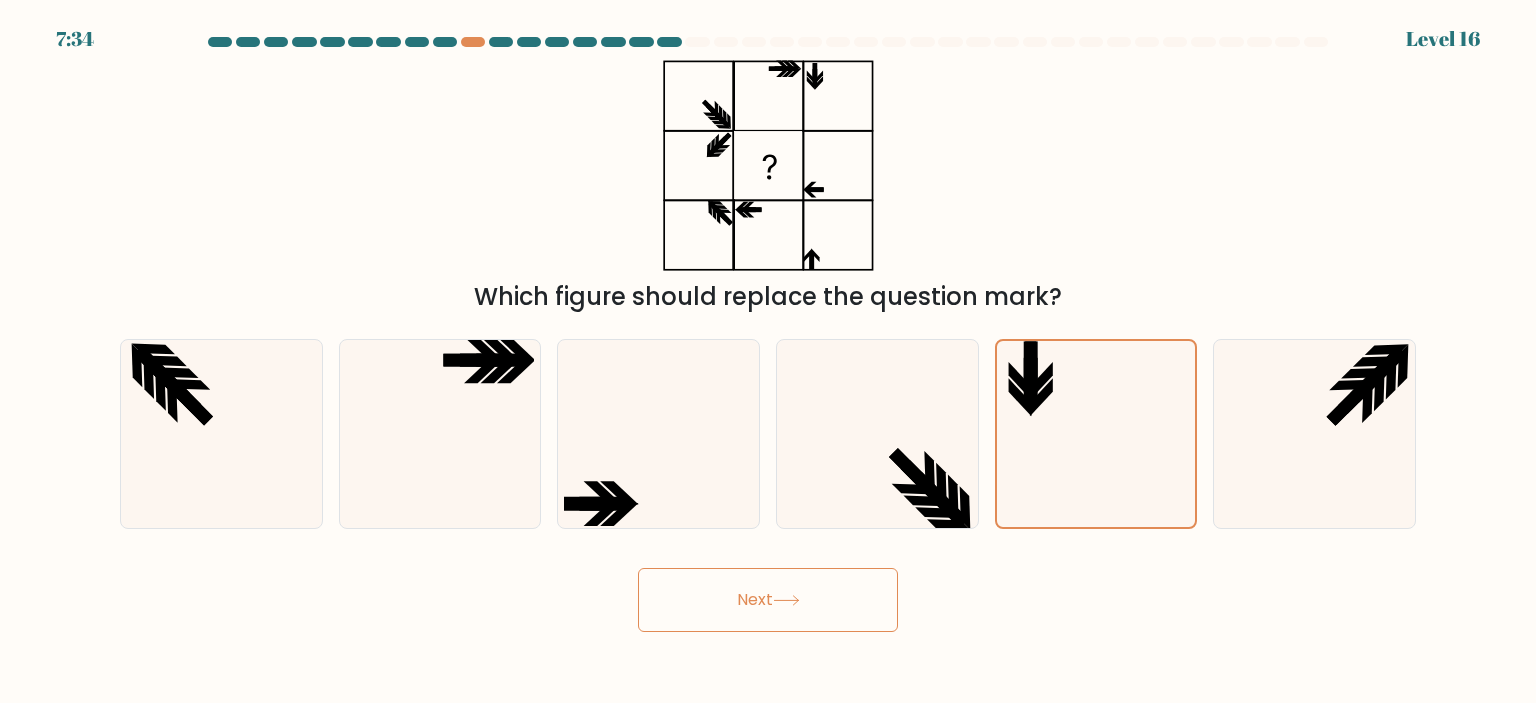 click on "Next" at bounding box center (768, 600) 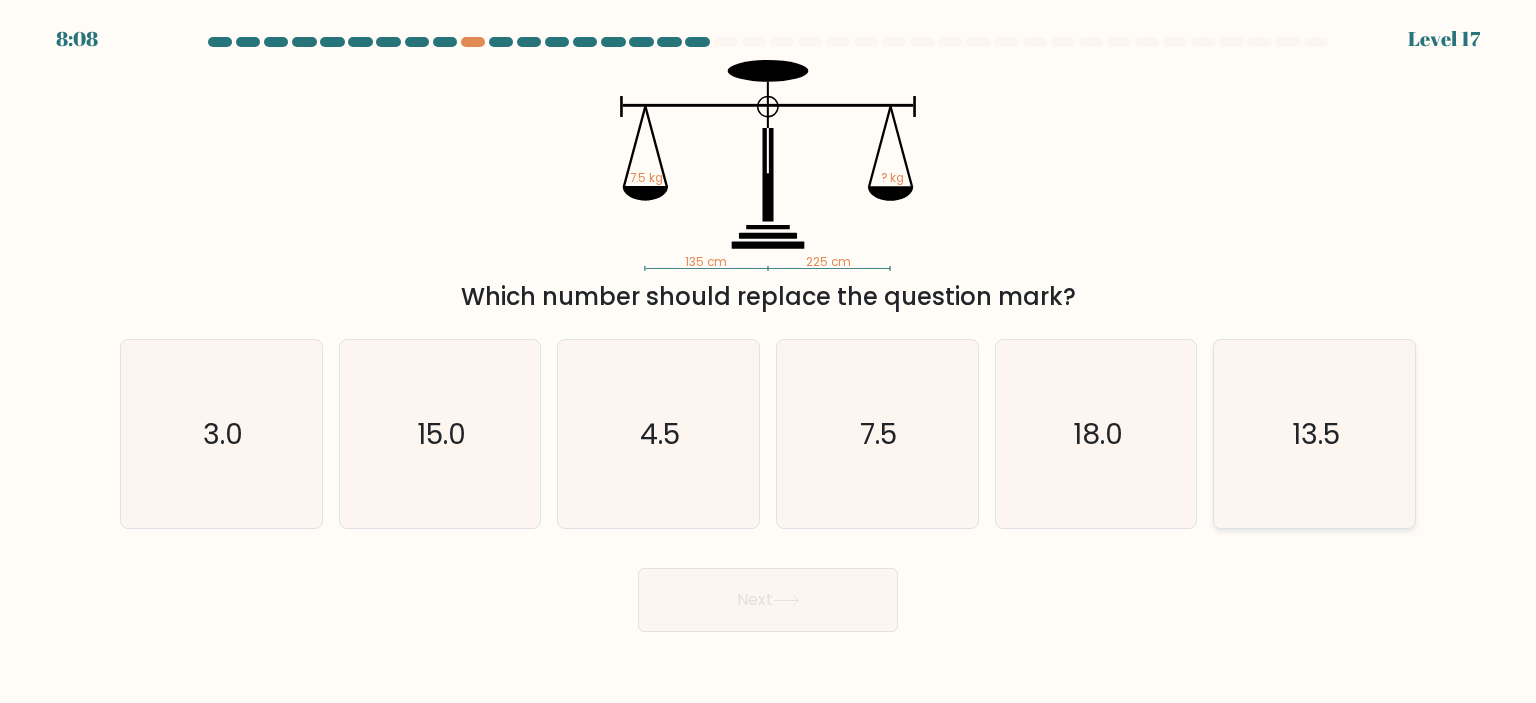 click on "13.5" 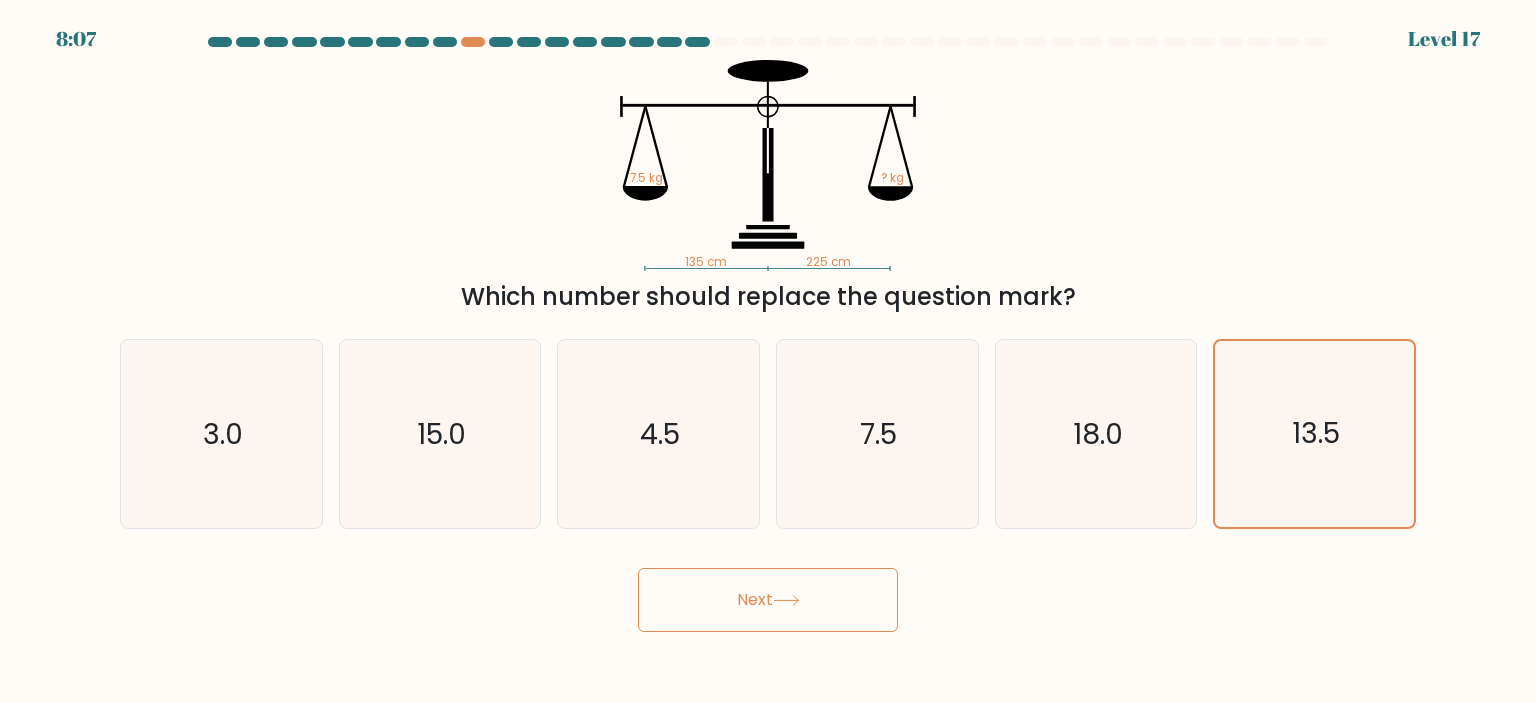 click on "Next" at bounding box center [768, 600] 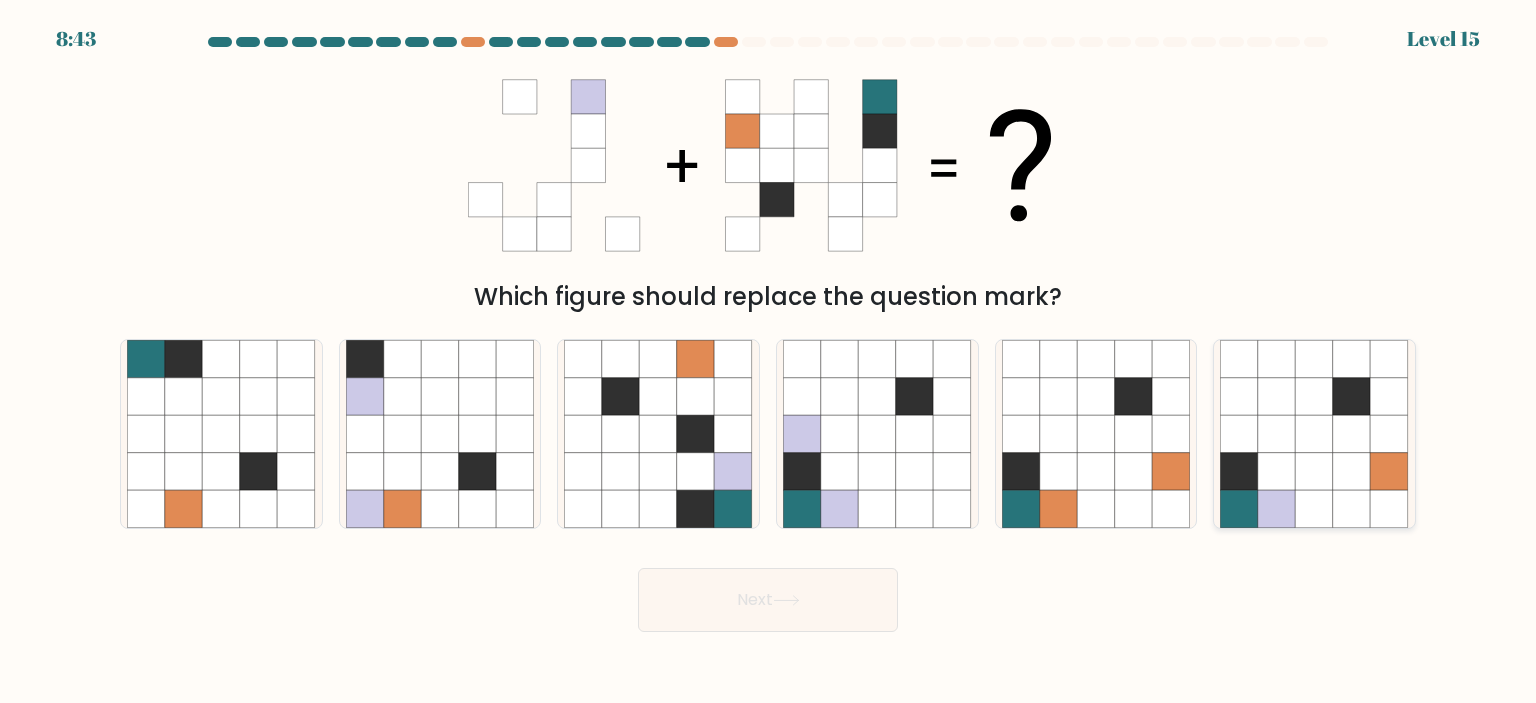 click 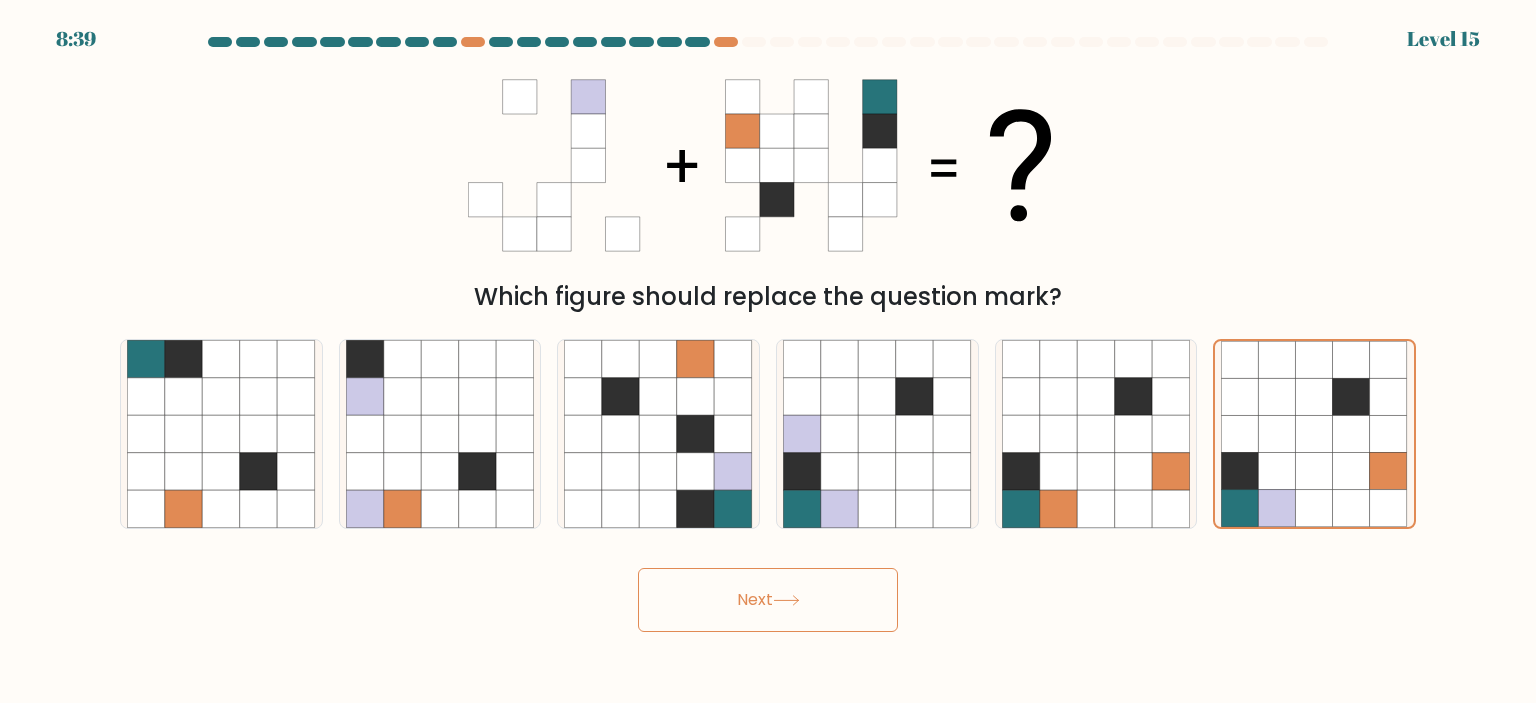 click on "Next" at bounding box center (768, 600) 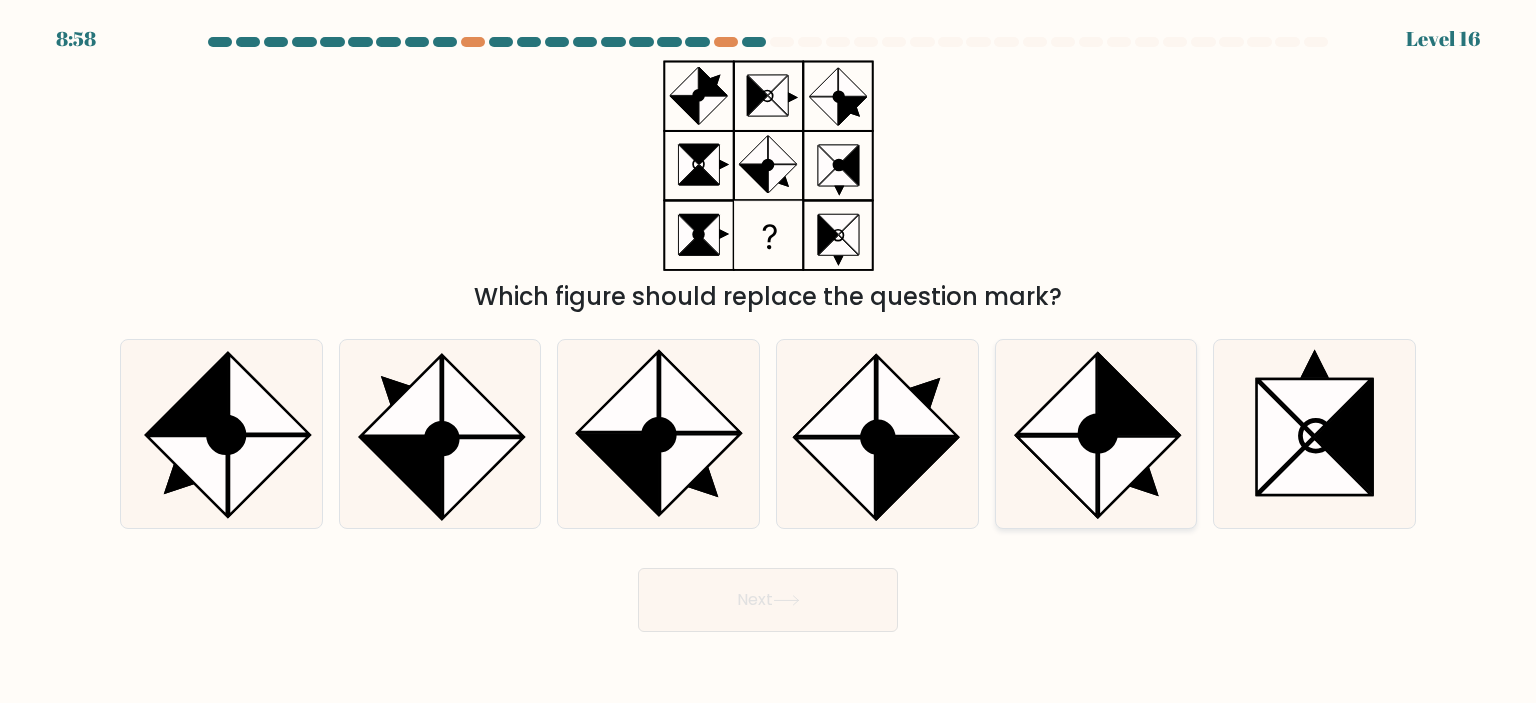 click 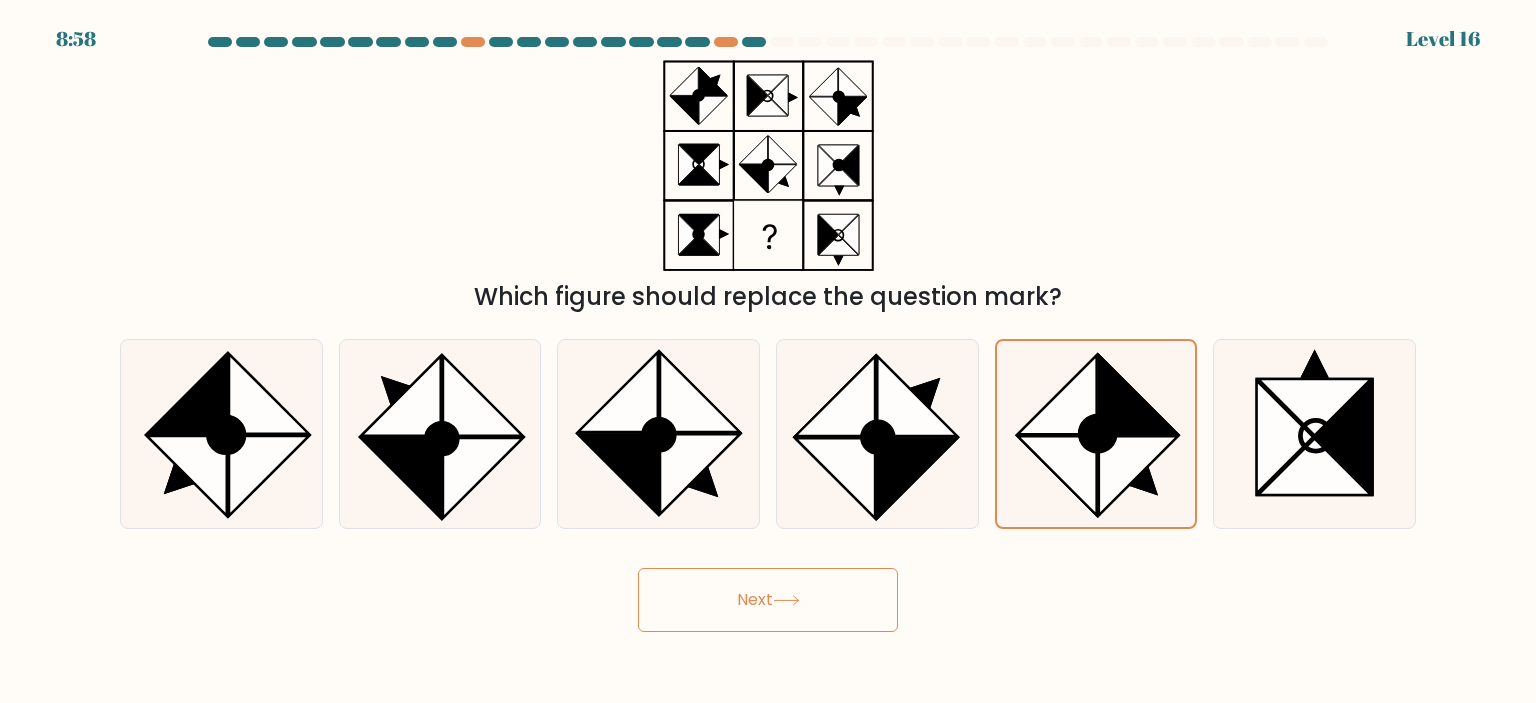 click on "Next" at bounding box center (768, 600) 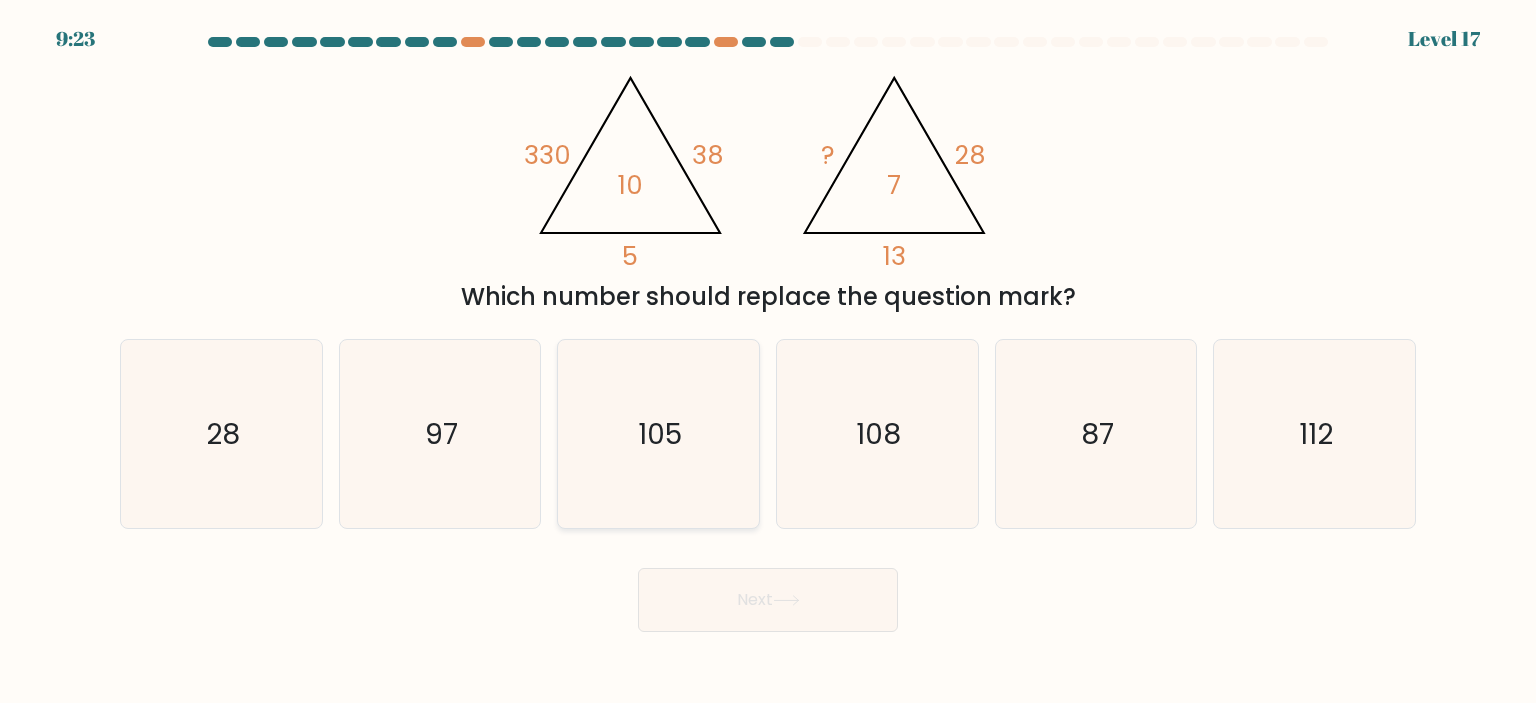 click on "105" 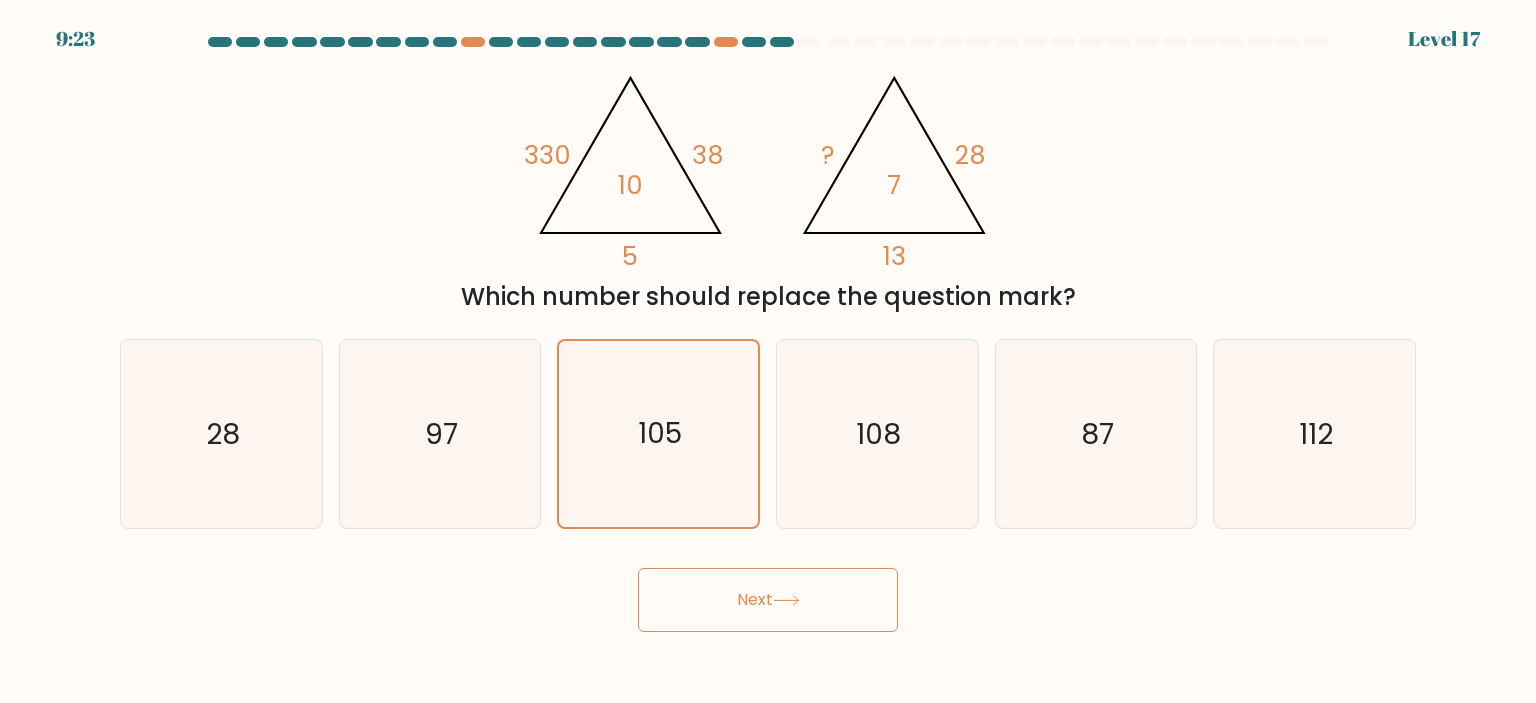 click on "Next" at bounding box center (768, 600) 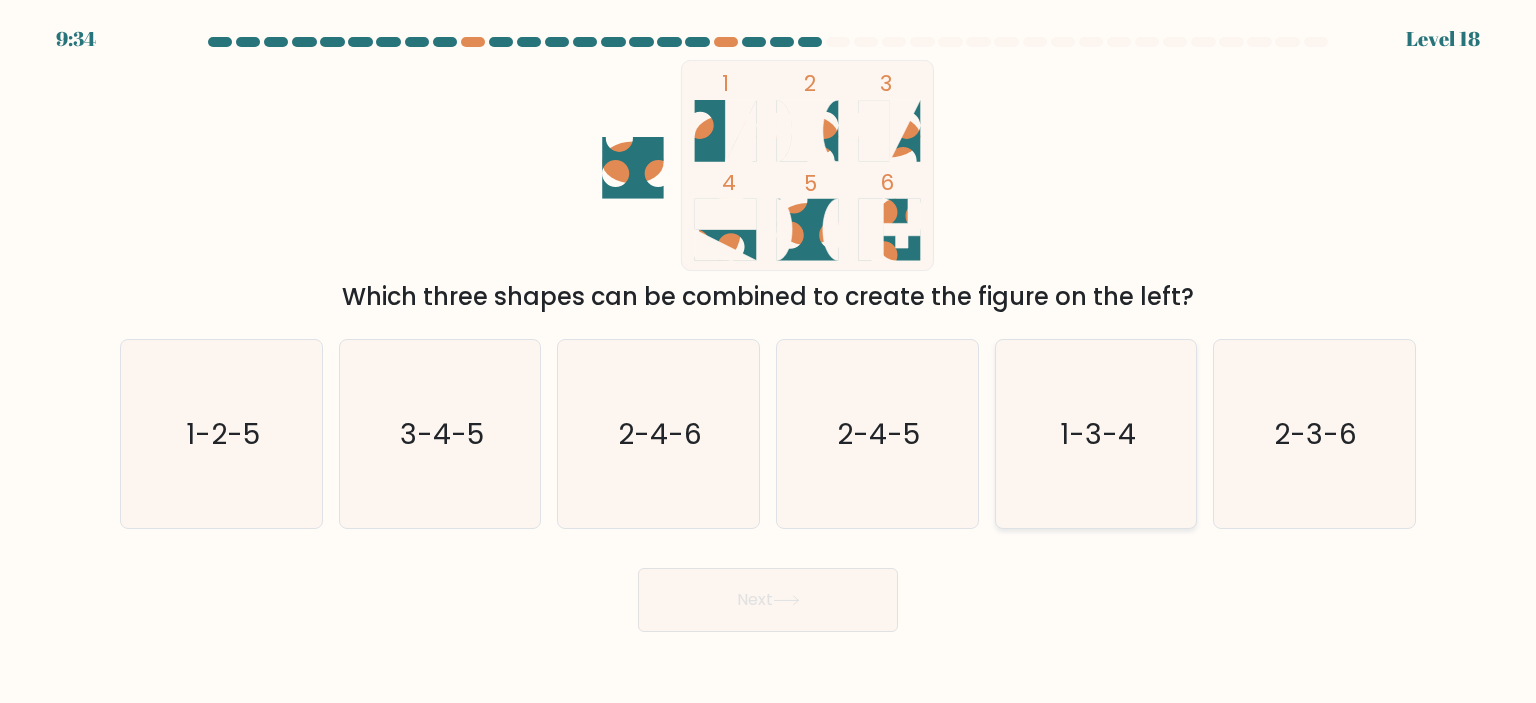 click on "1-3-4" 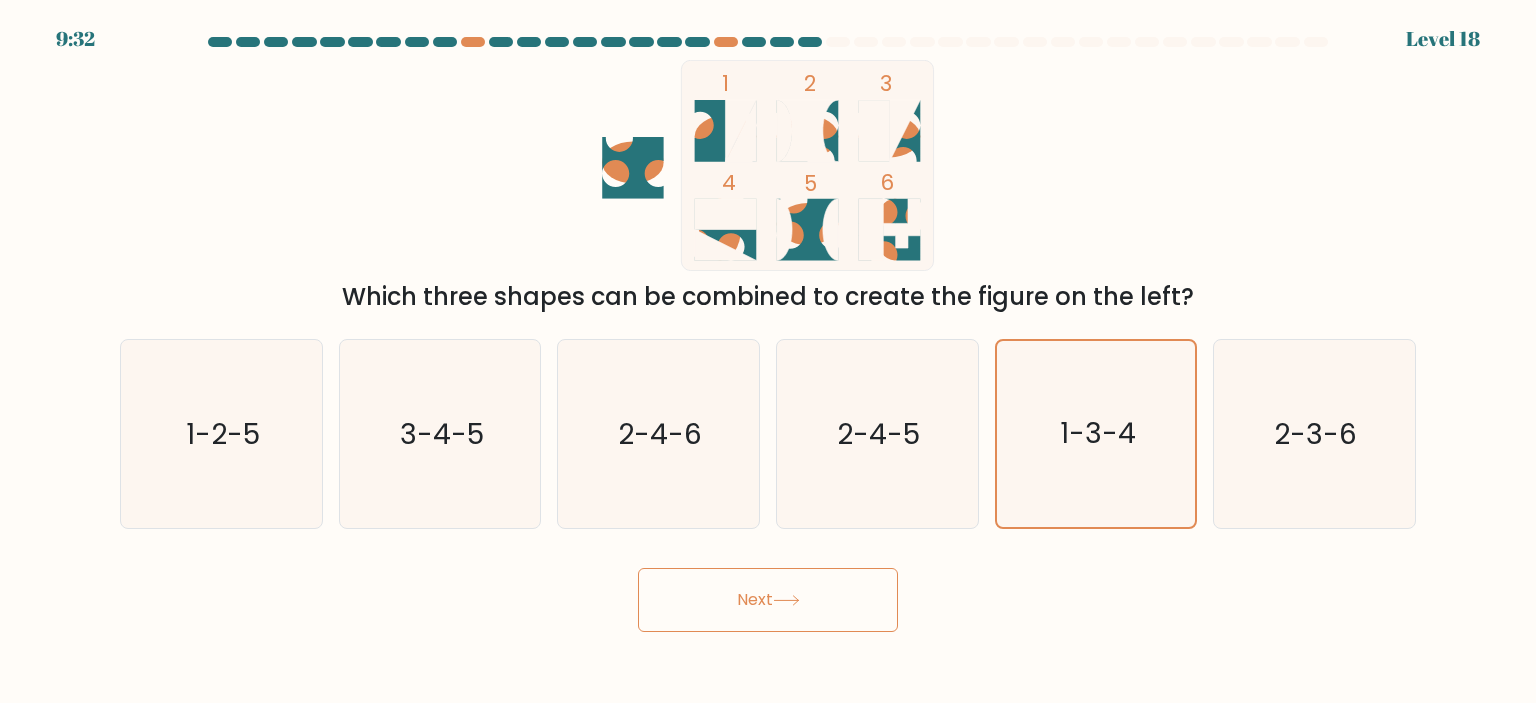 click on "Next" at bounding box center [768, 600] 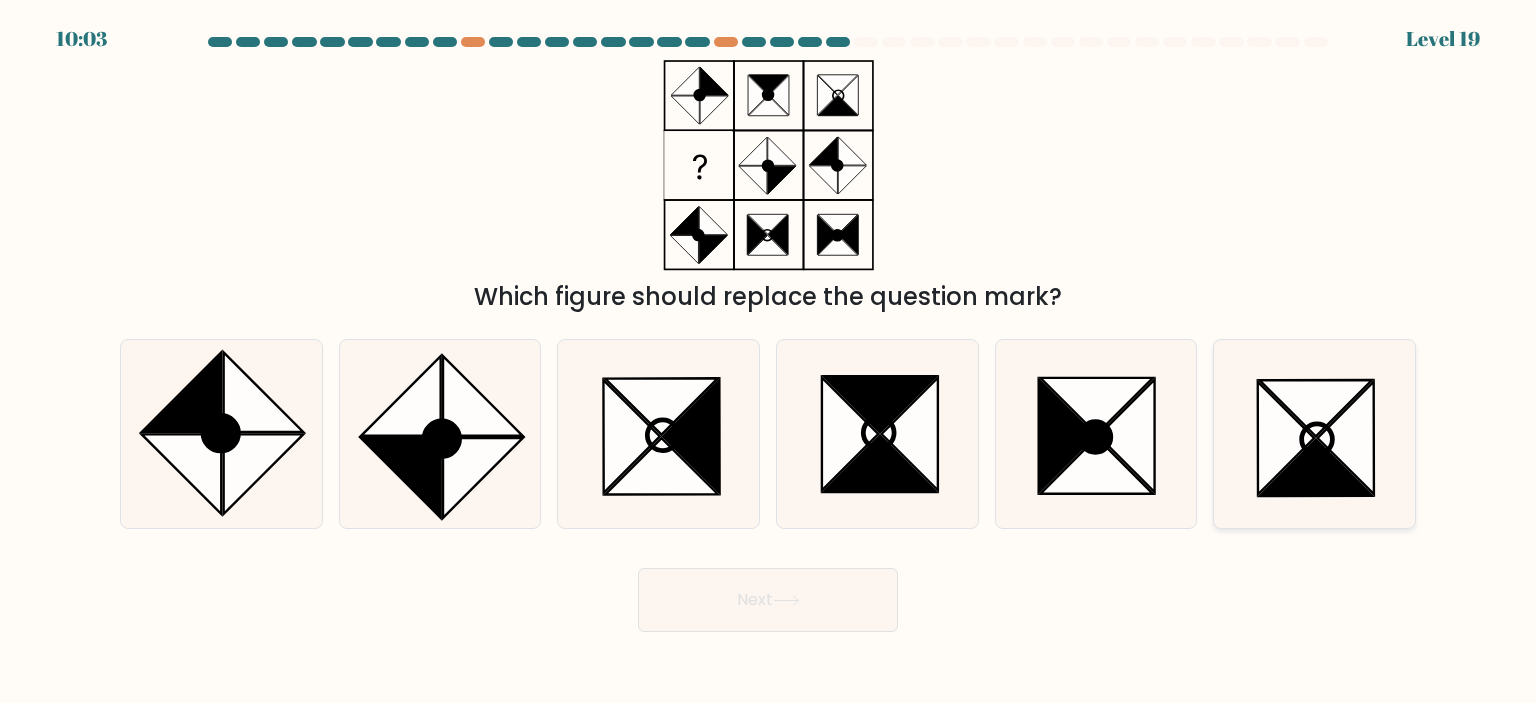 click 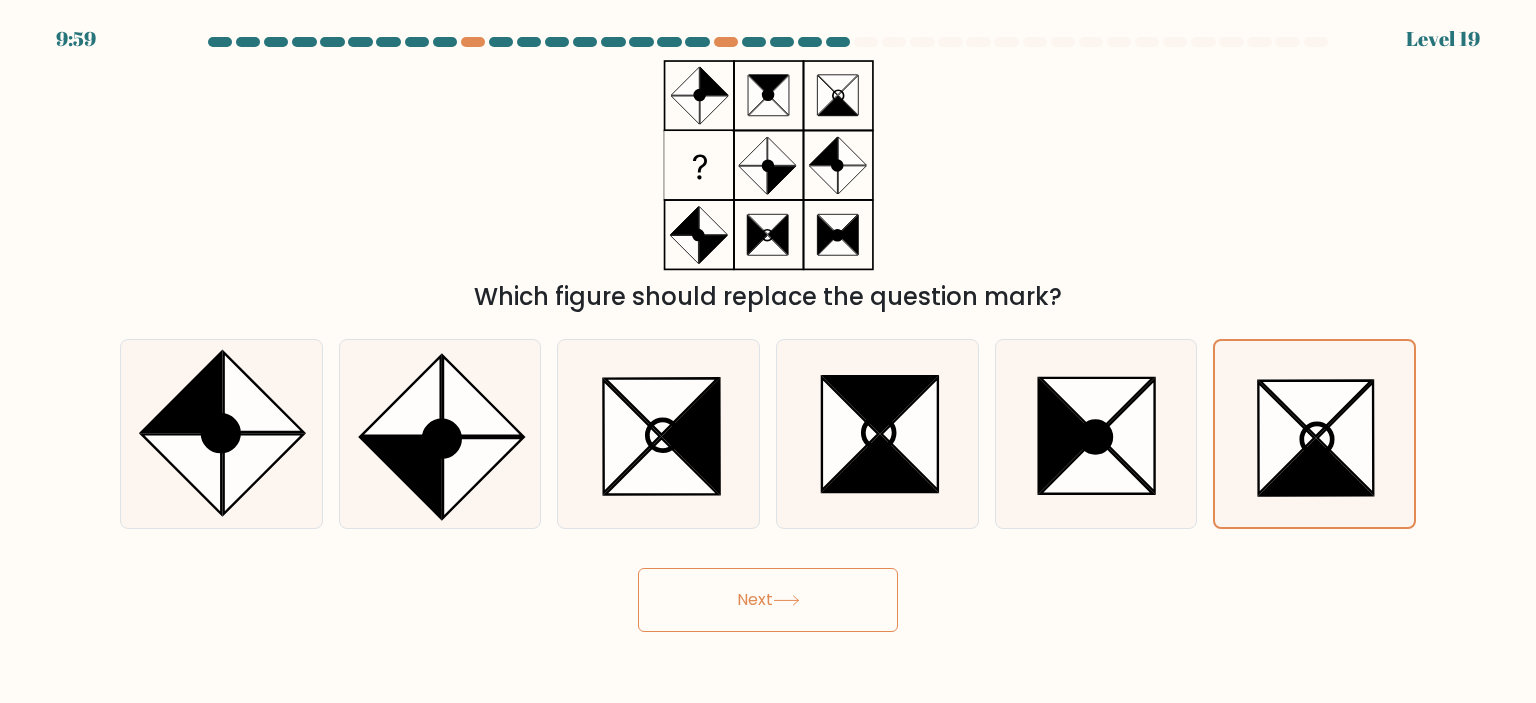click on "Next" at bounding box center (768, 600) 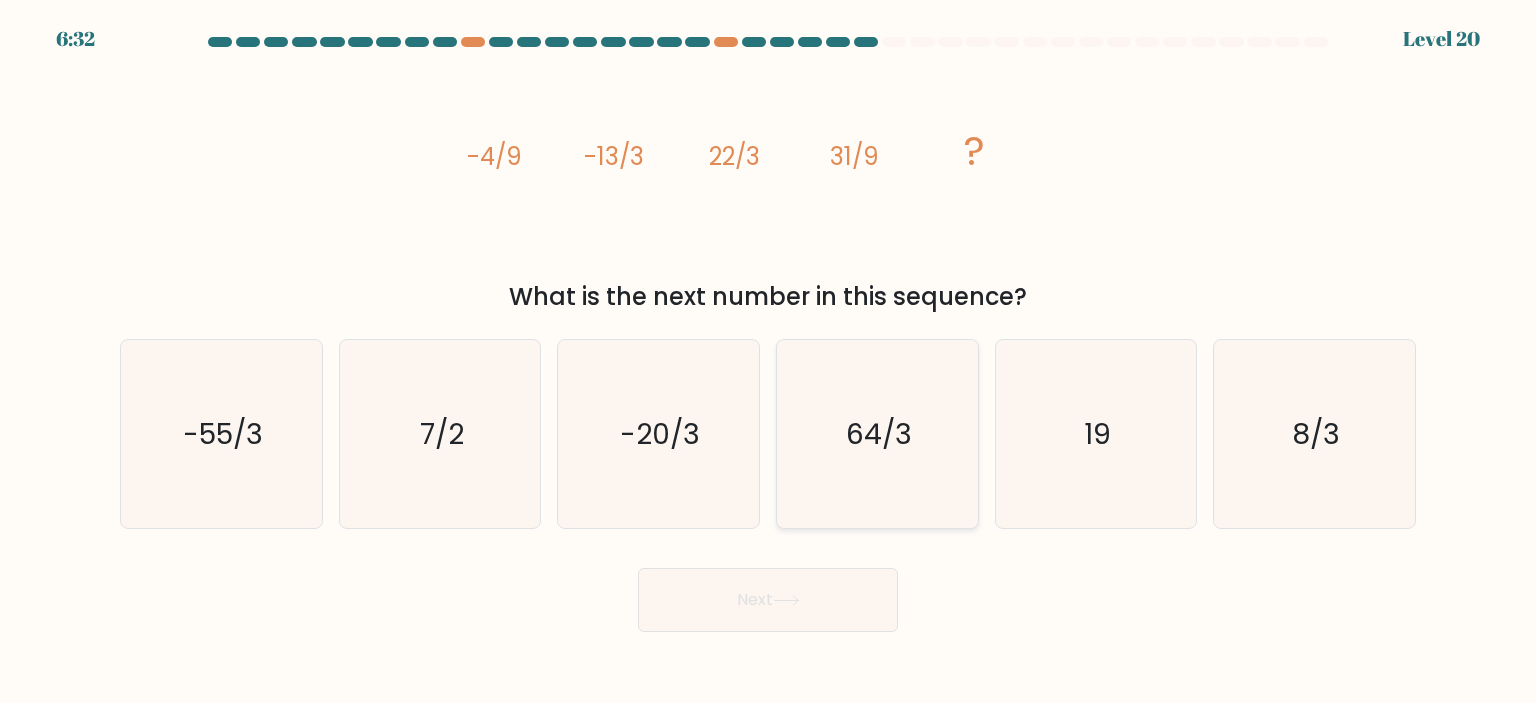 click on "64/3" 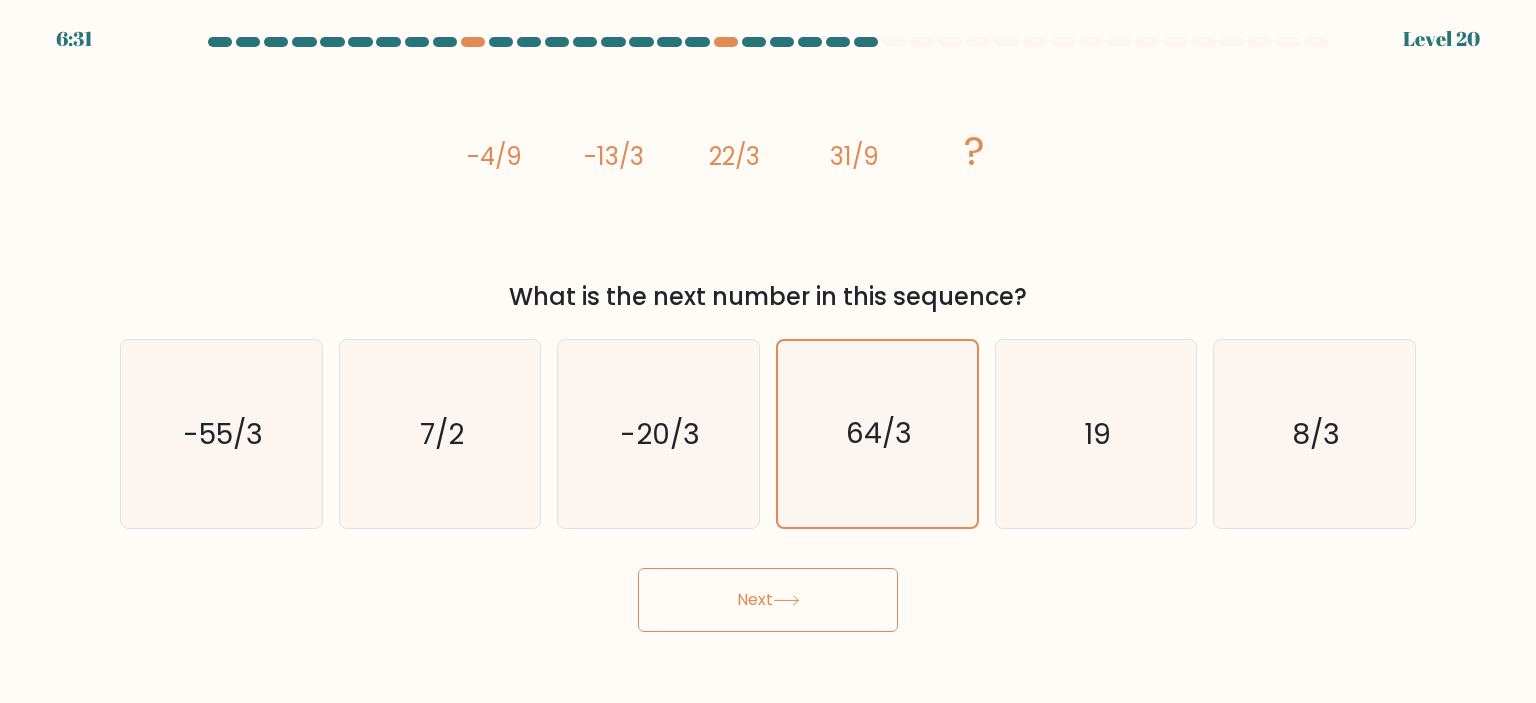 click on "Next" at bounding box center (768, 600) 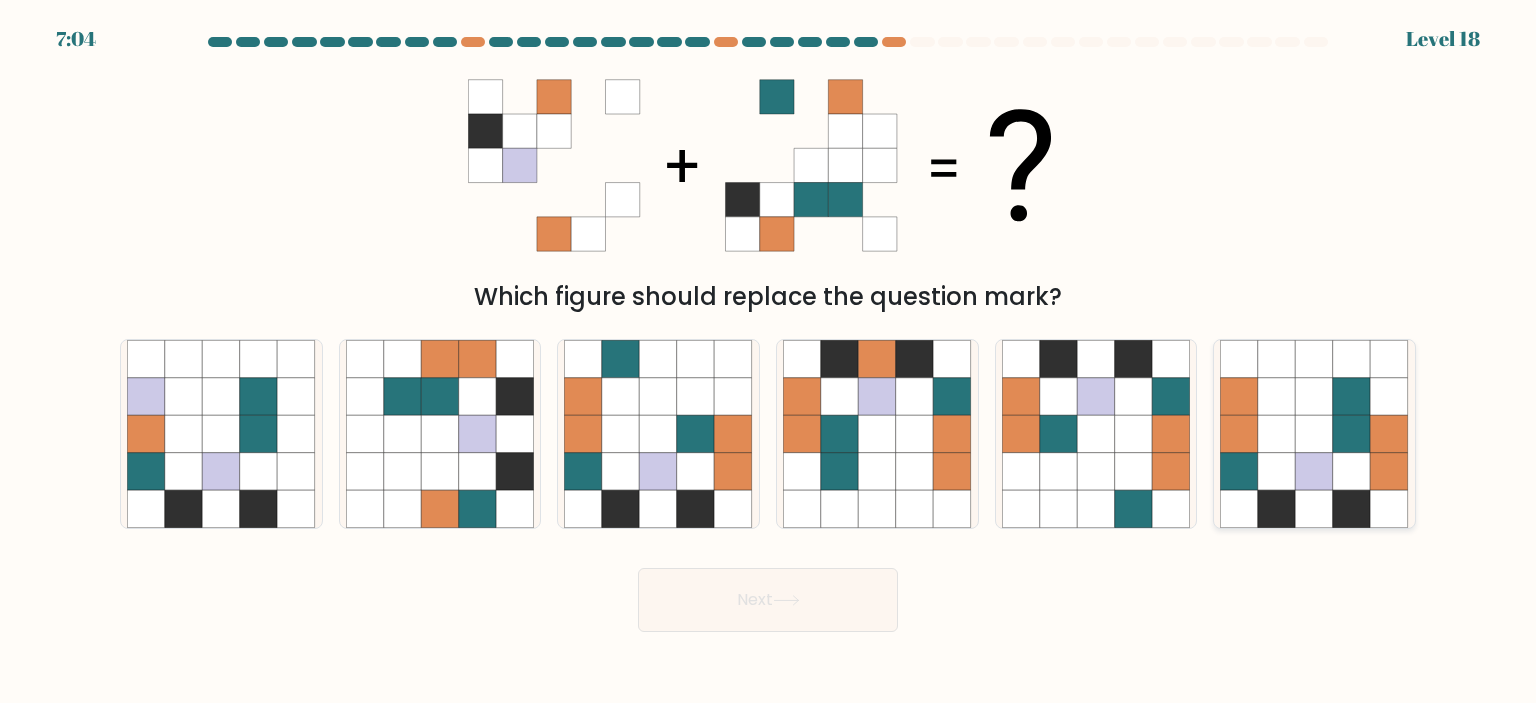 click 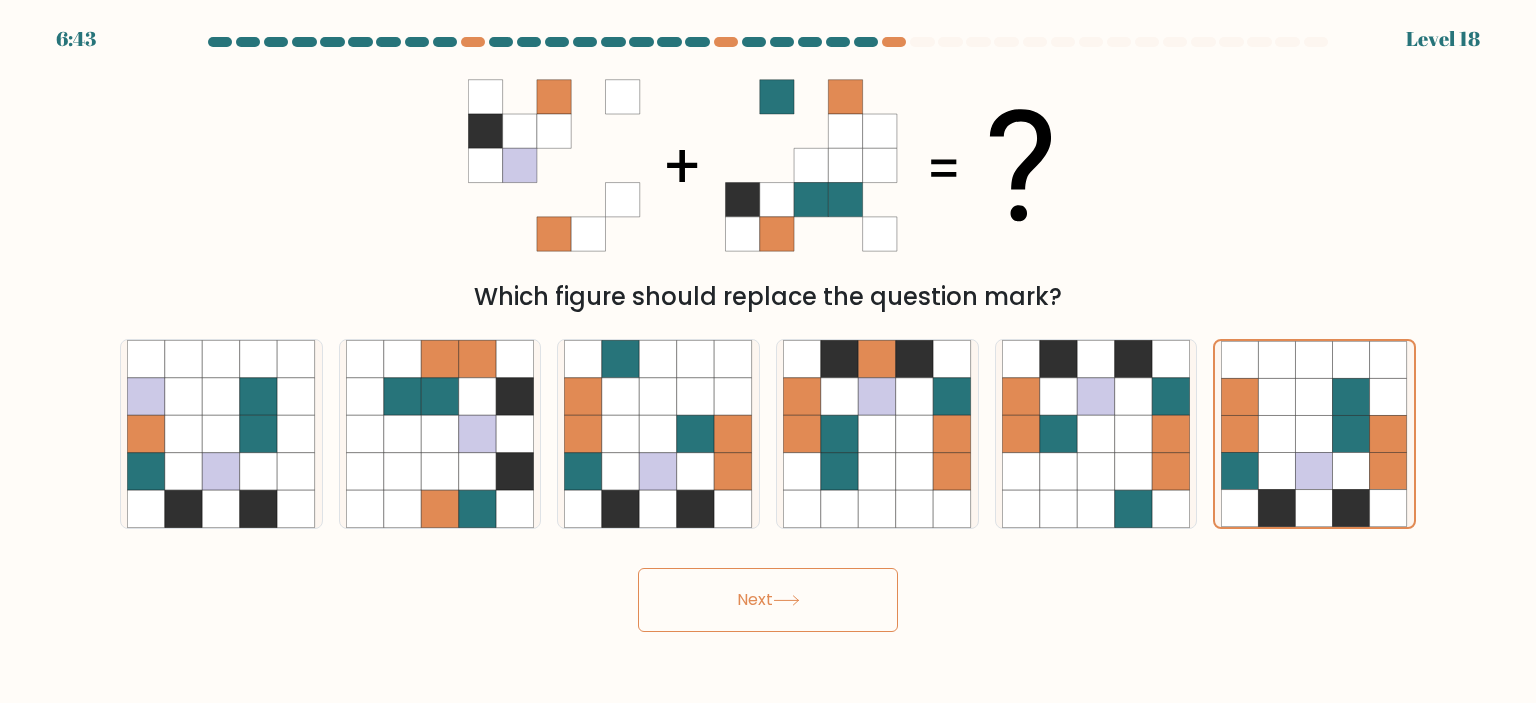 click on "Next" at bounding box center [768, 600] 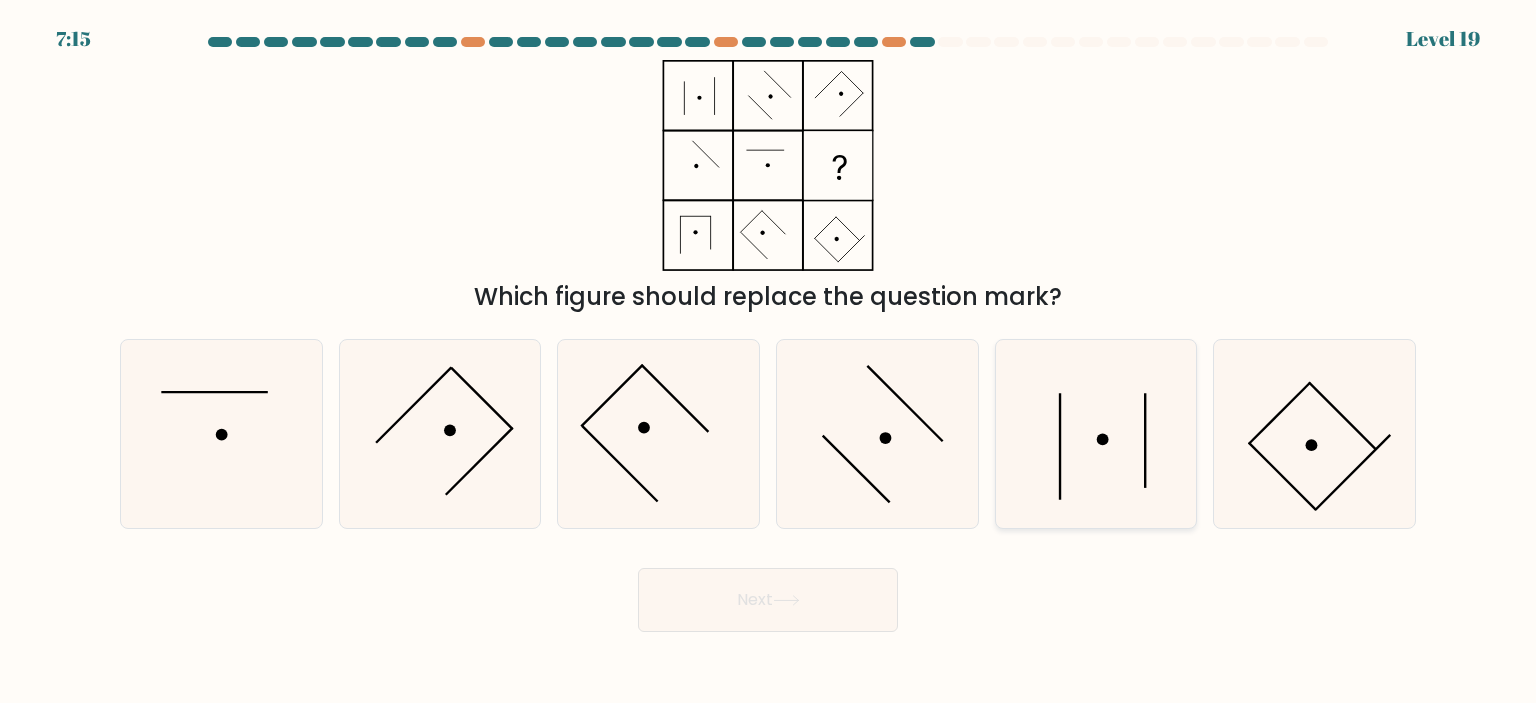 click 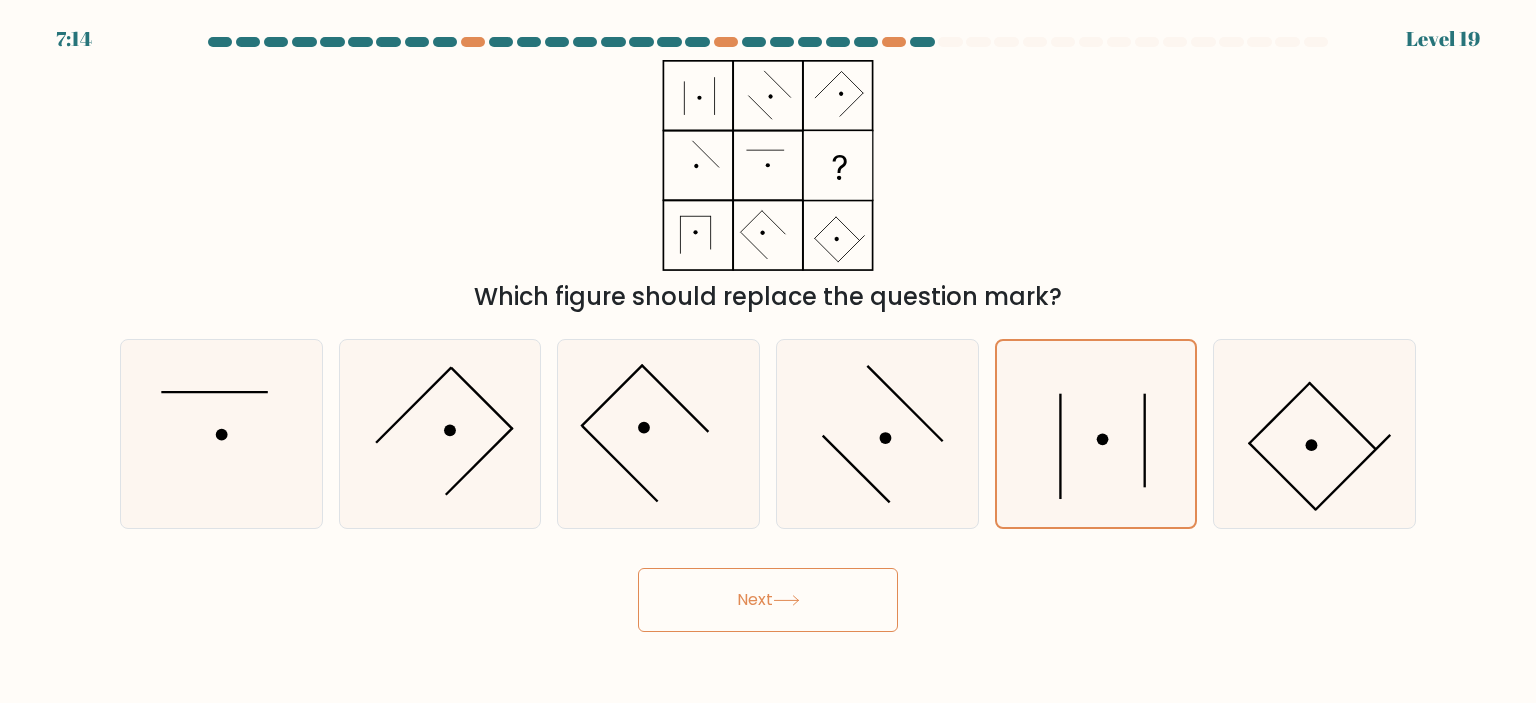 click on "Next" at bounding box center (768, 600) 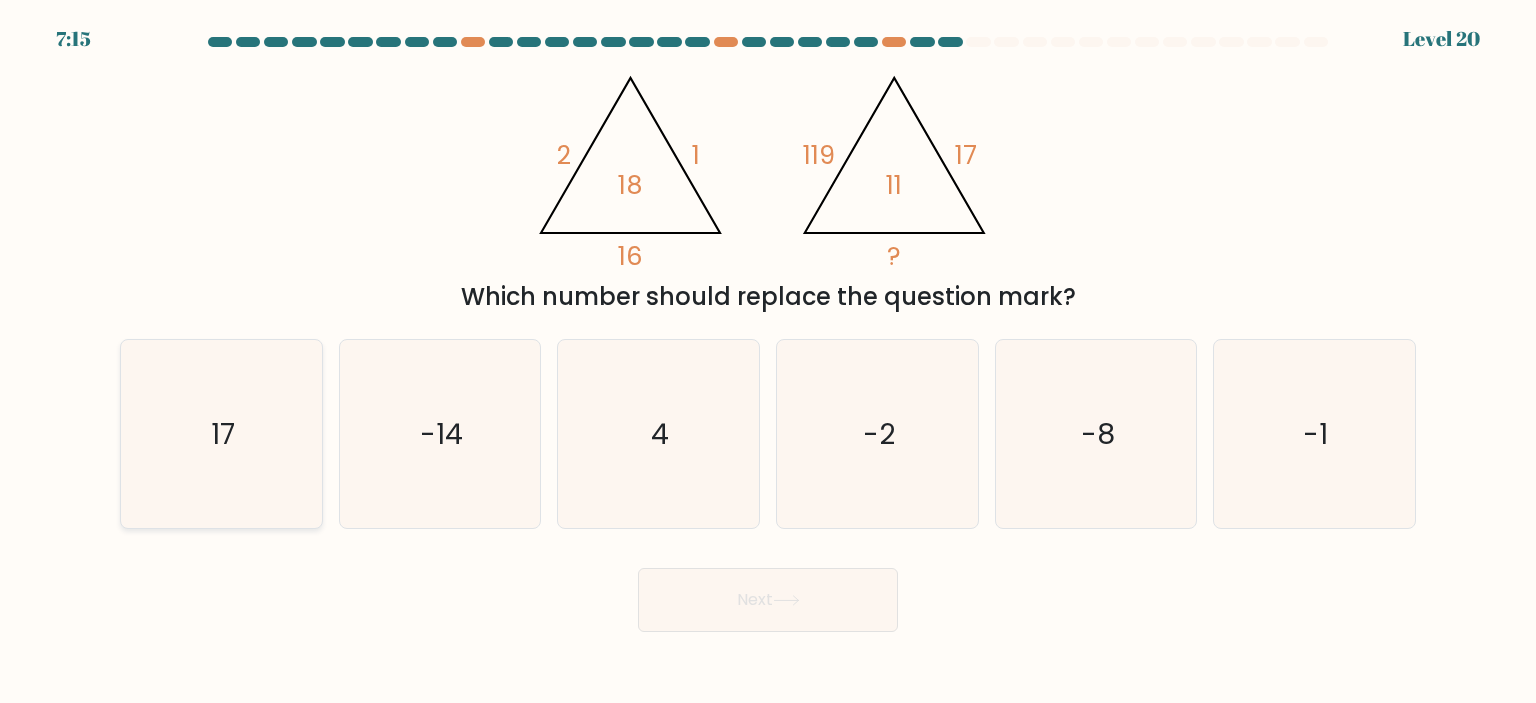 click on "17" 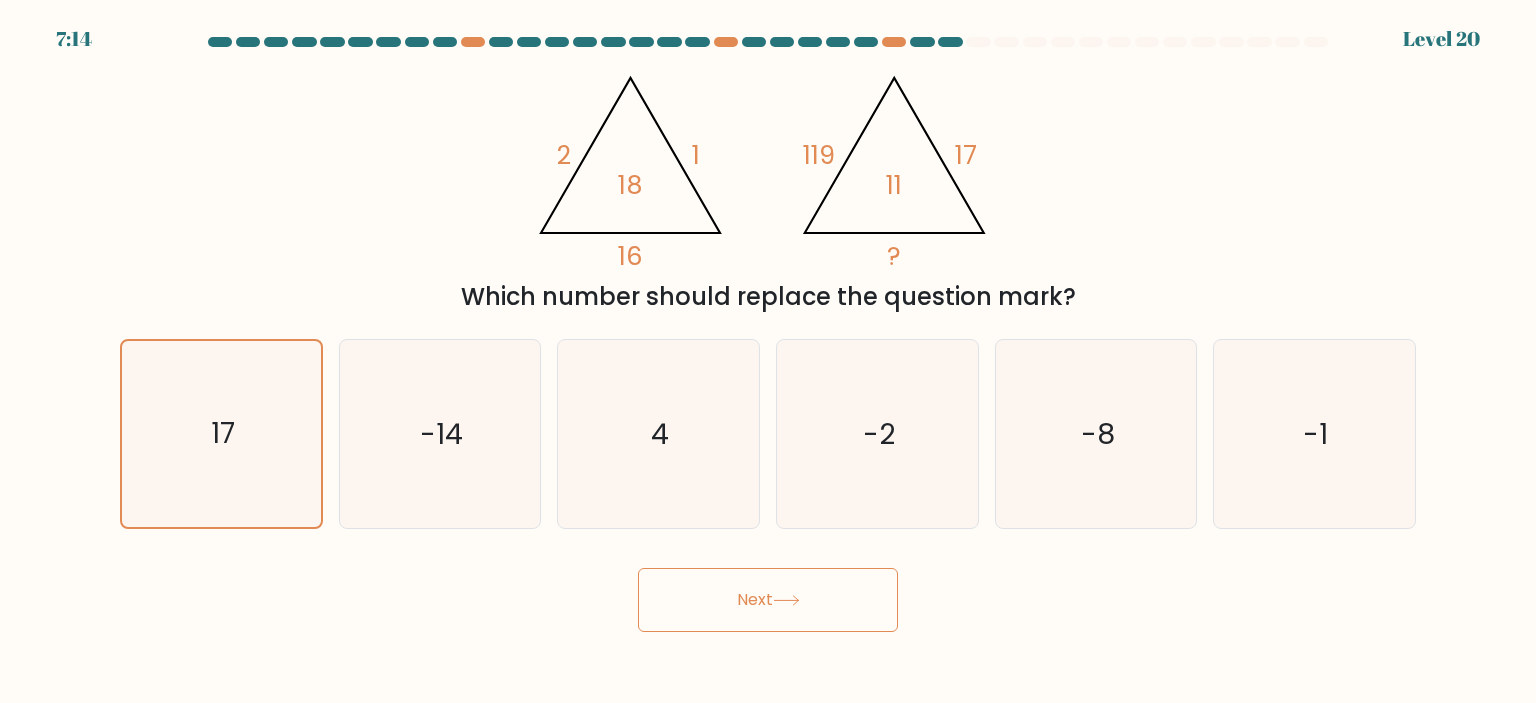click on "Next" at bounding box center (768, 600) 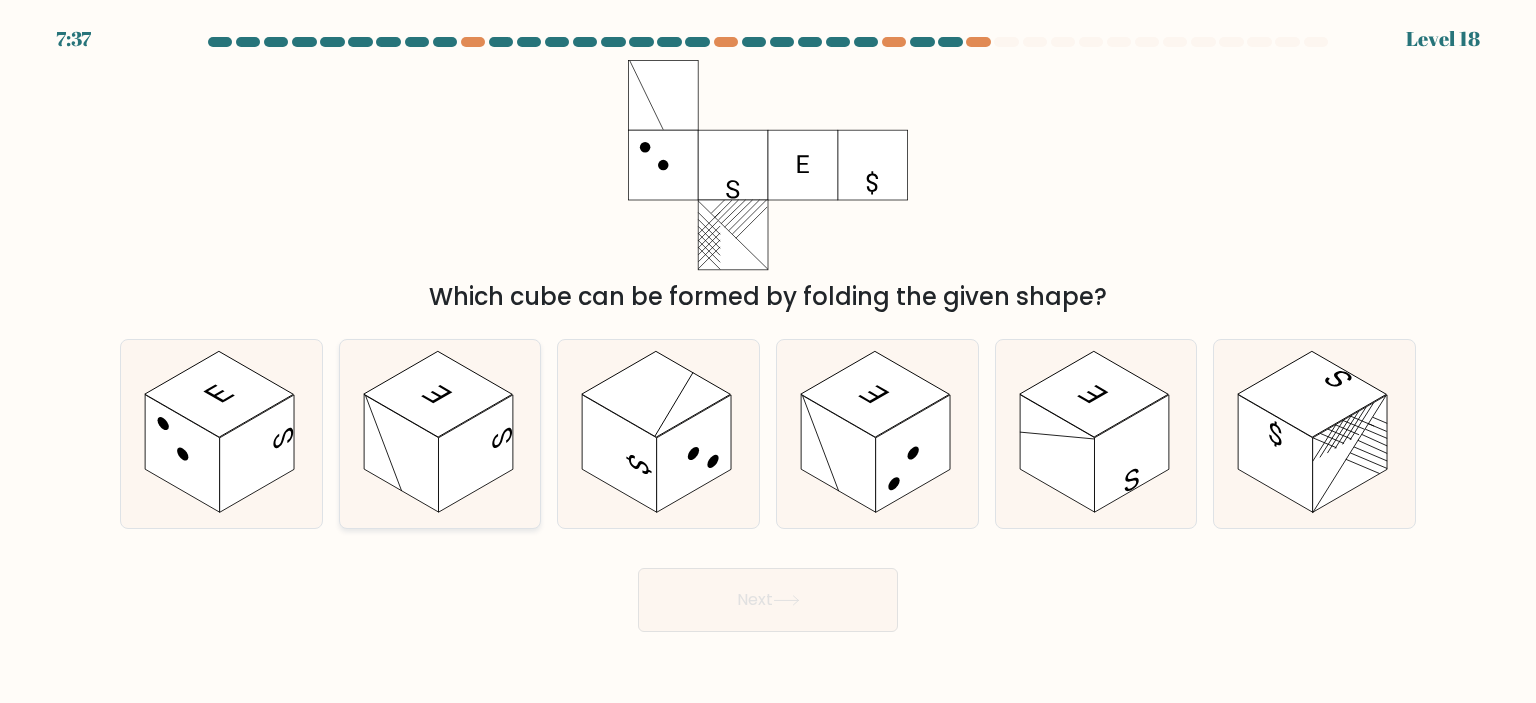click 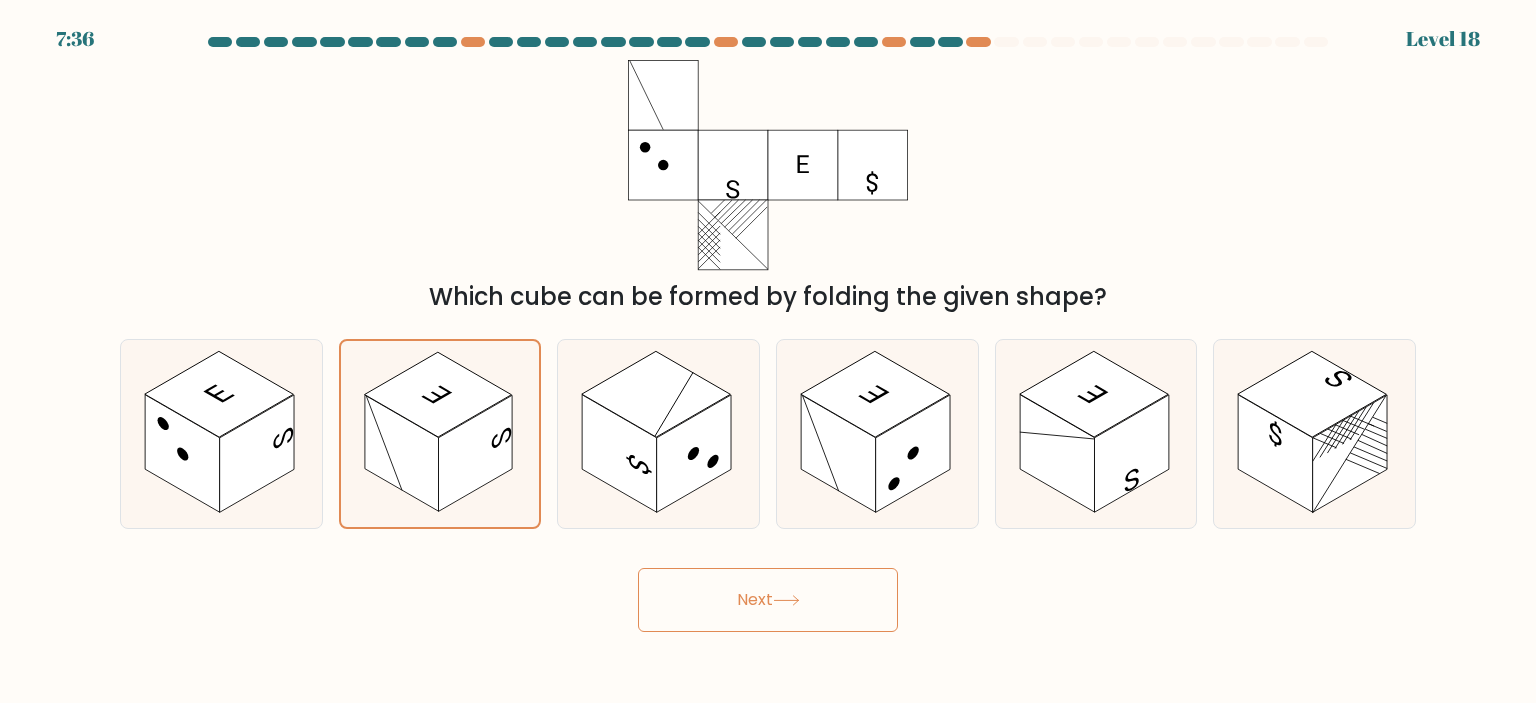click on "Next" at bounding box center [768, 600] 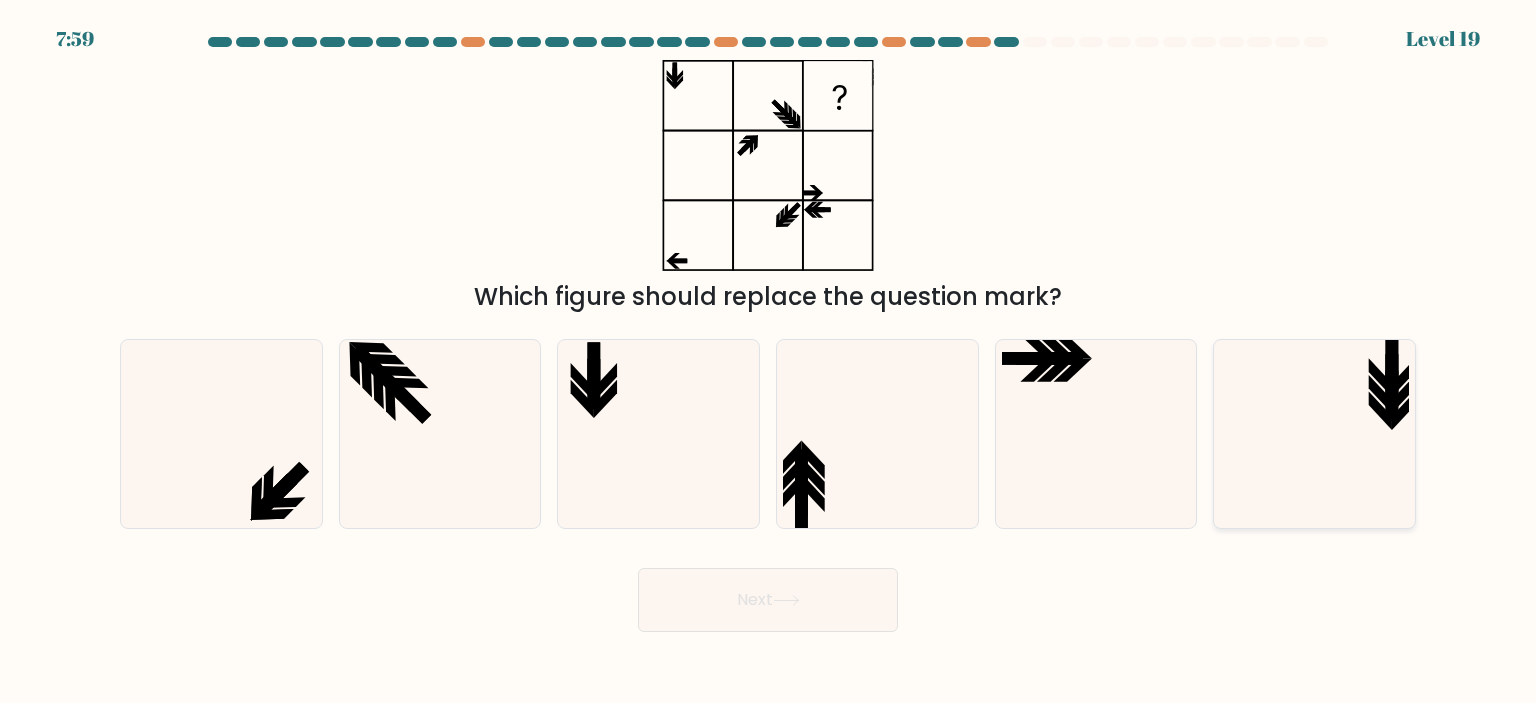 click 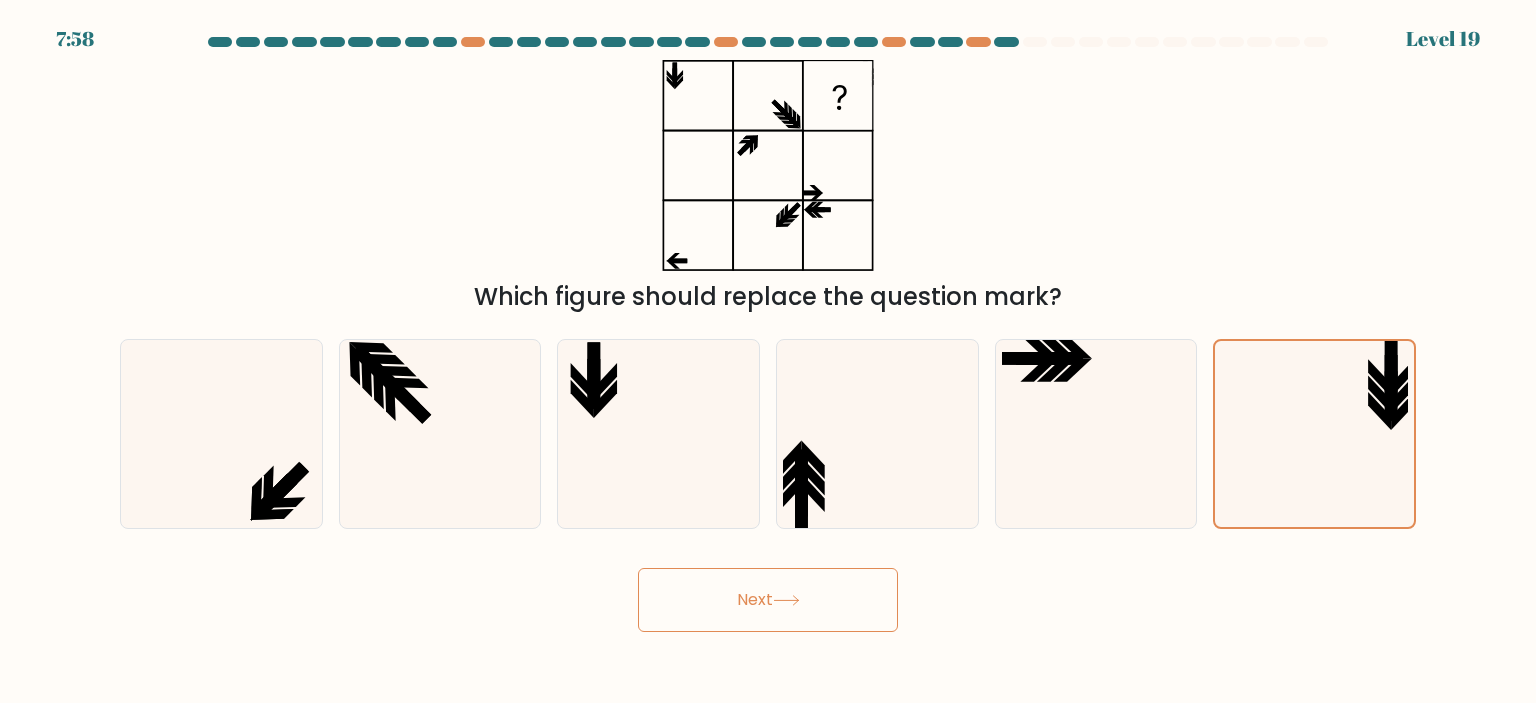 click on "Next" at bounding box center (768, 600) 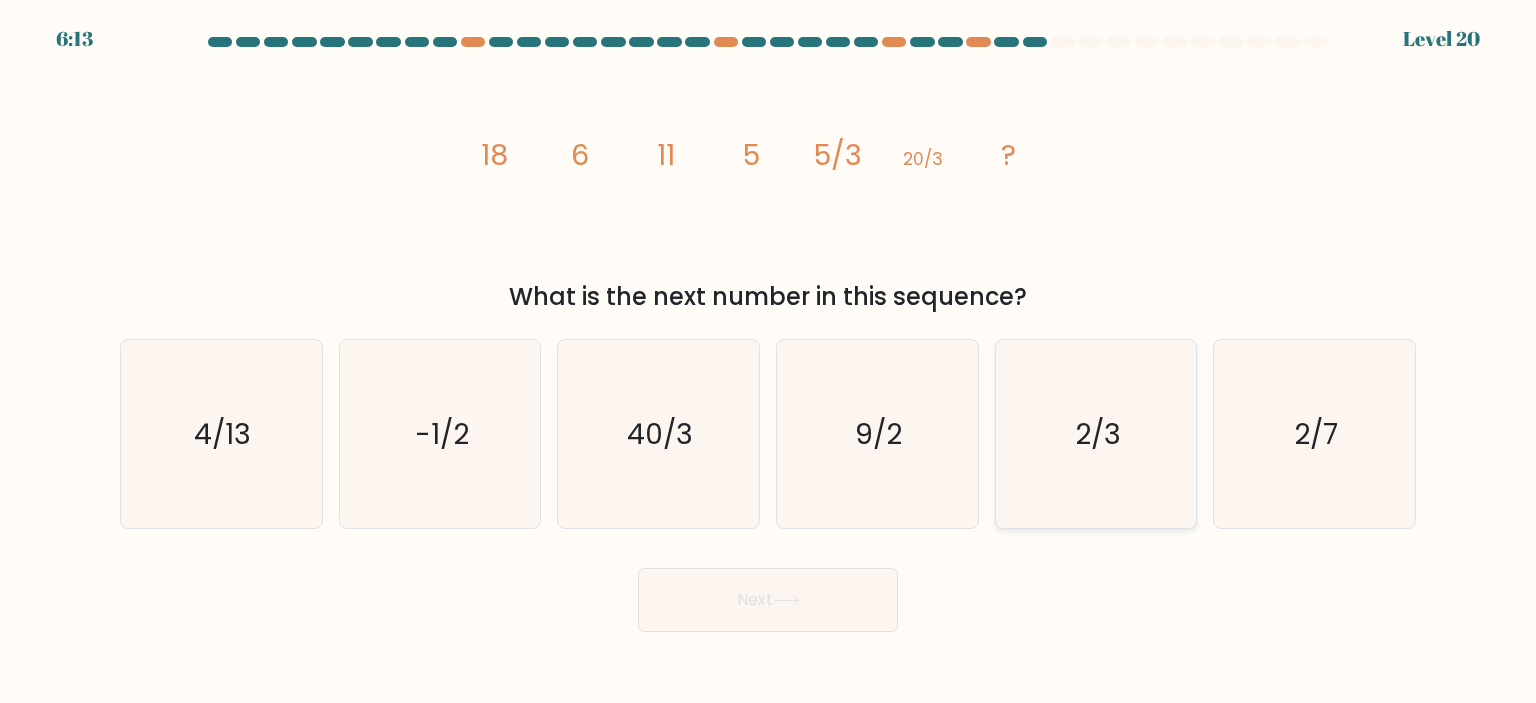 click on "2/3" 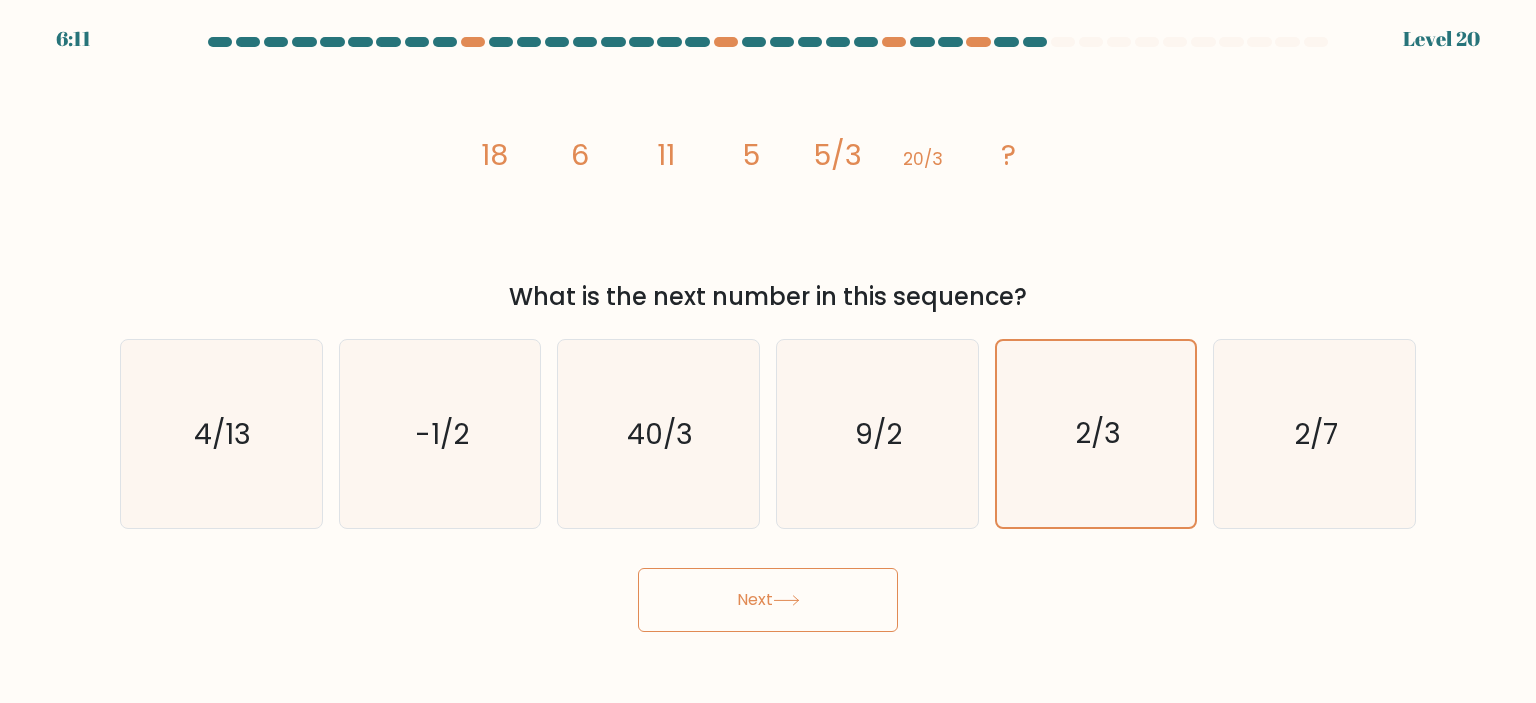 click on "Next" at bounding box center [768, 600] 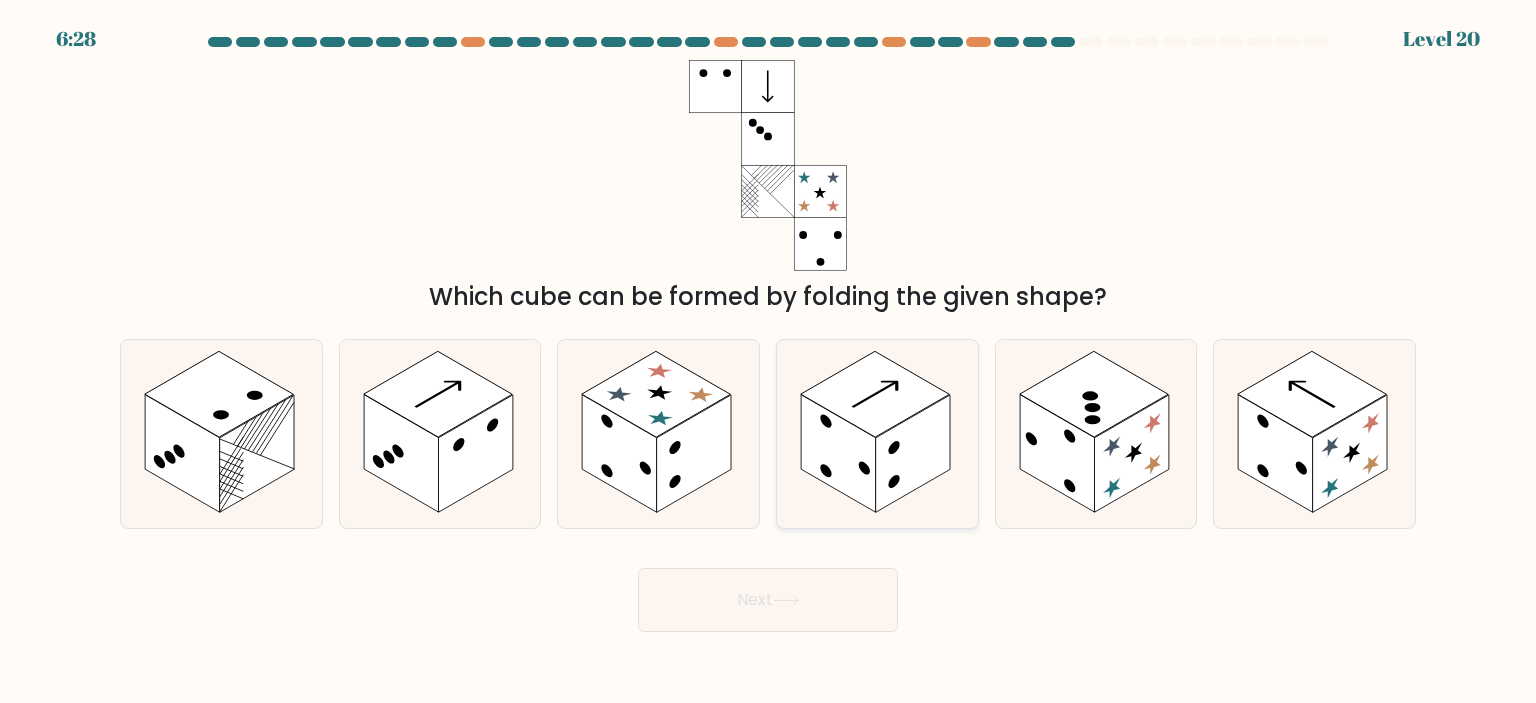 click 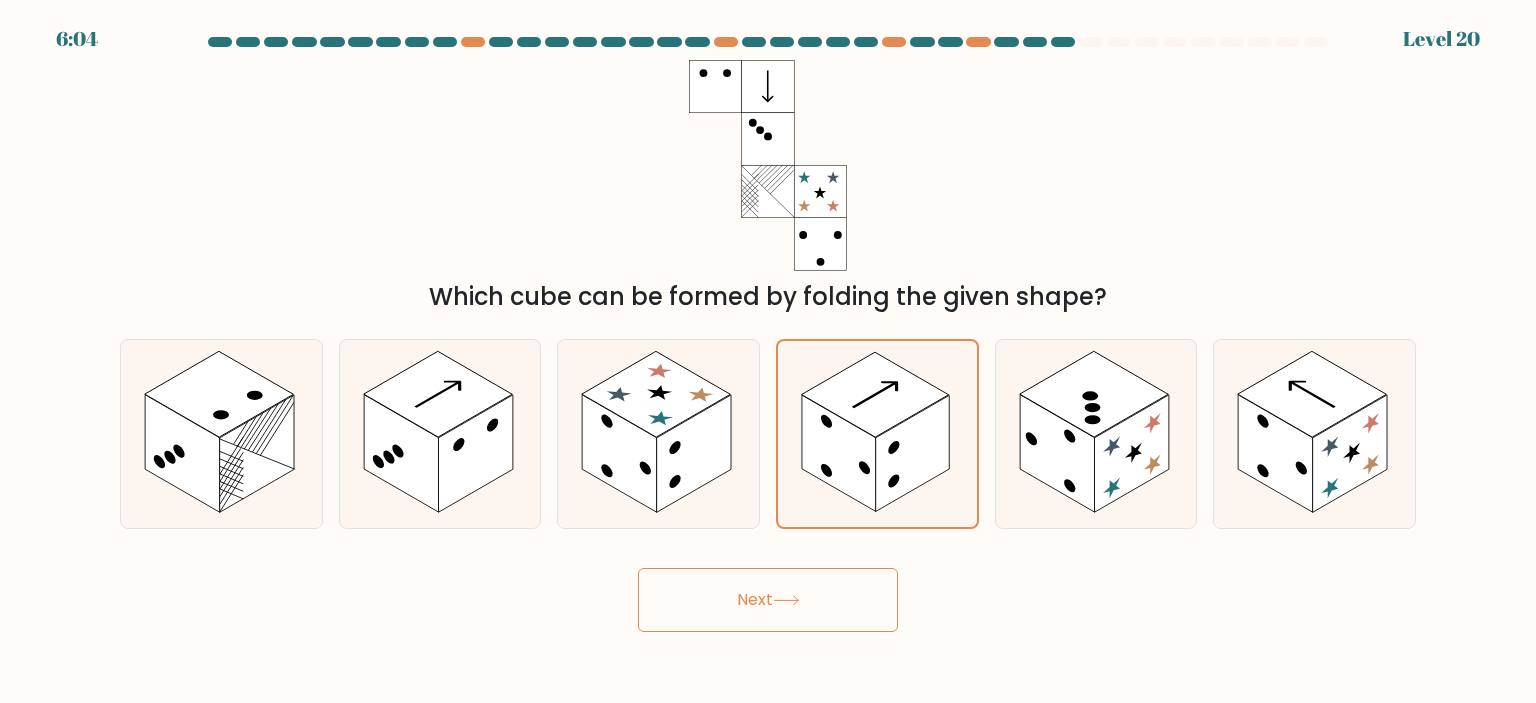 click on "Next" at bounding box center (768, 600) 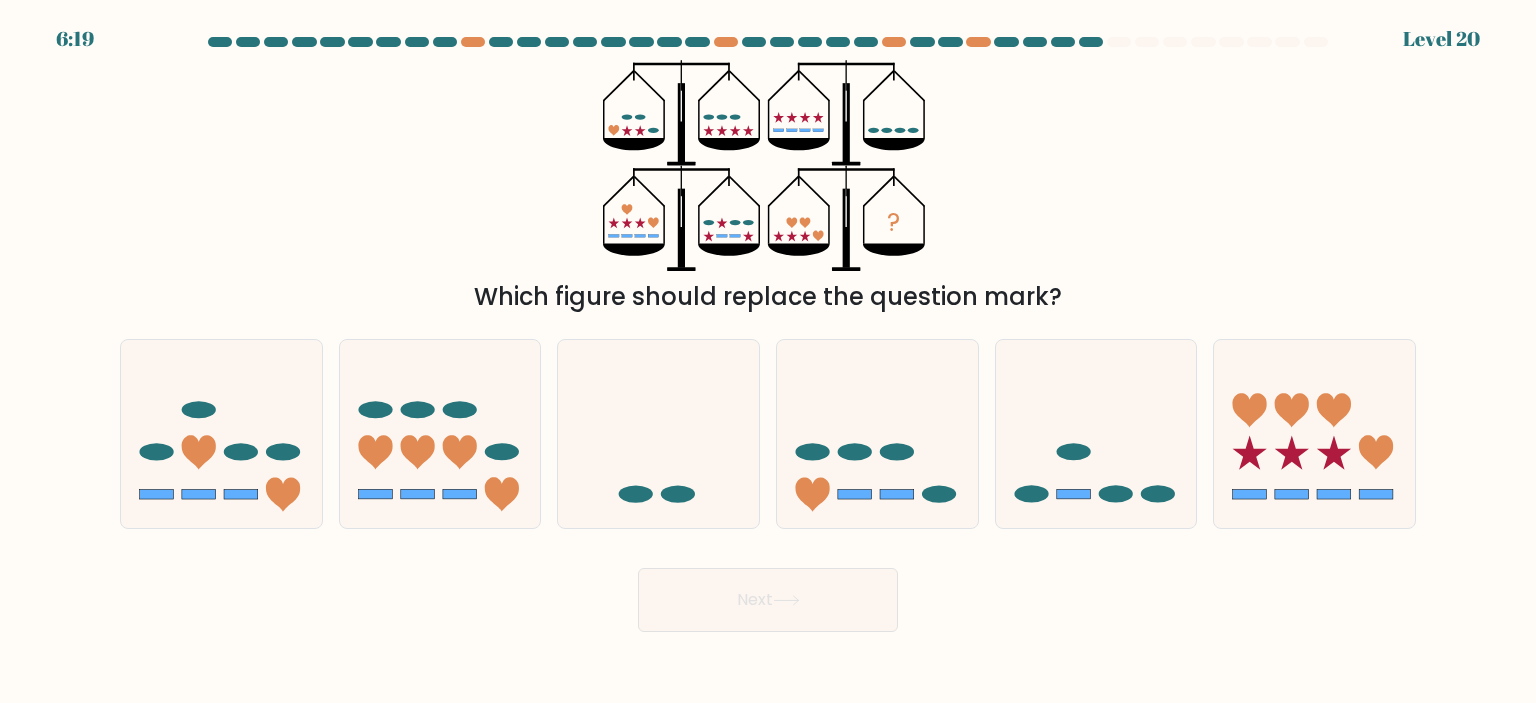click on "d." at bounding box center (877, 434) 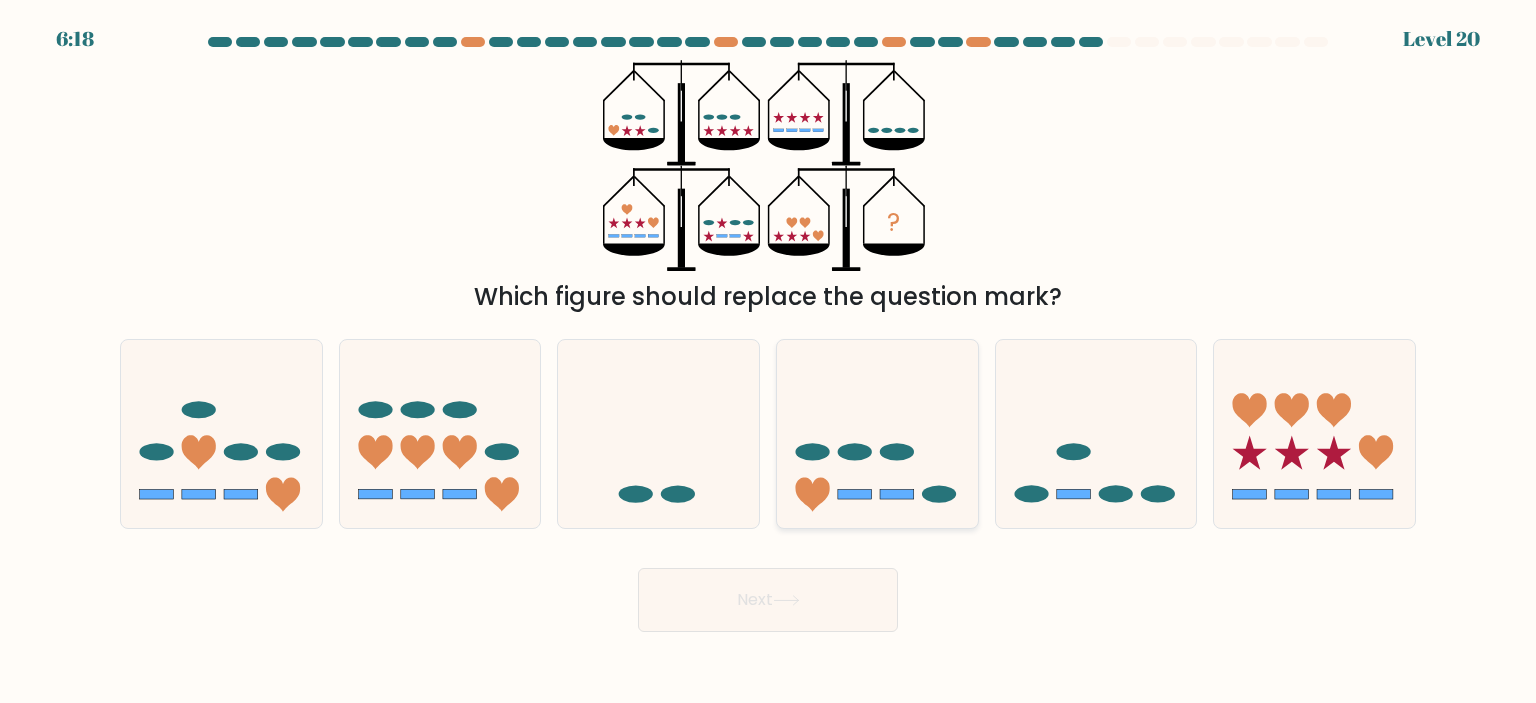click 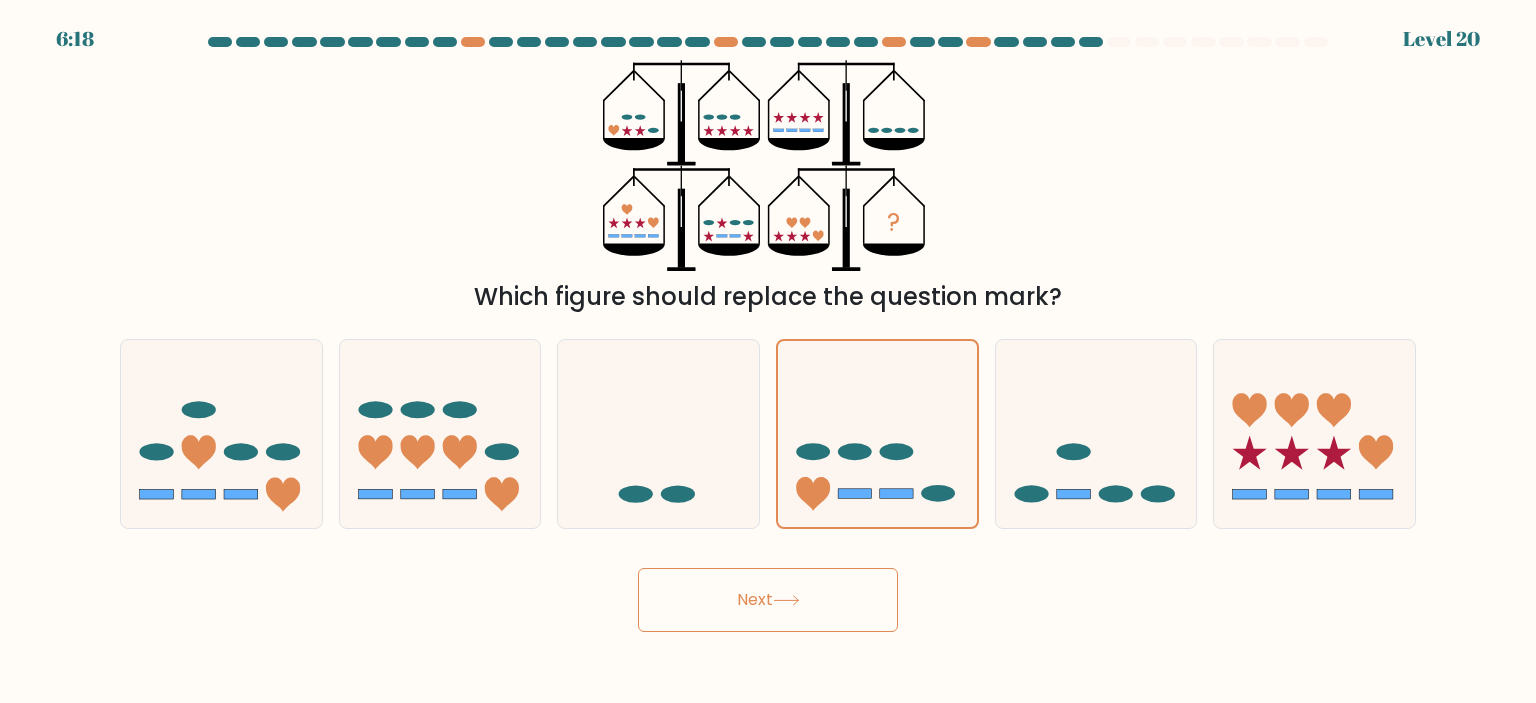 click on "Next" at bounding box center [768, 600] 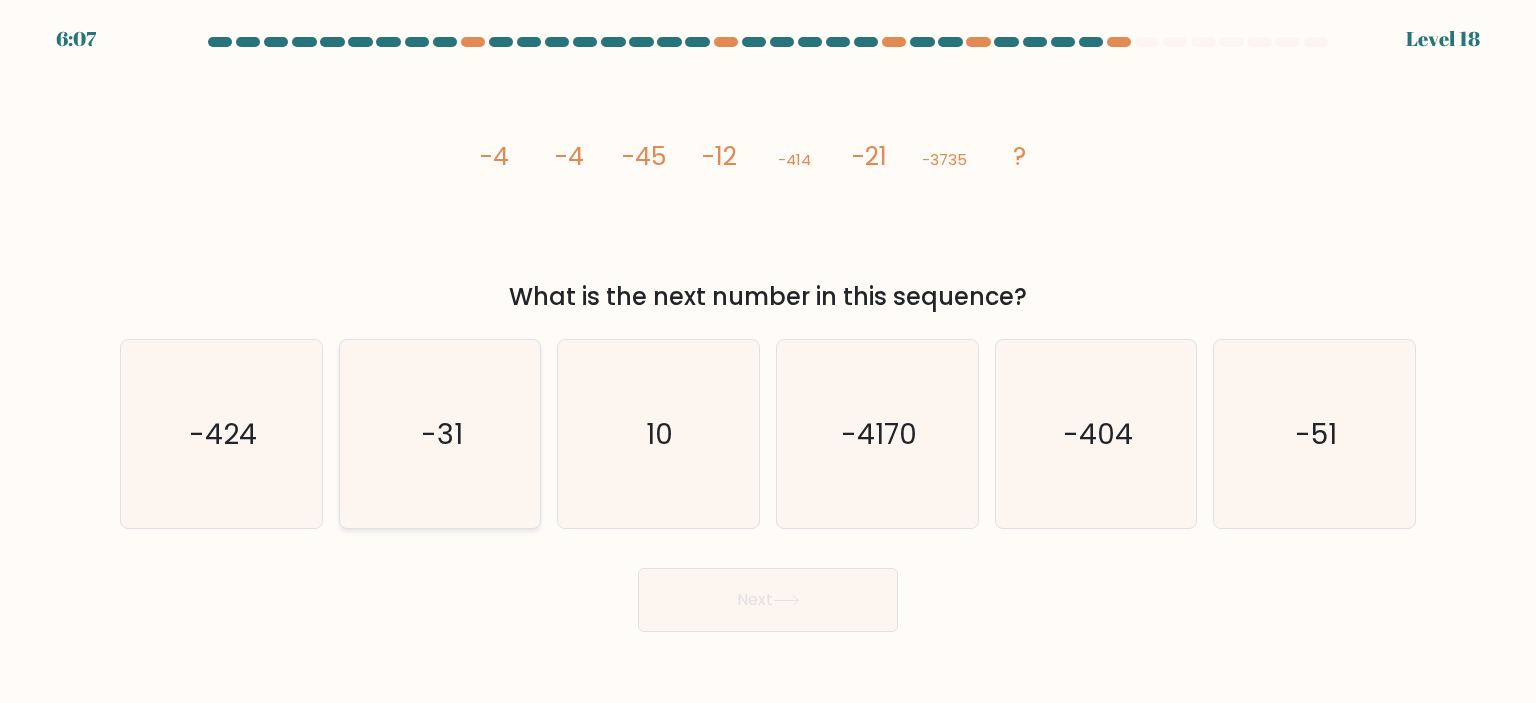 click on "-31" 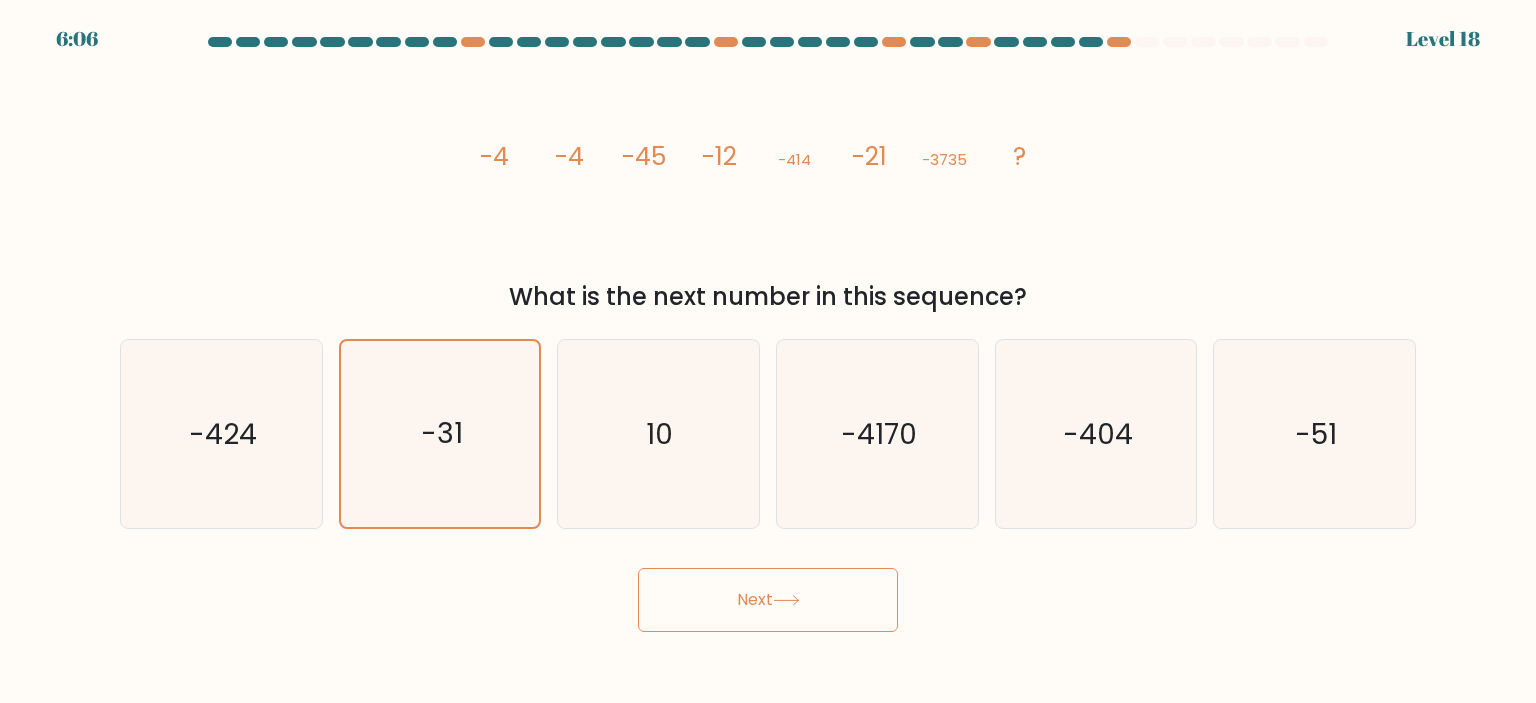 click on "Next" at bounding box center (768, 600) 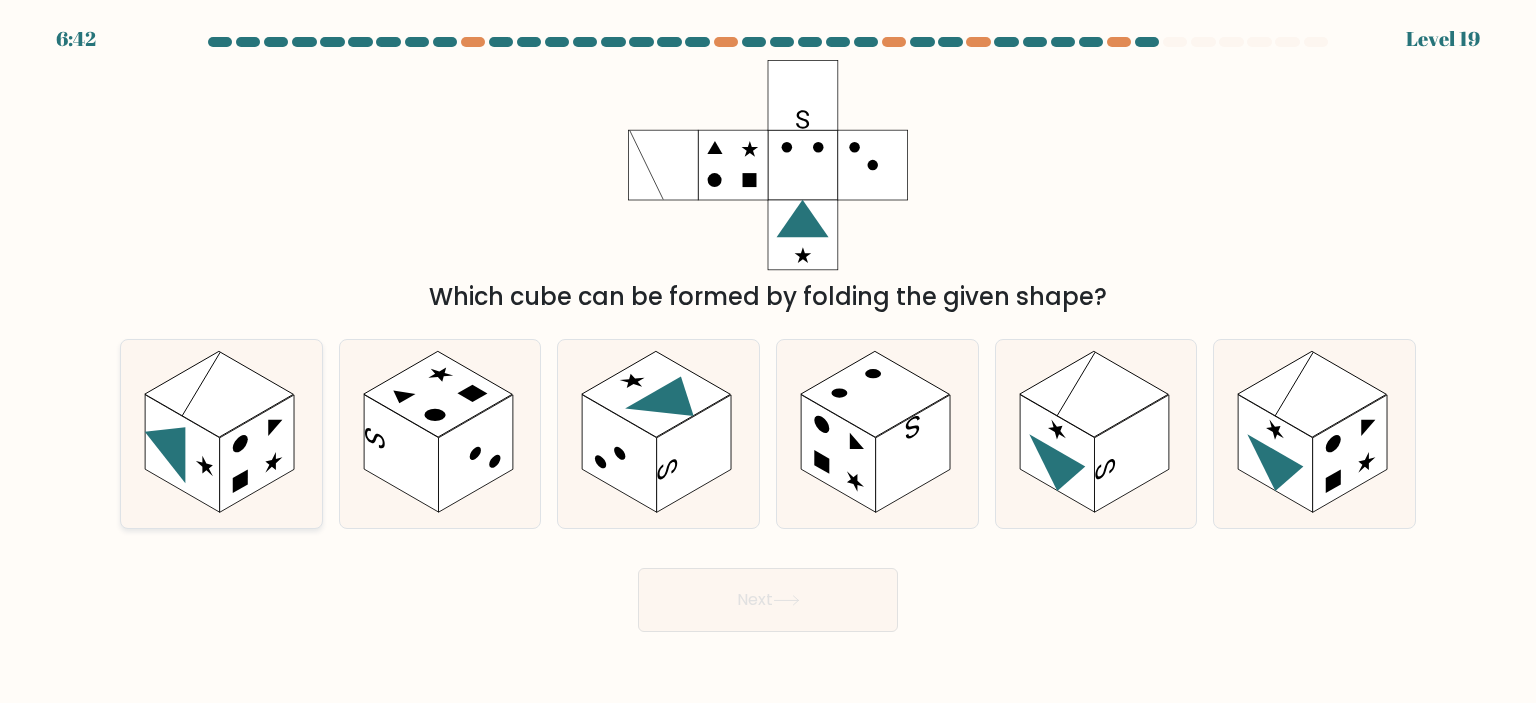 click 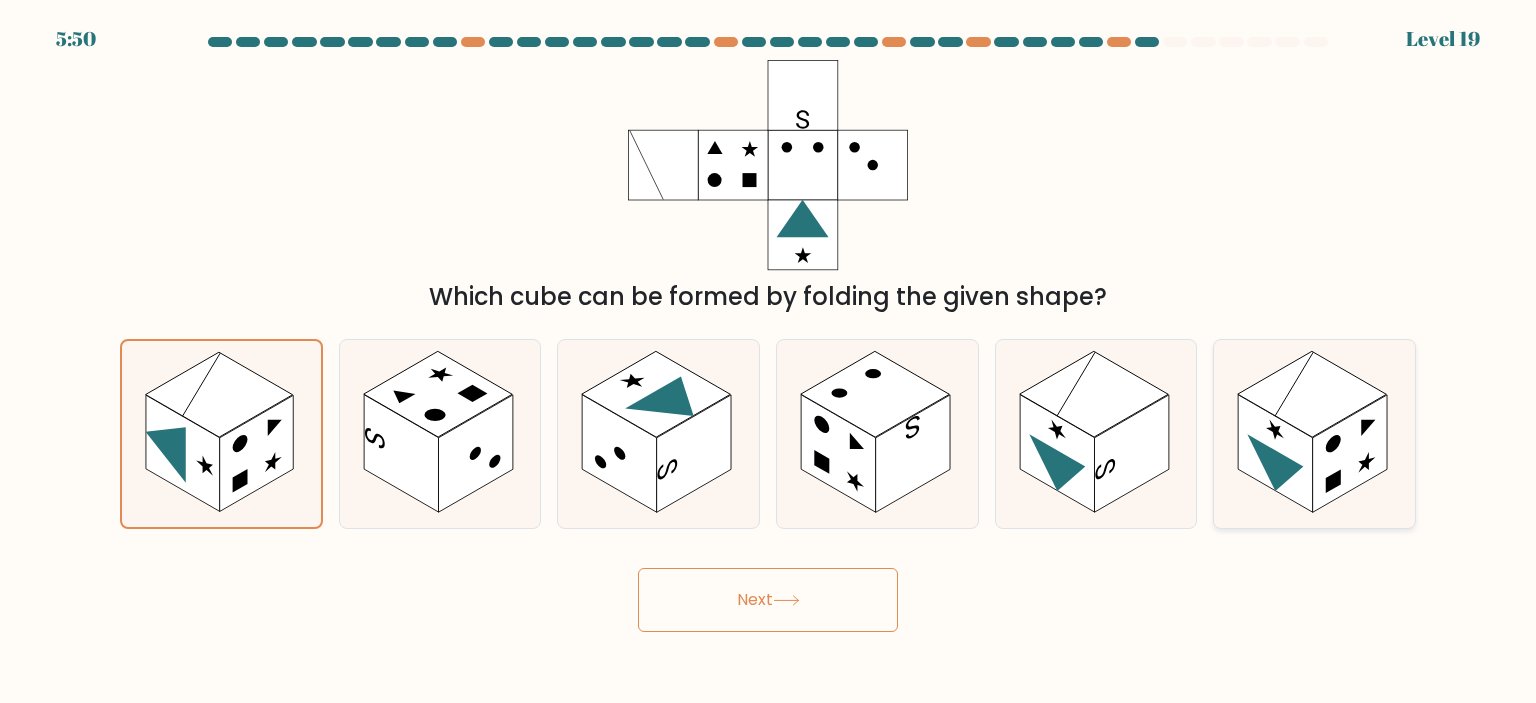 click 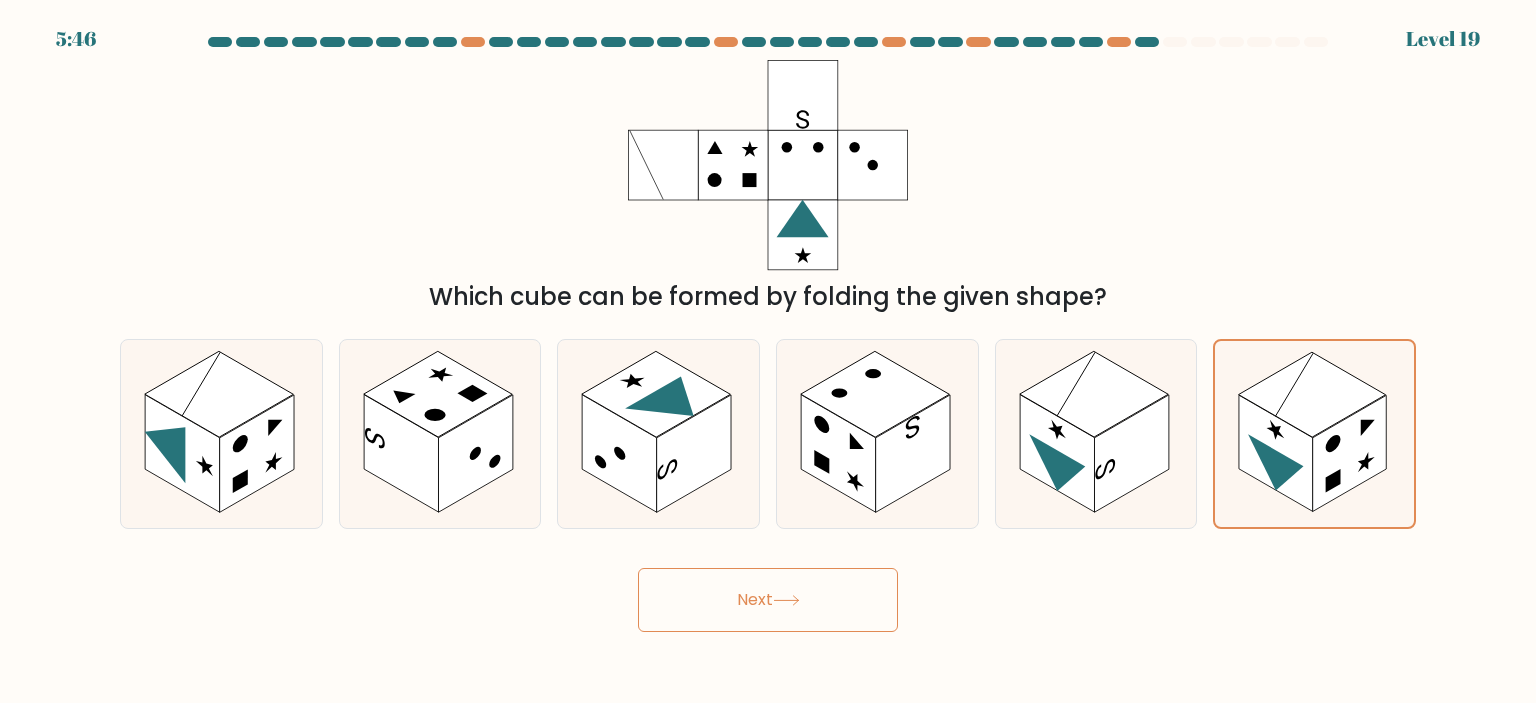 click on "Next" at bounding box center [768, 600] 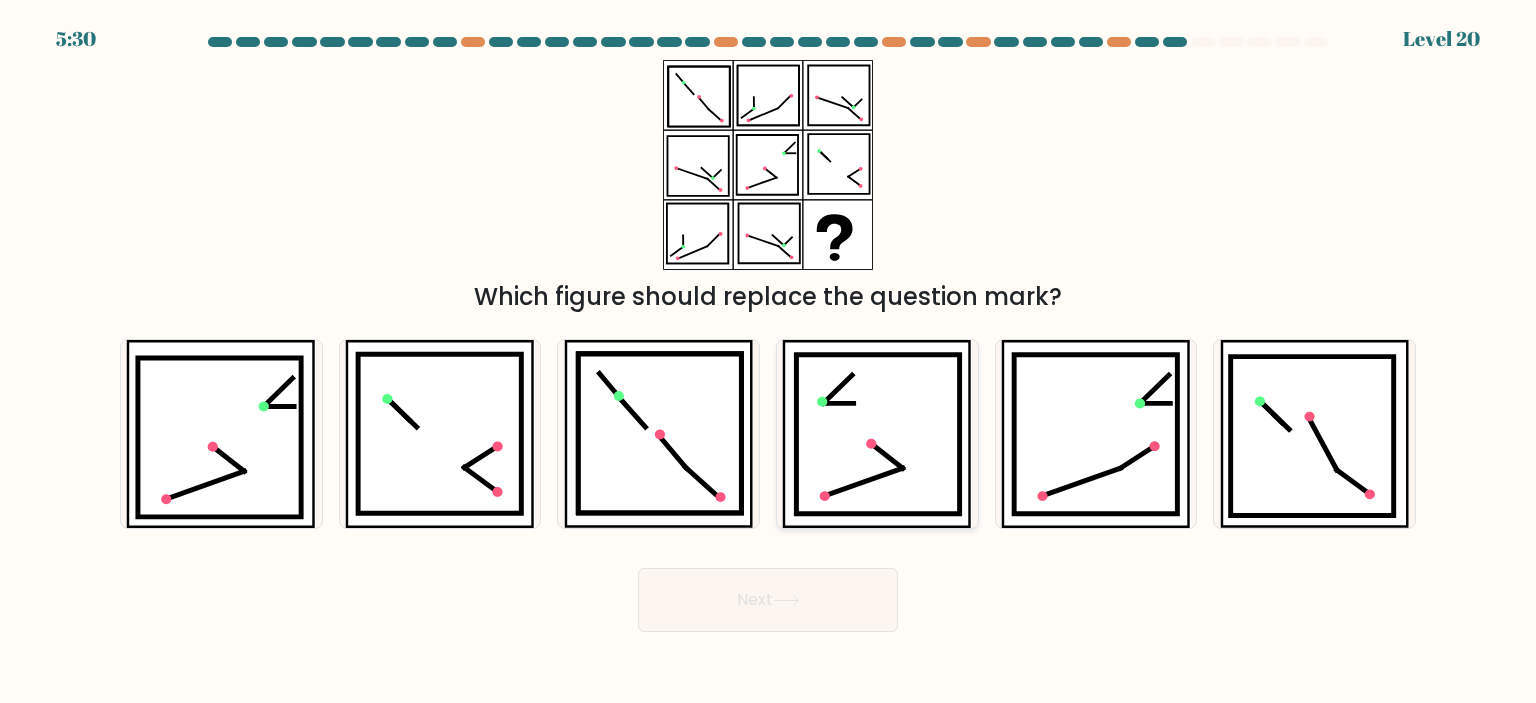 click 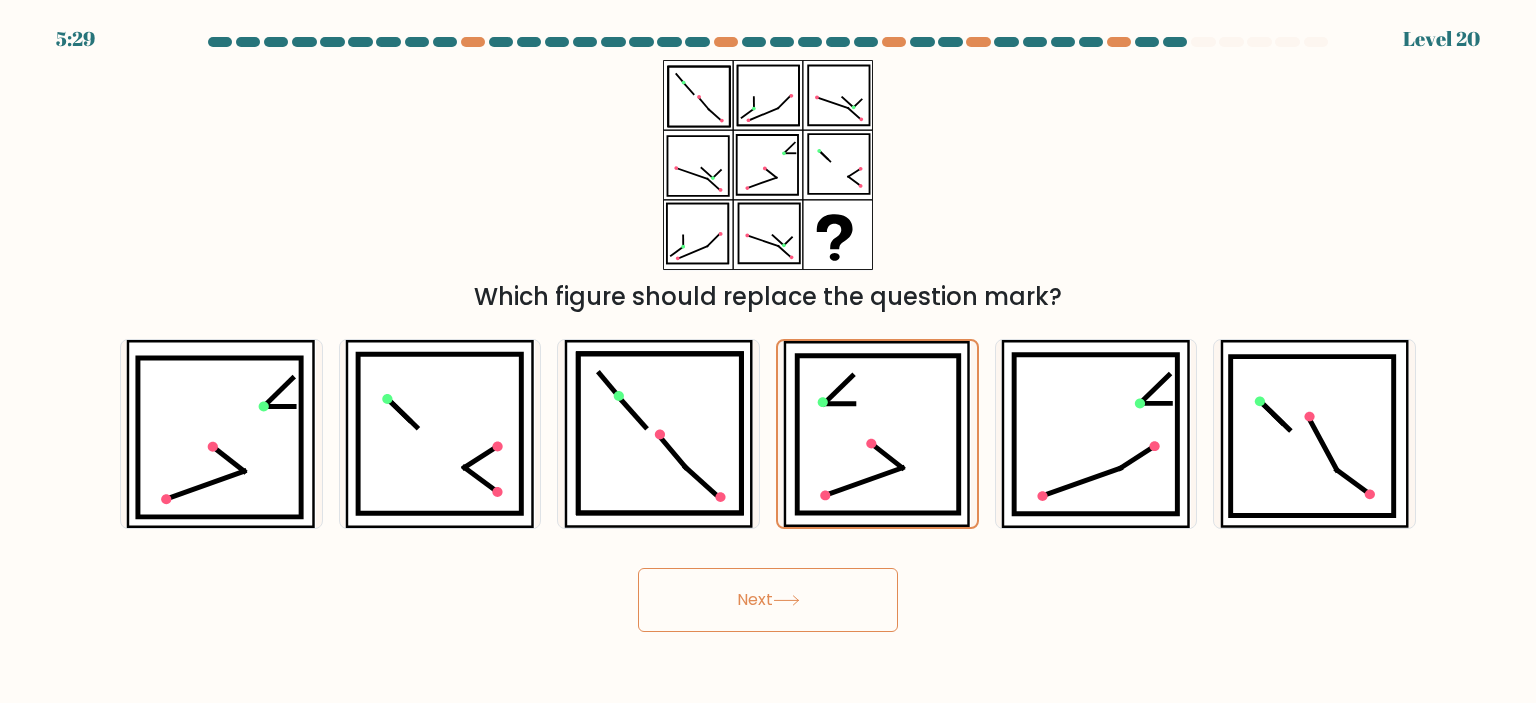 click on "Next" at bounding box center [768, 600] 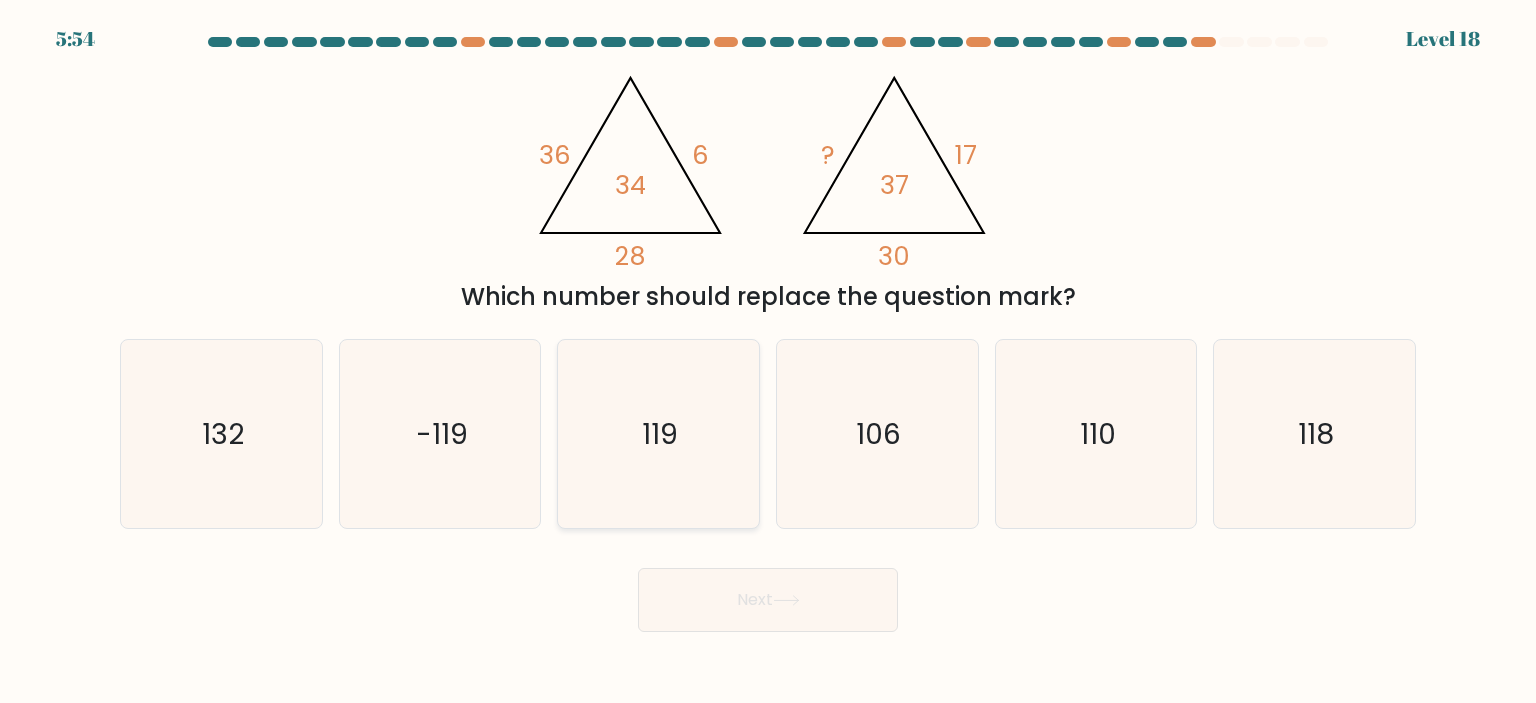 click on "119" 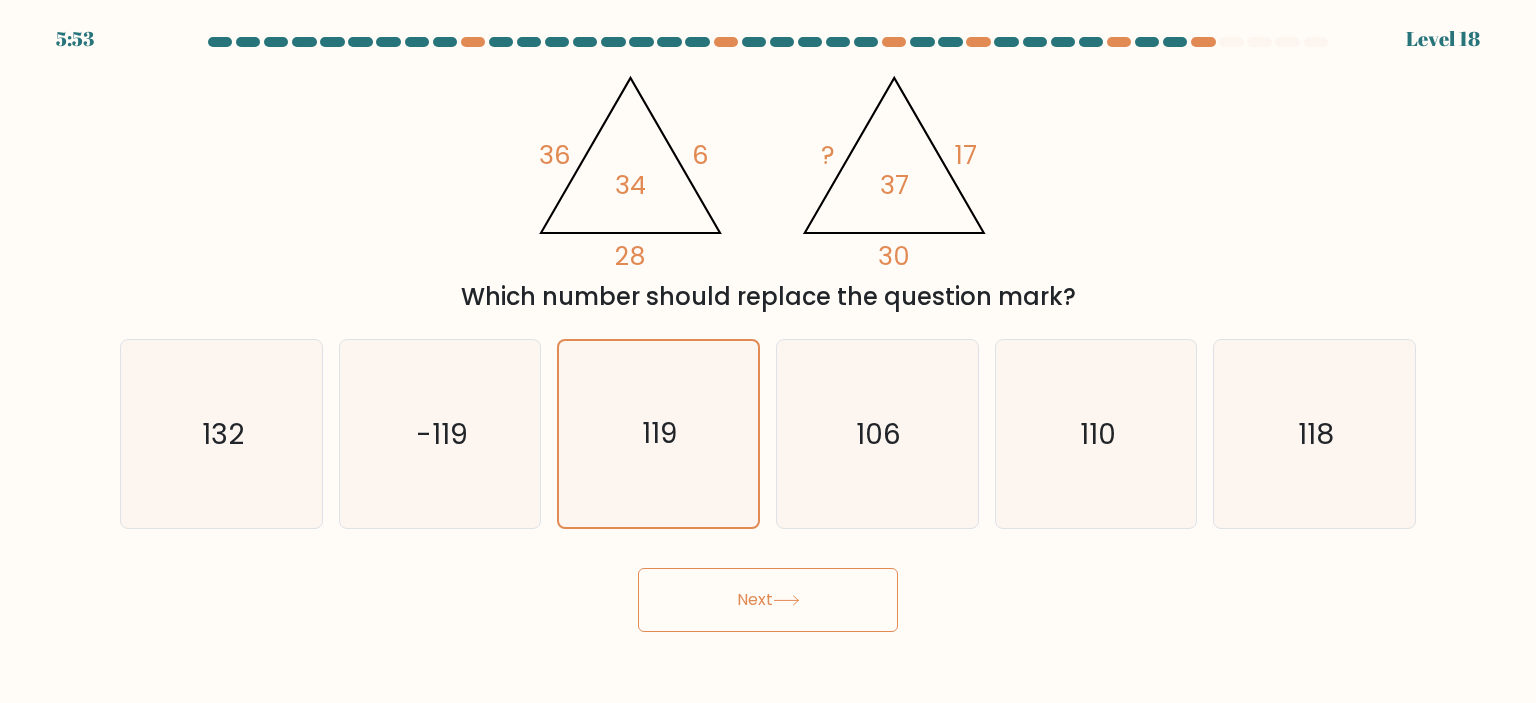 click on "Next" at bounding box center (768, 600) 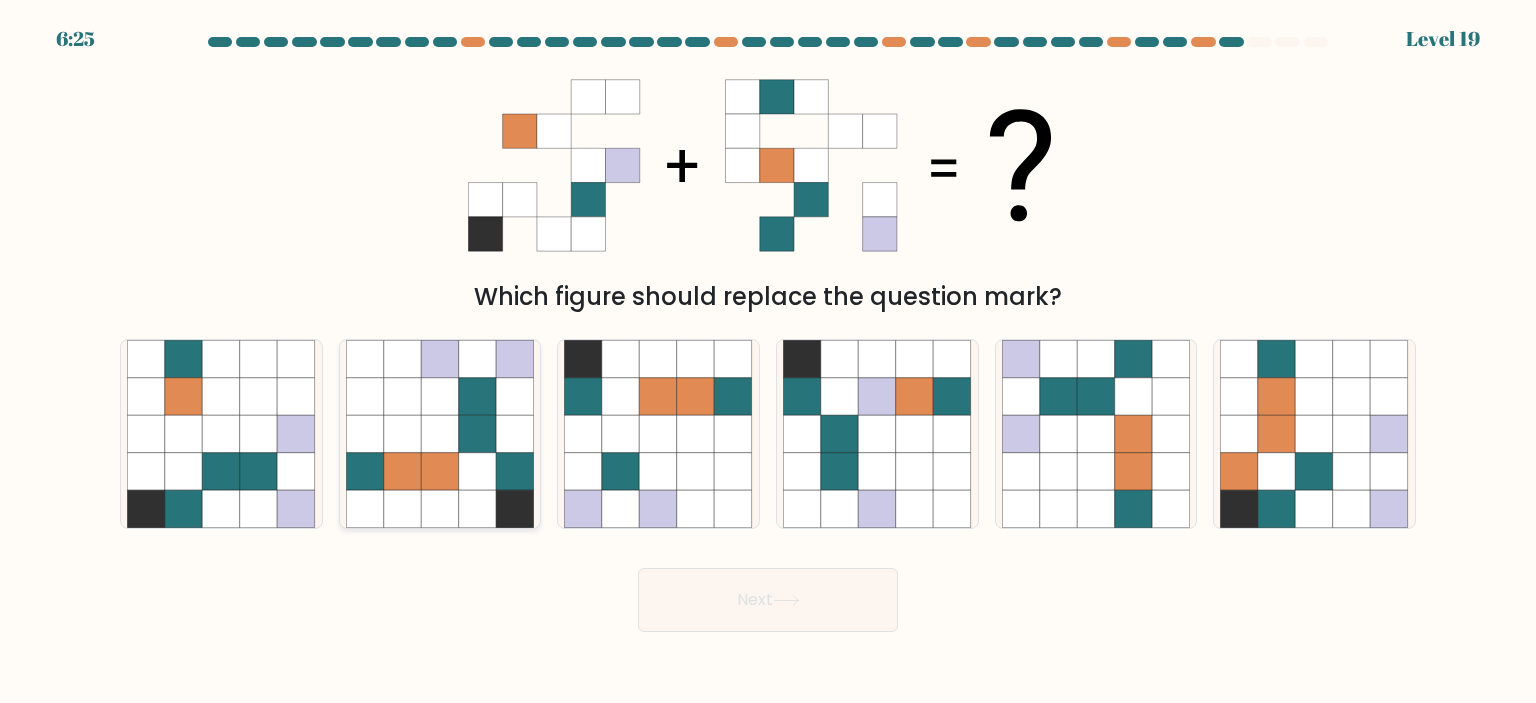 click 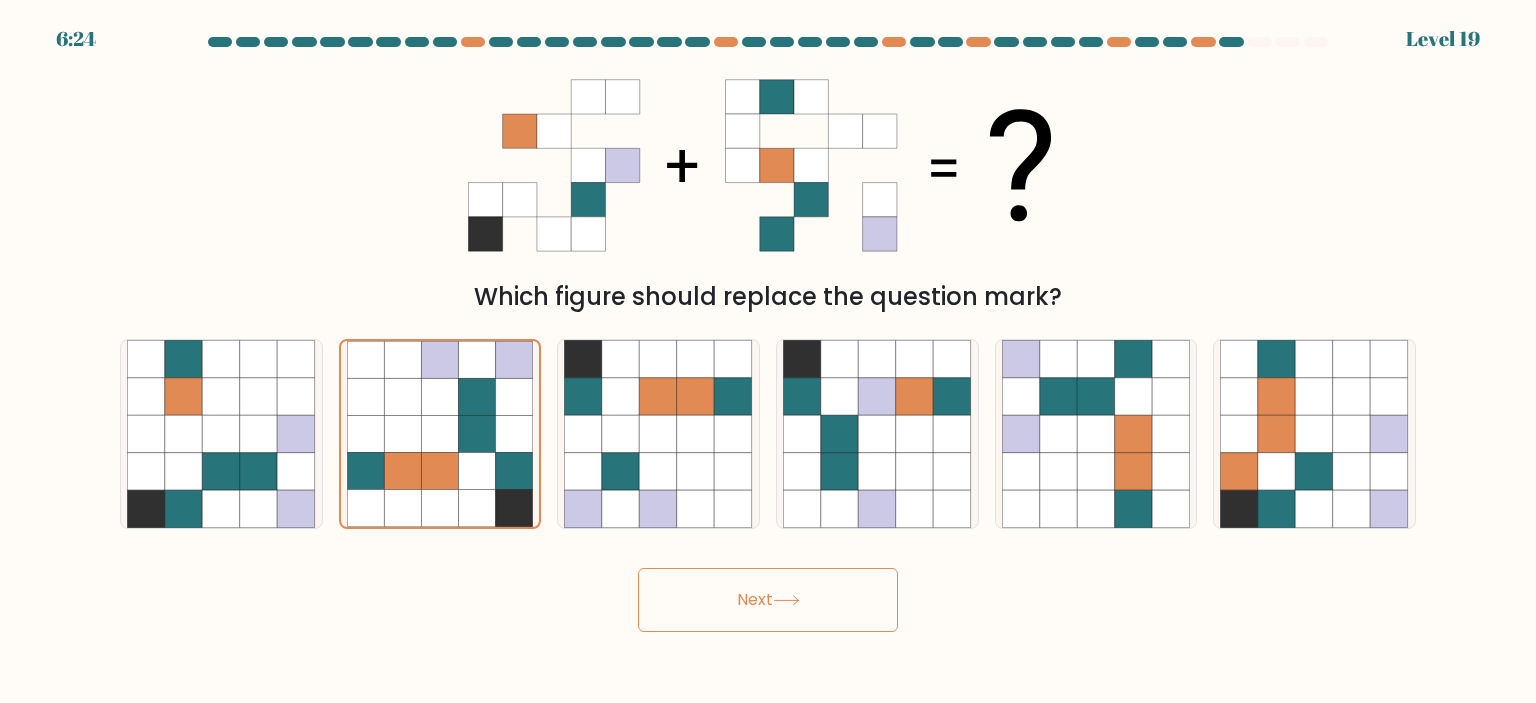 click on "Next" at bounding box center [768, 600] 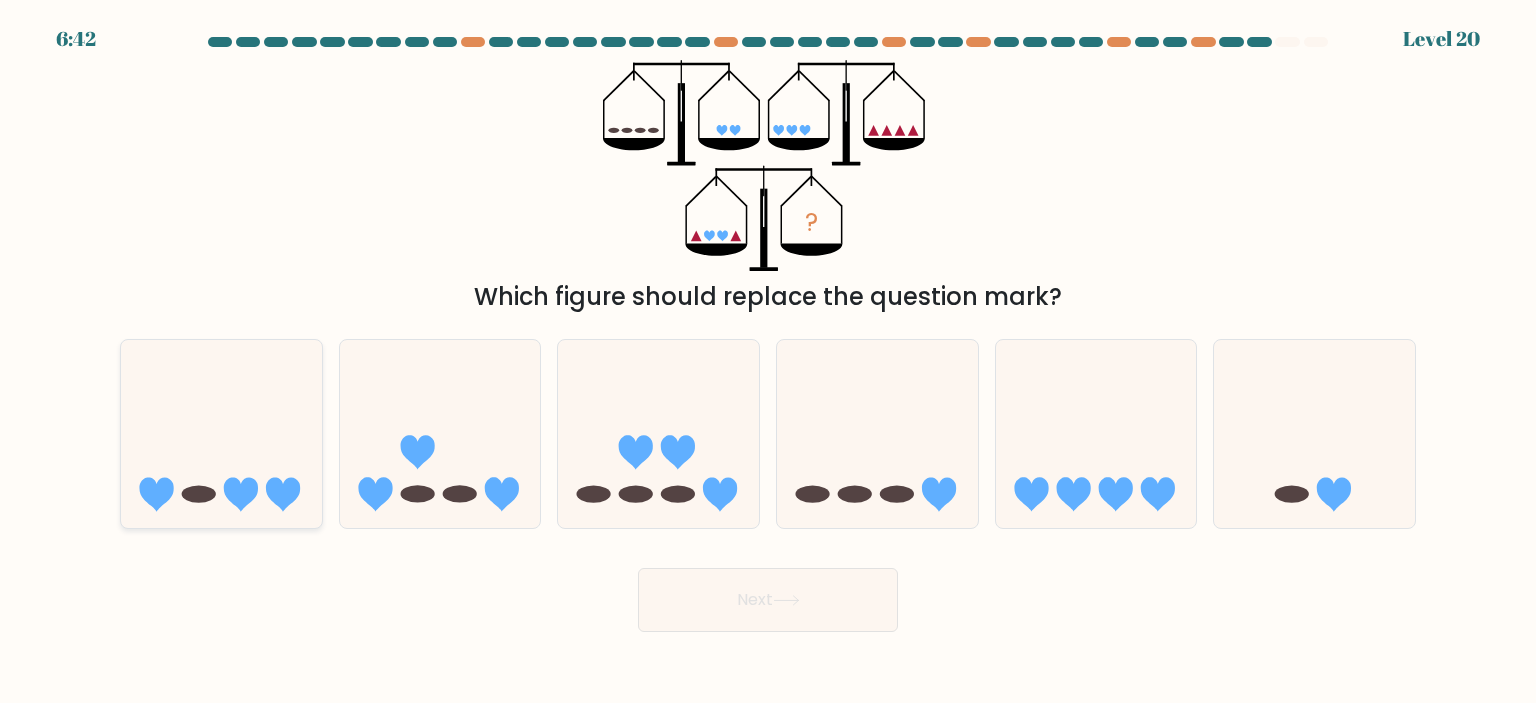 click 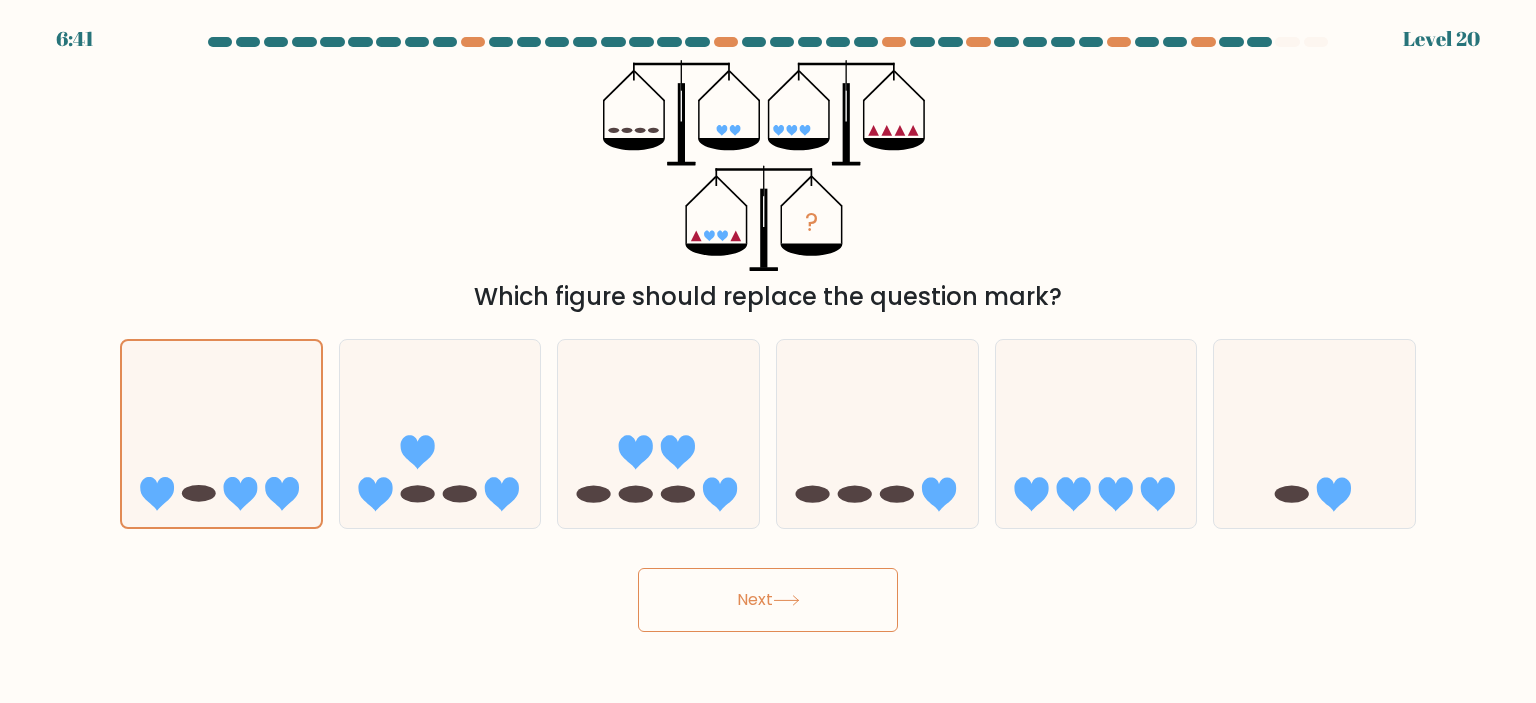 click on "Next" at bounding box center [768, 600] 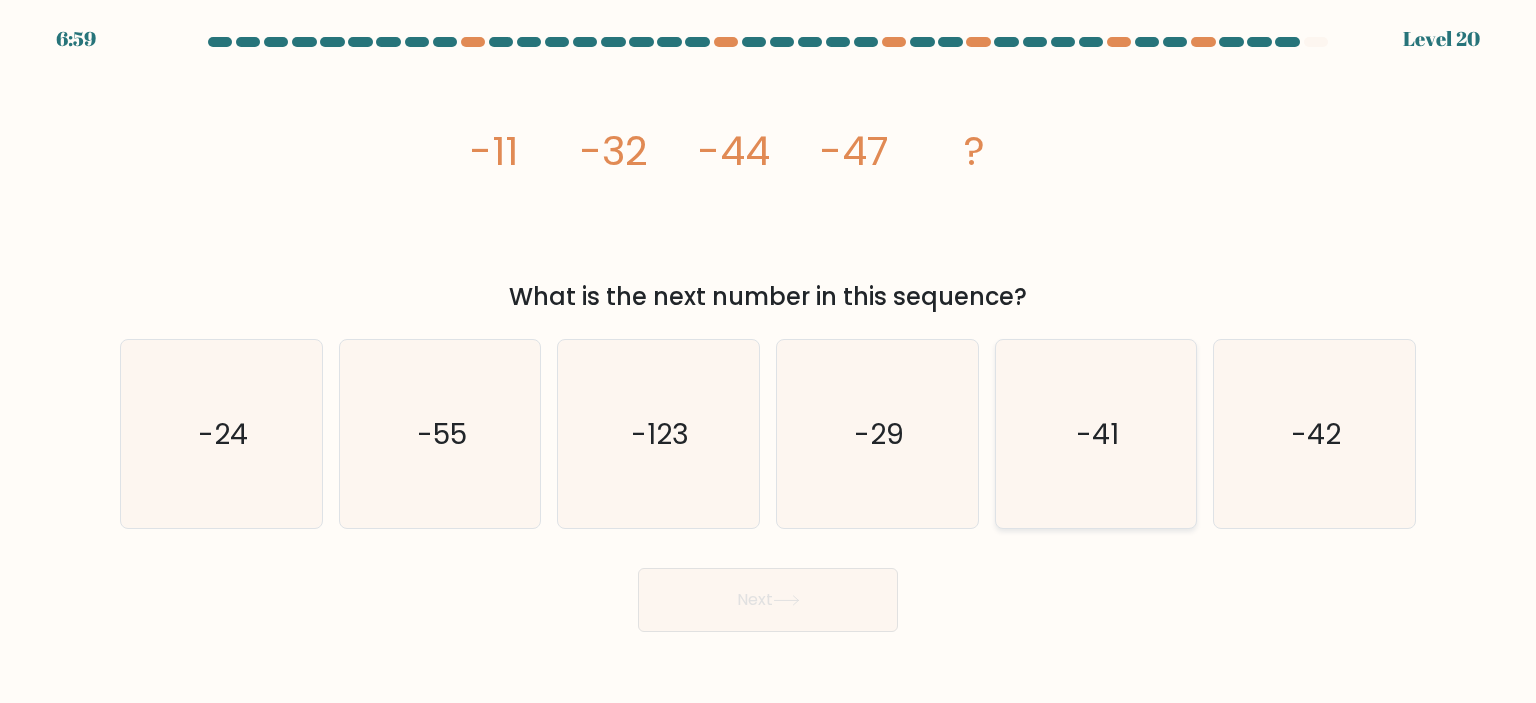 click on "-41" 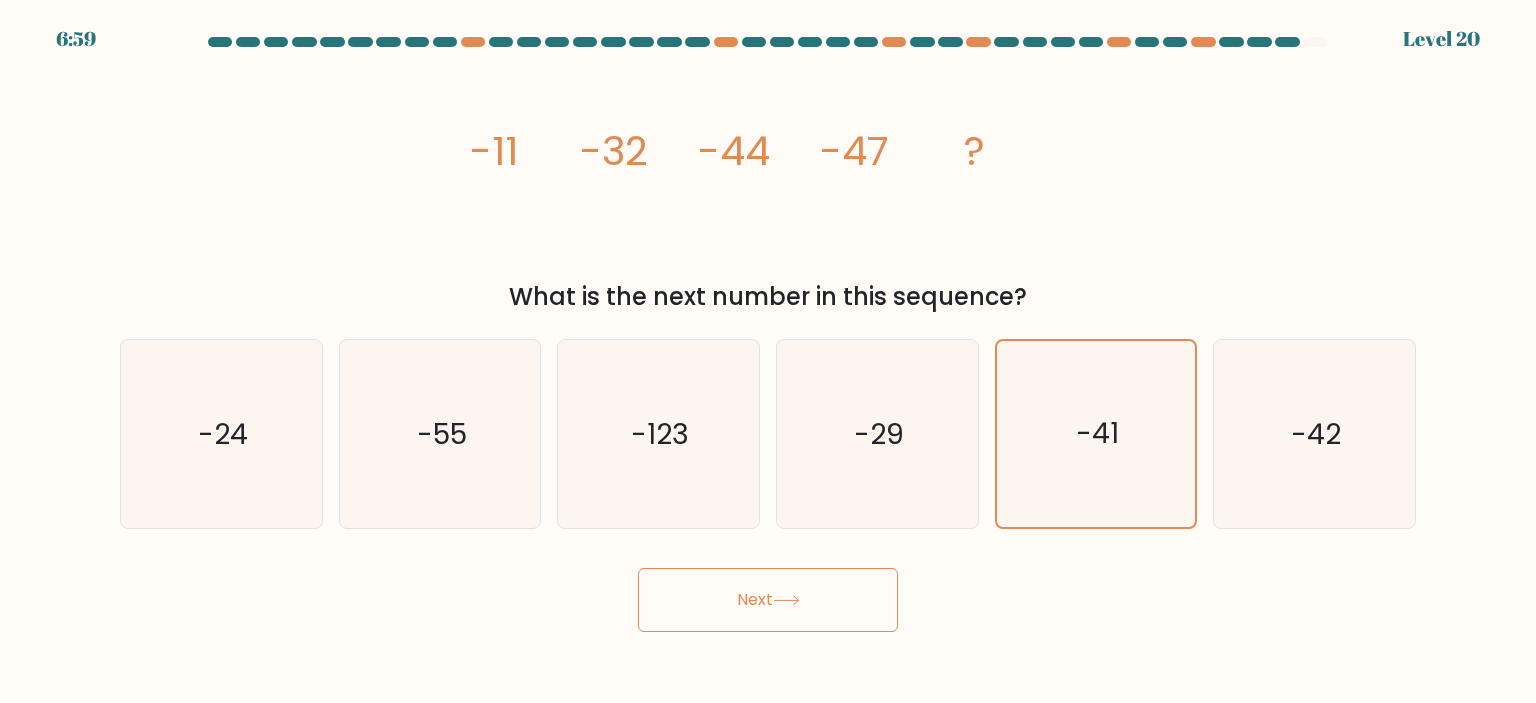 click on "Next" at bounding box center (768, 600) 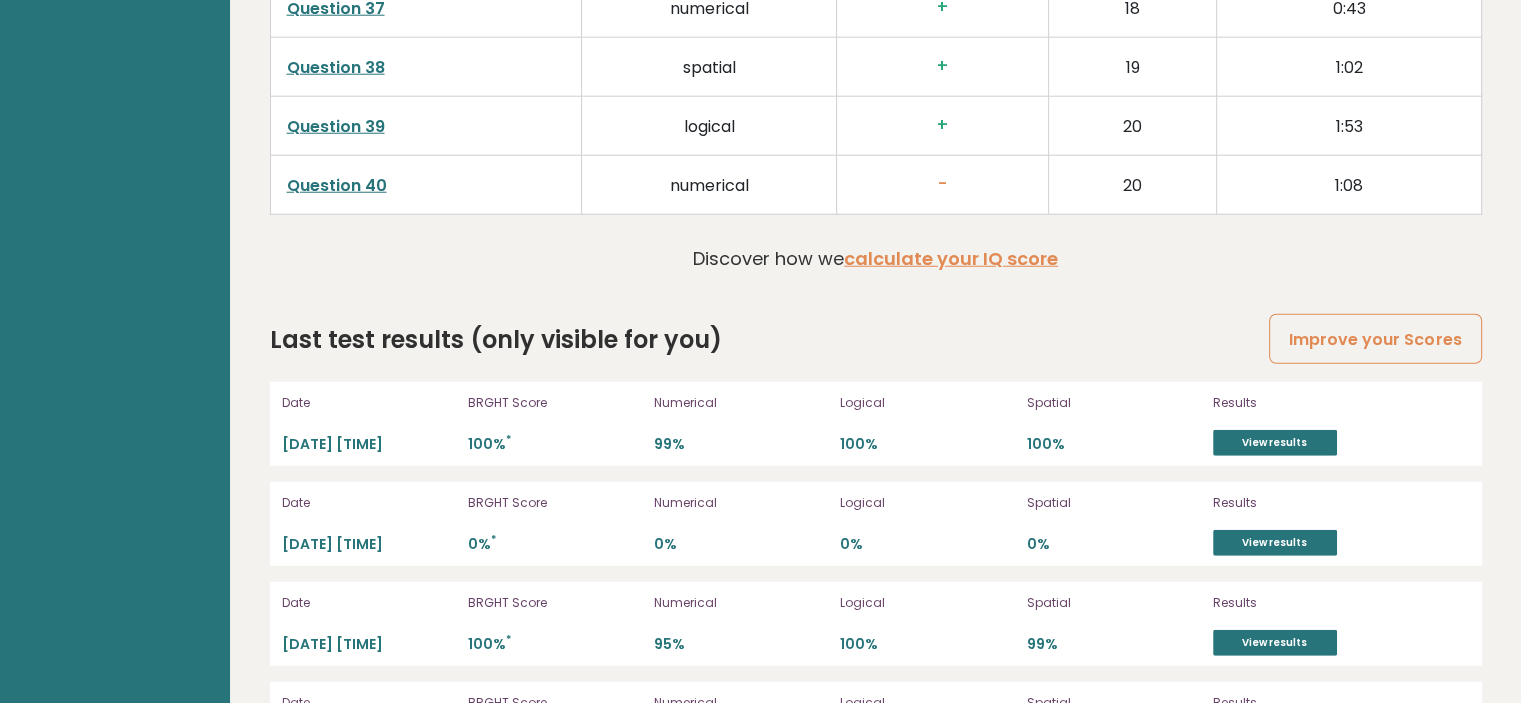 scroll, scrollTop: 5326, scrollLeft: 0, axis: vertical 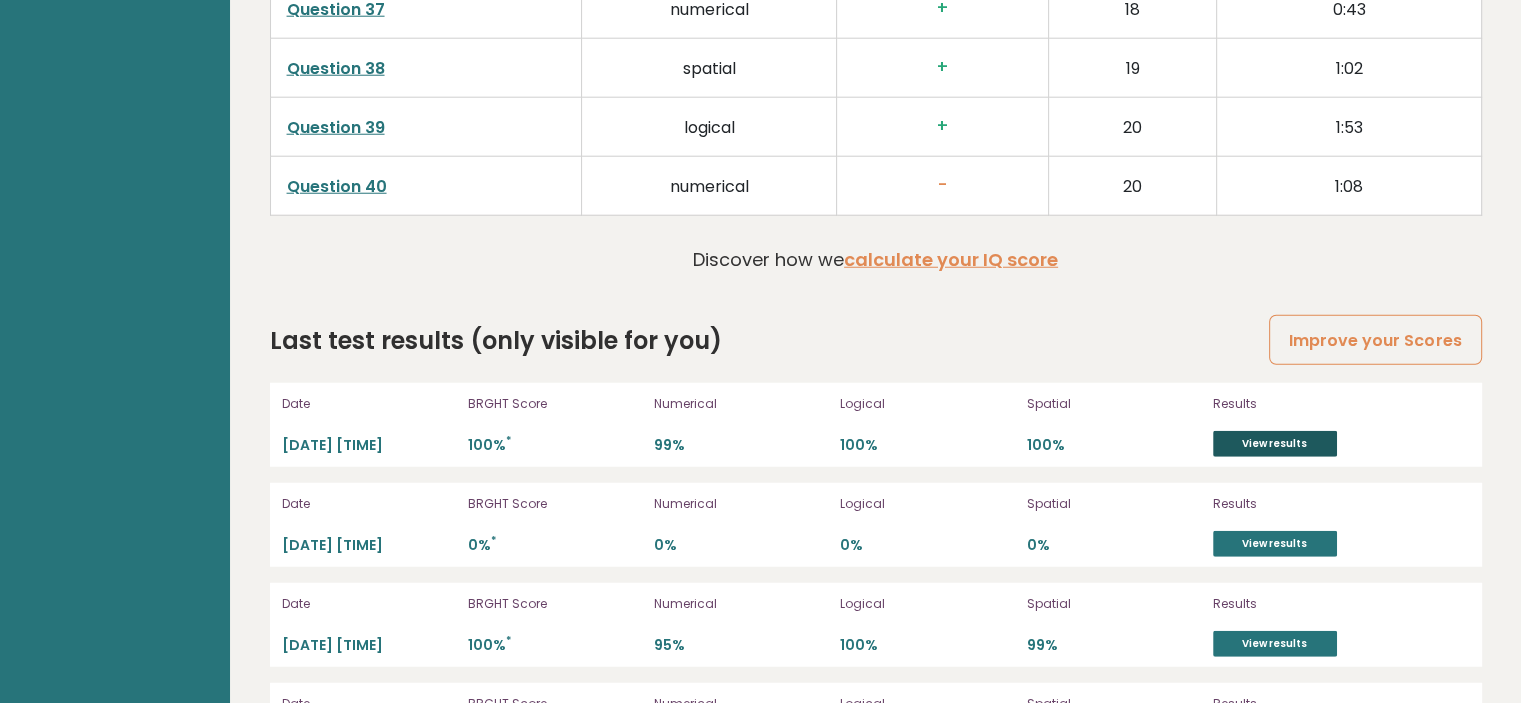 click on "View results" at bounding box center (1275, 444) 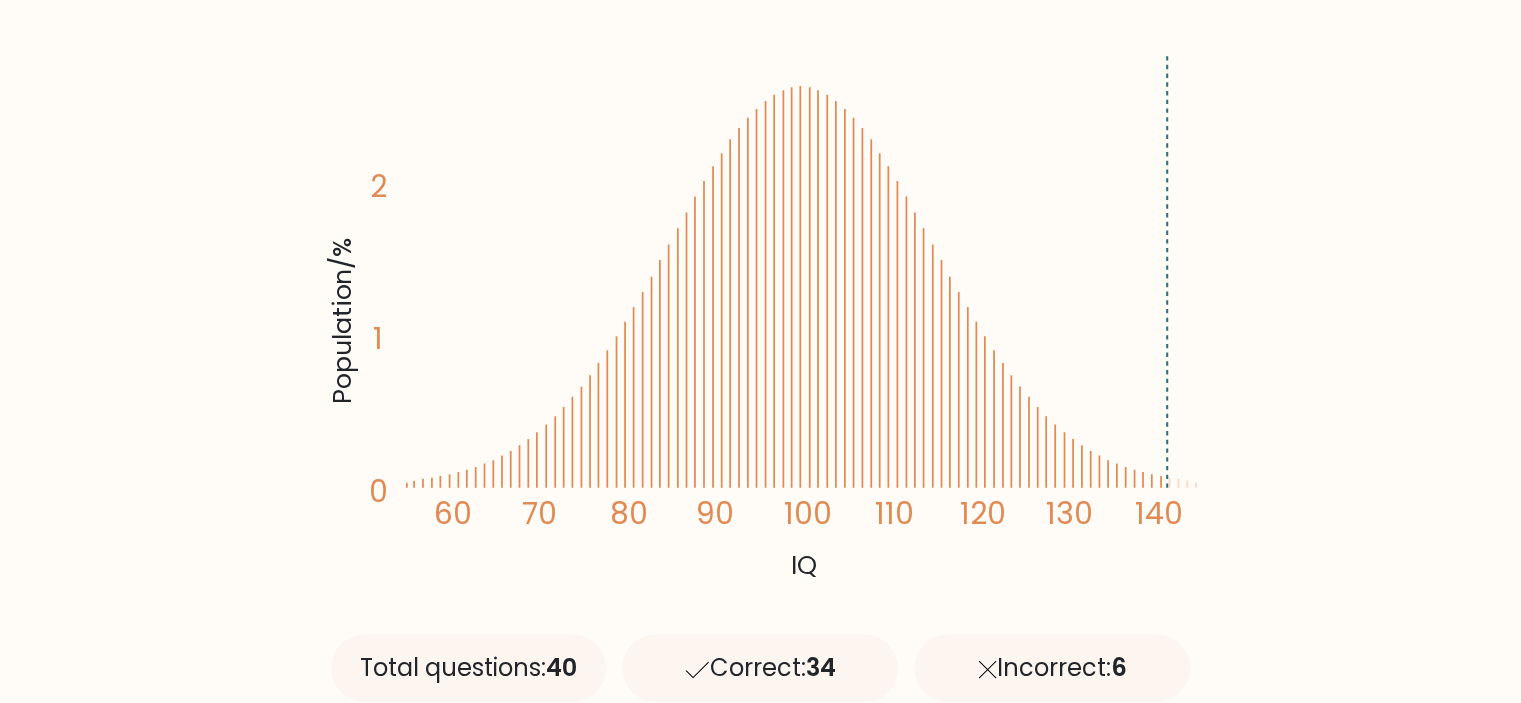 scroll, scrollTop: 0, scrollLeft: 0, axis: both 